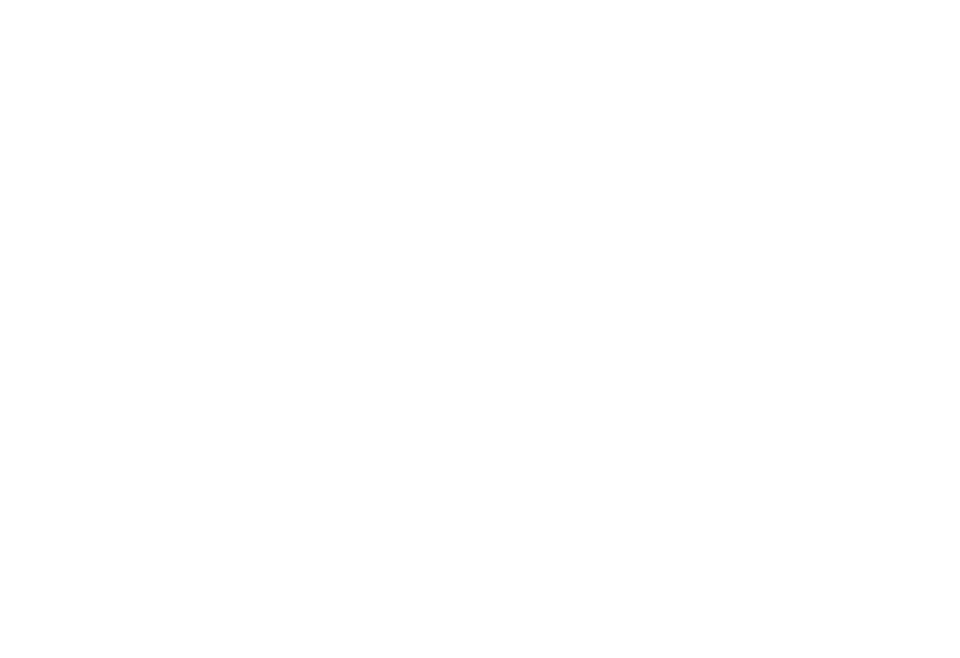 scroll, scrollTop: 0, scrollLeft: 0, axis: both 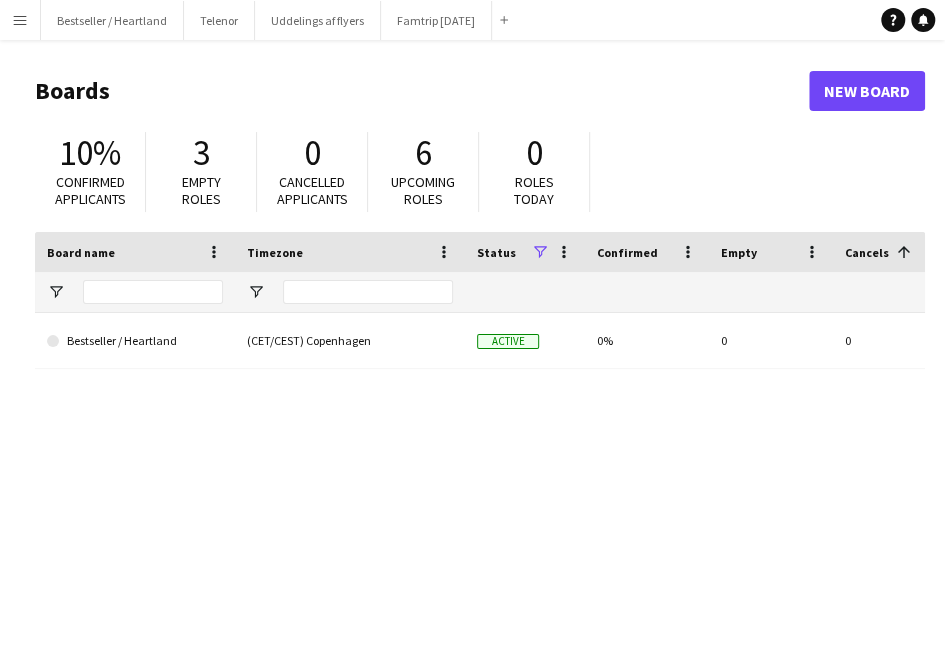click on "Menu" at bounding box center (20, 20) 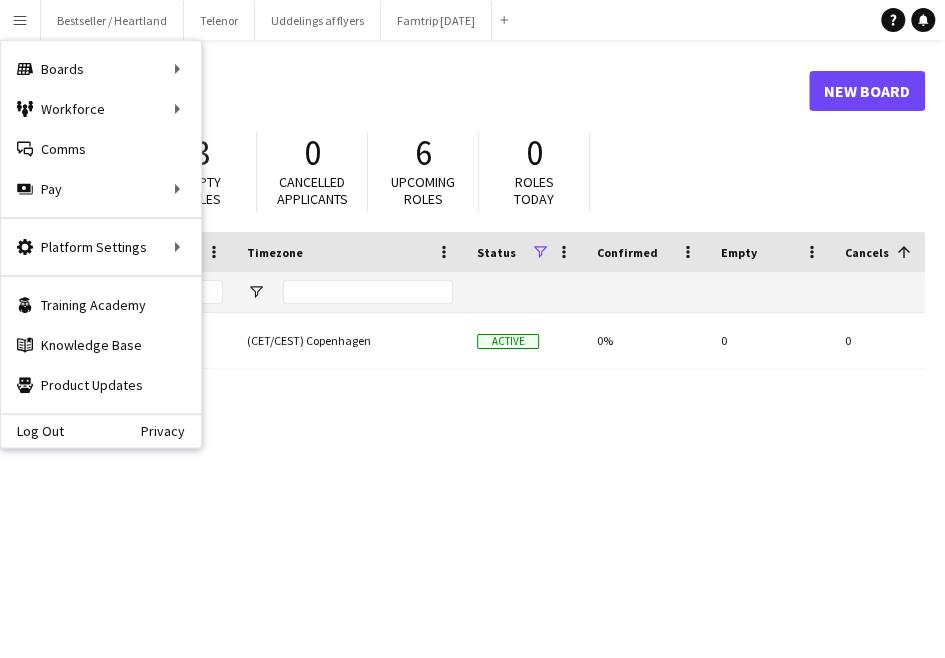 click on "Menu" at bounding box center [20, 20] 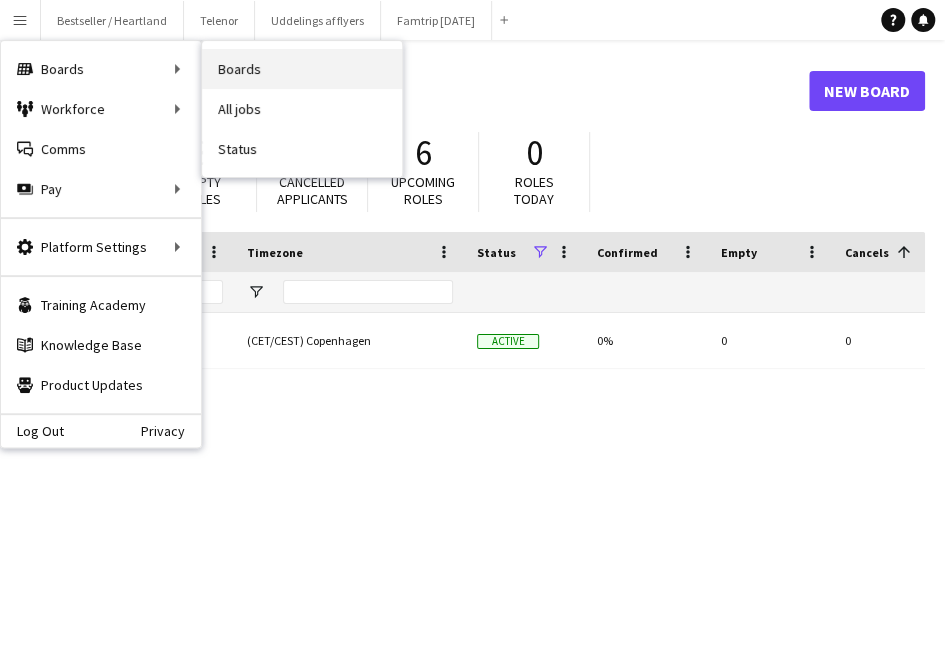 click on "Boards" at bounding box center (302, 69) 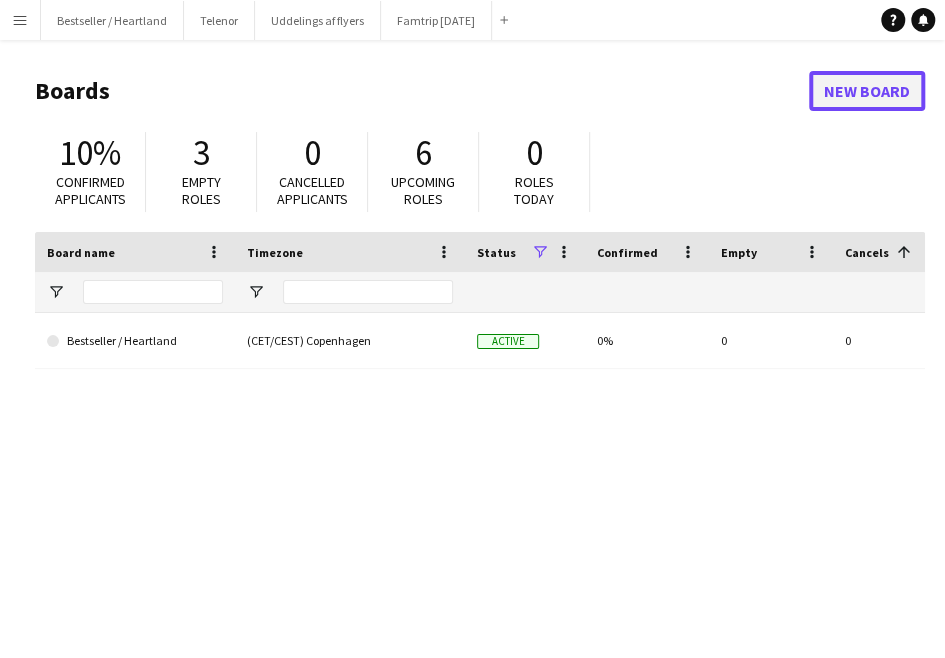 click on "New Board" 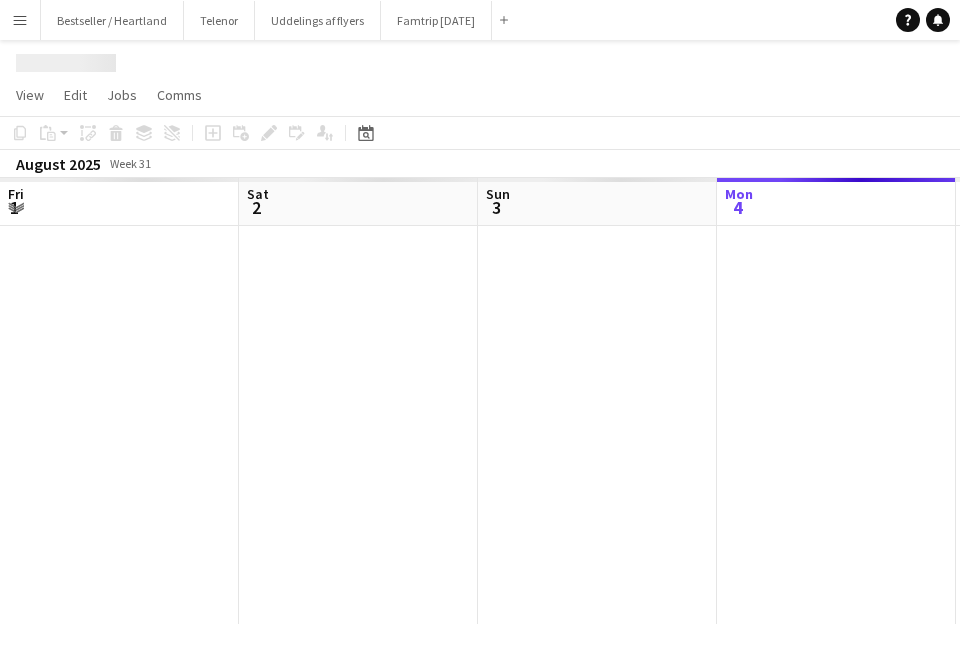 scroll, scrollTop: 0, scrollLeft: 478, axis: horizontal 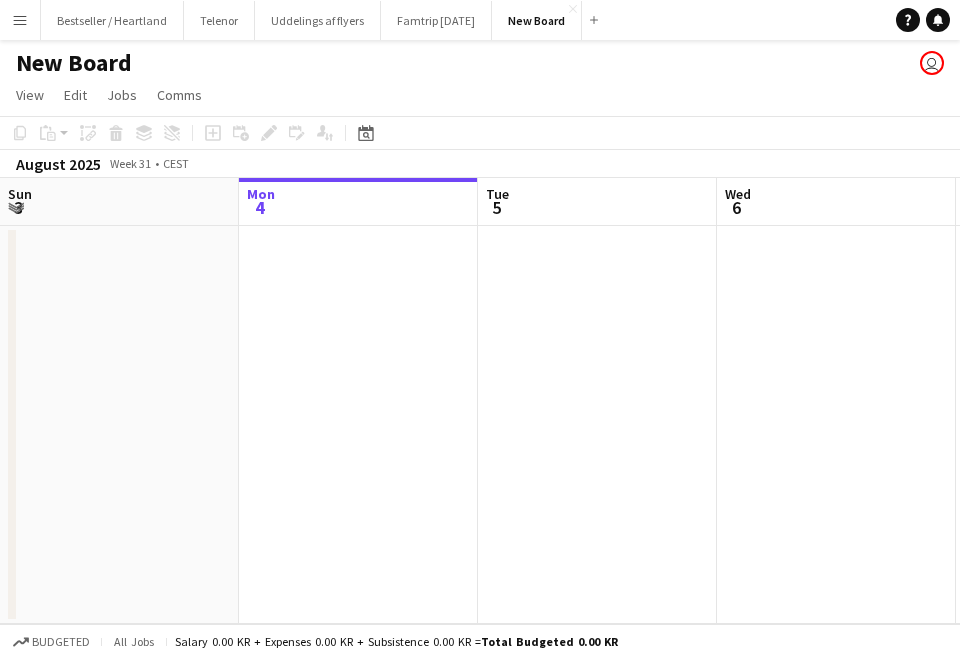 click on "New Board" 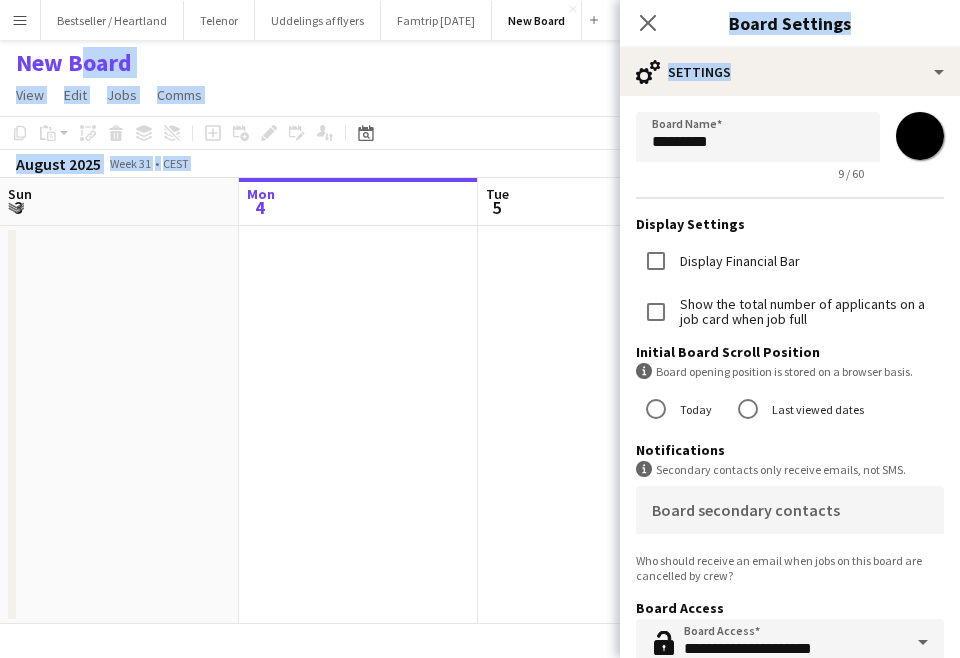drag, startPoint x: 108, startPoint y: 62, endPoint x: 672, endPoint y: 145, distance: 570.0746 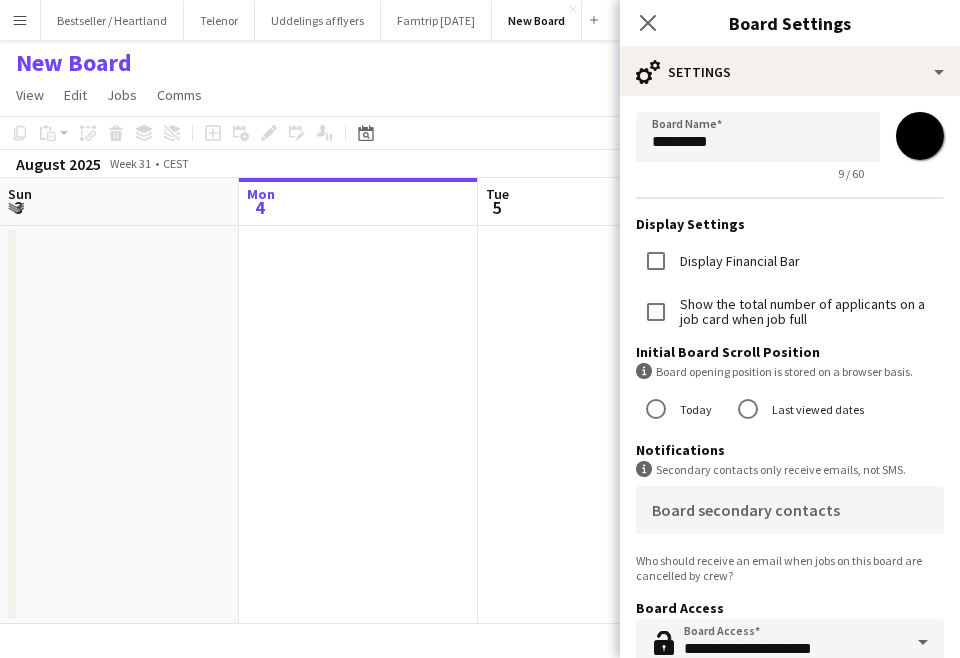 click on "**********" 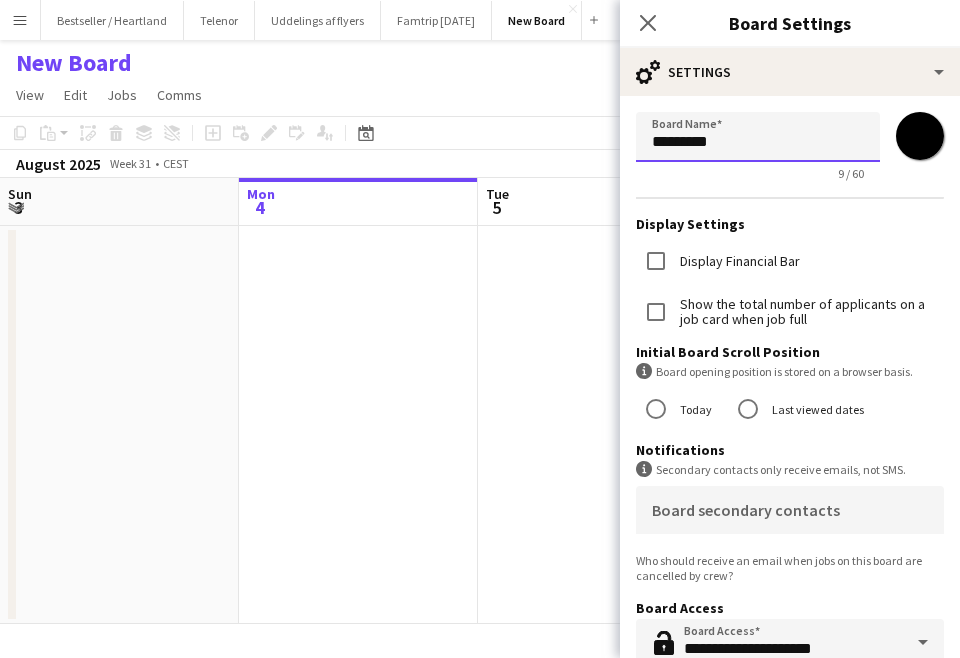 click on "*********" at bounding box center (758, 137) 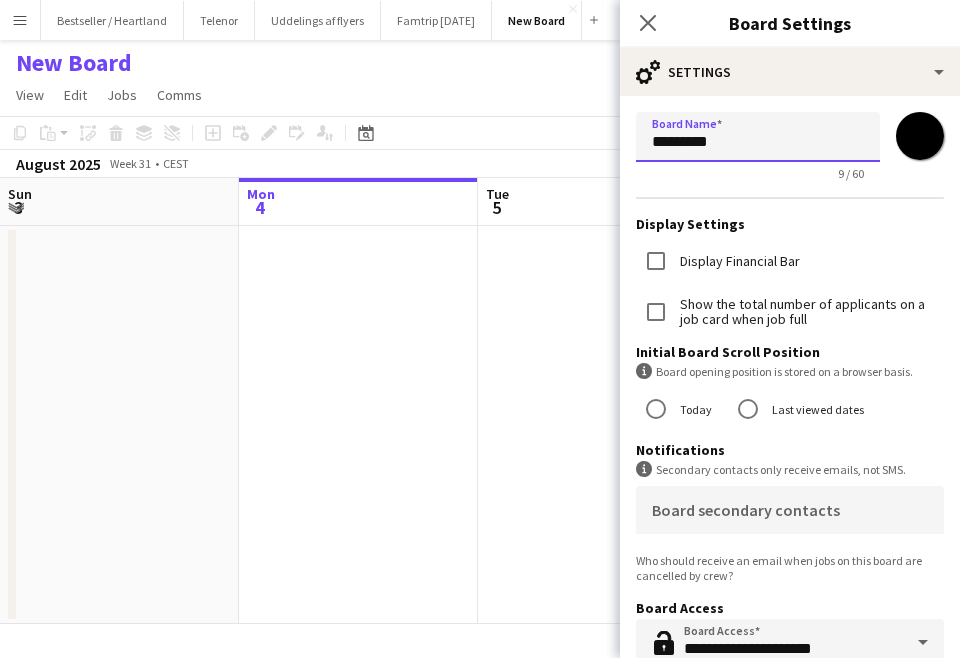 click on "*********" at bounding box center [758, 137] 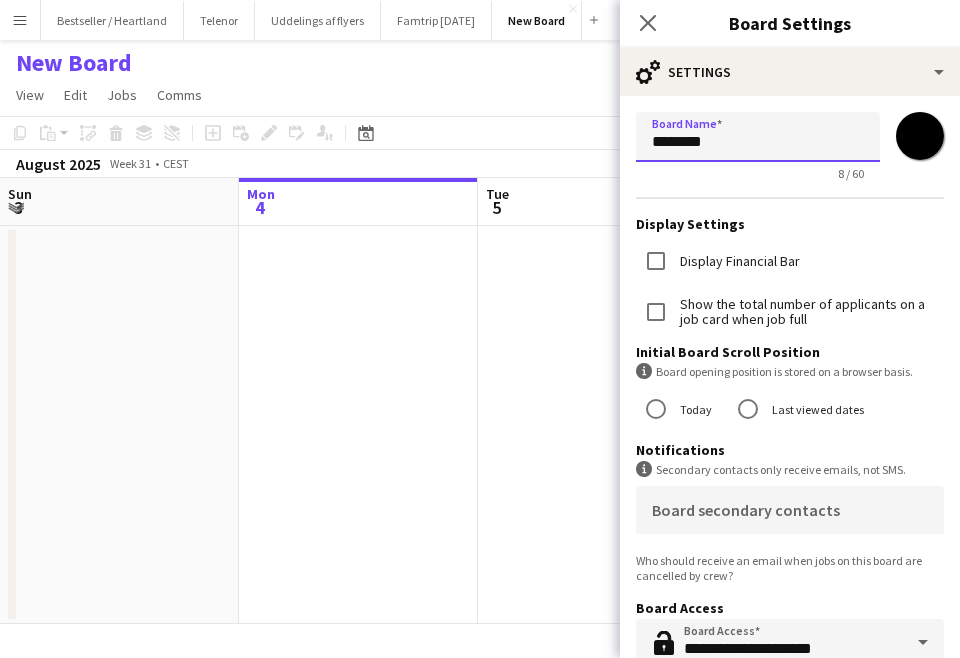 type on "********" 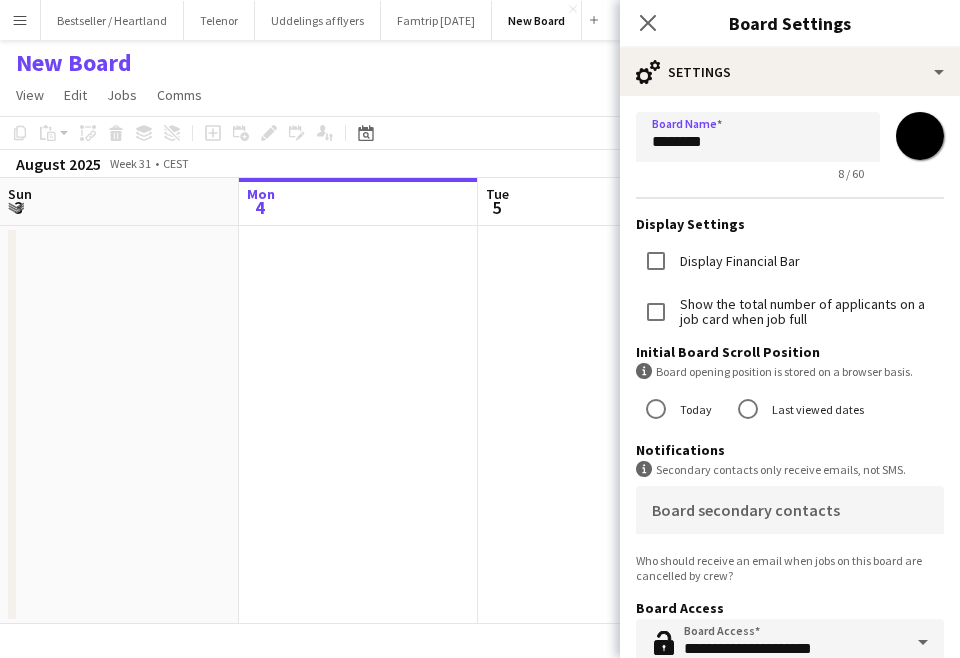 click on "Initial Board Scroll Position" 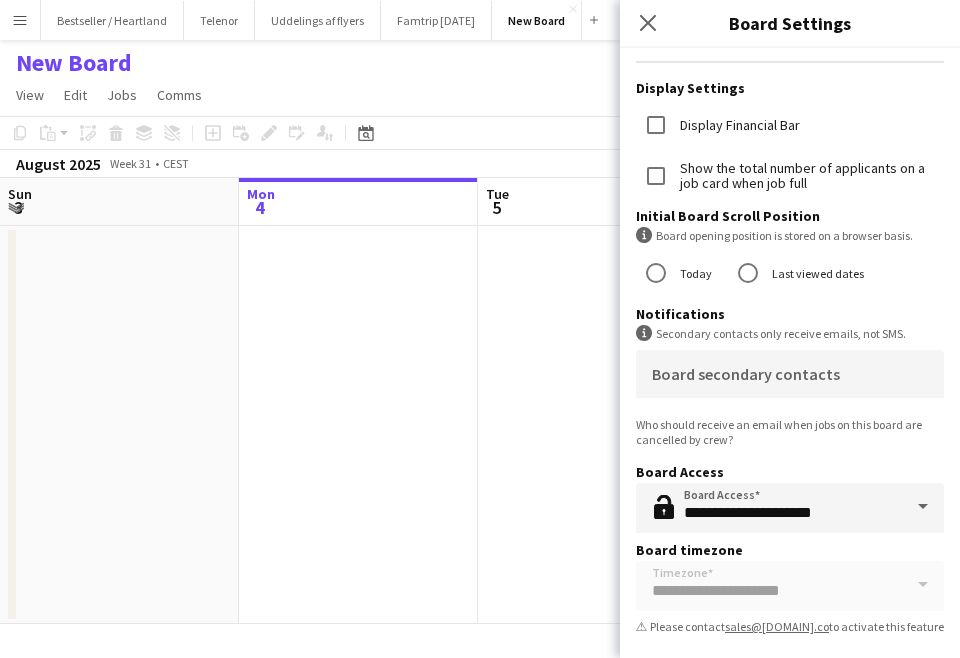 scroll, scrollTop: 0, scrollLeft: 0, axis: both 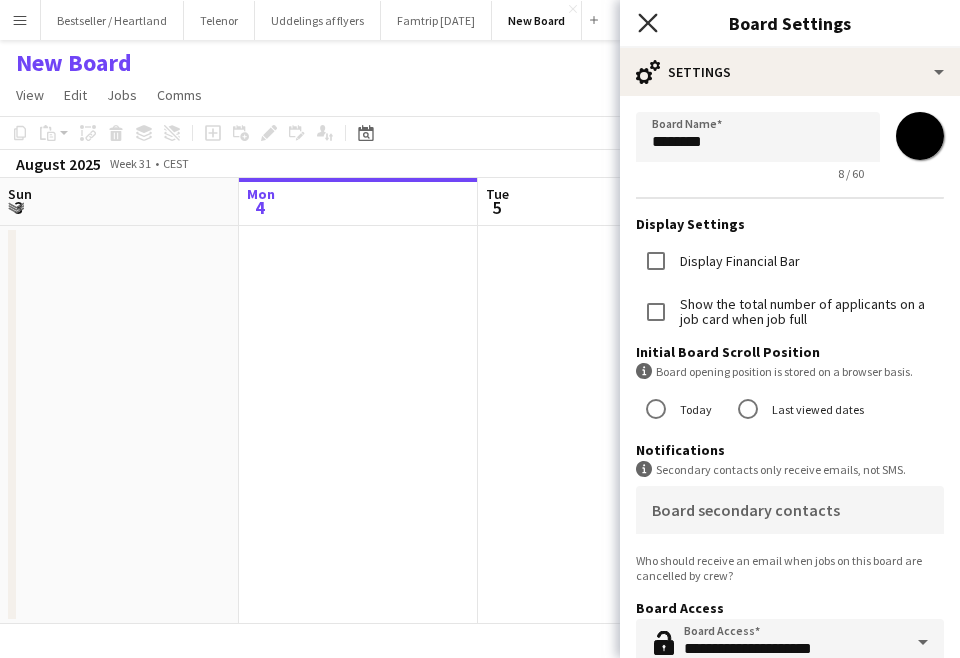 click 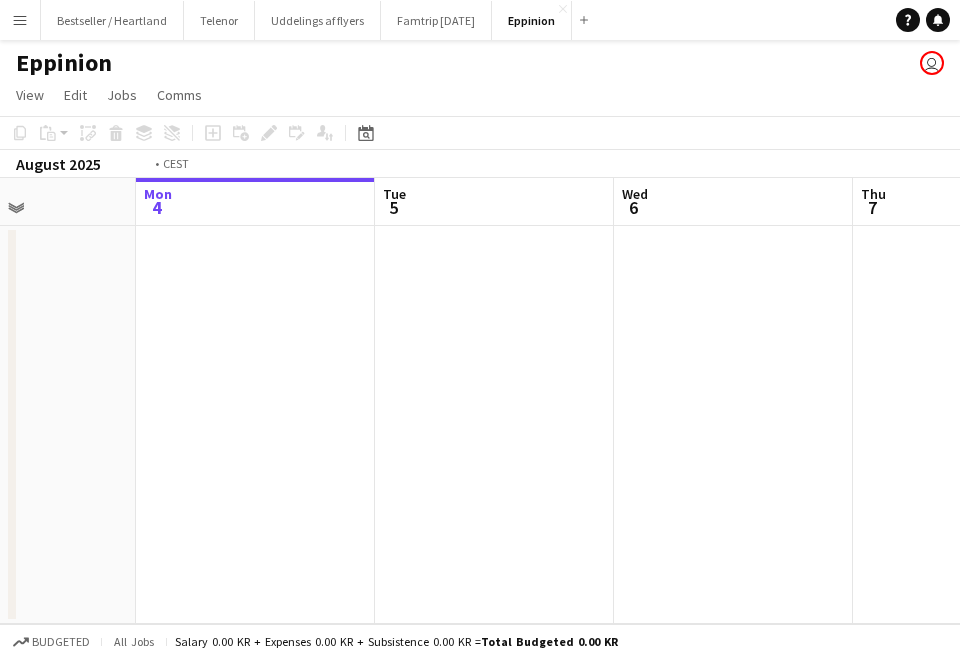 drag, startPoint x: 424, startPoint y: 322, endPoint x: -212, endPoint y: 301, distance: 636.3466 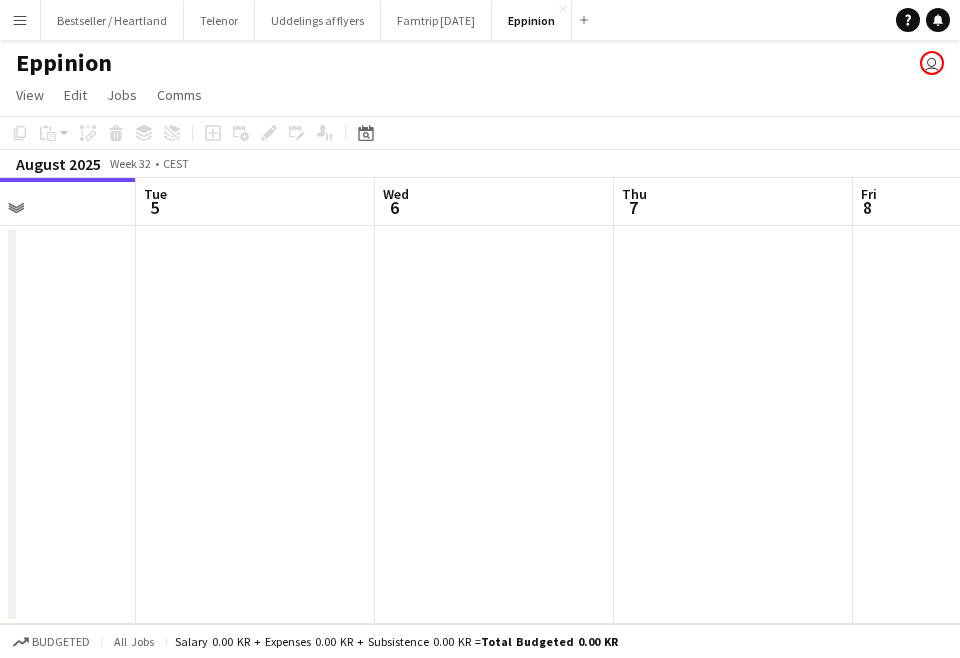drag, startPoint x: 282, startPoint y: 353, endPoint x: -212, endPoint y: 299, distance: 496.94266 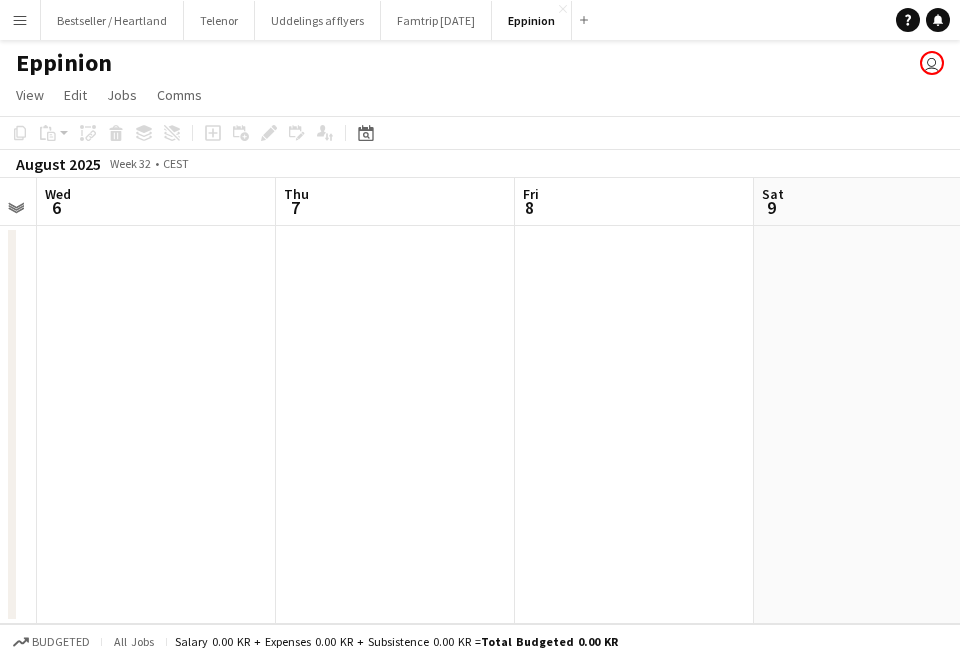 drag, startPoint x: 358, startPoint y: 342, endPoint x: -112, endPoint y: 345, distance: 470.00958 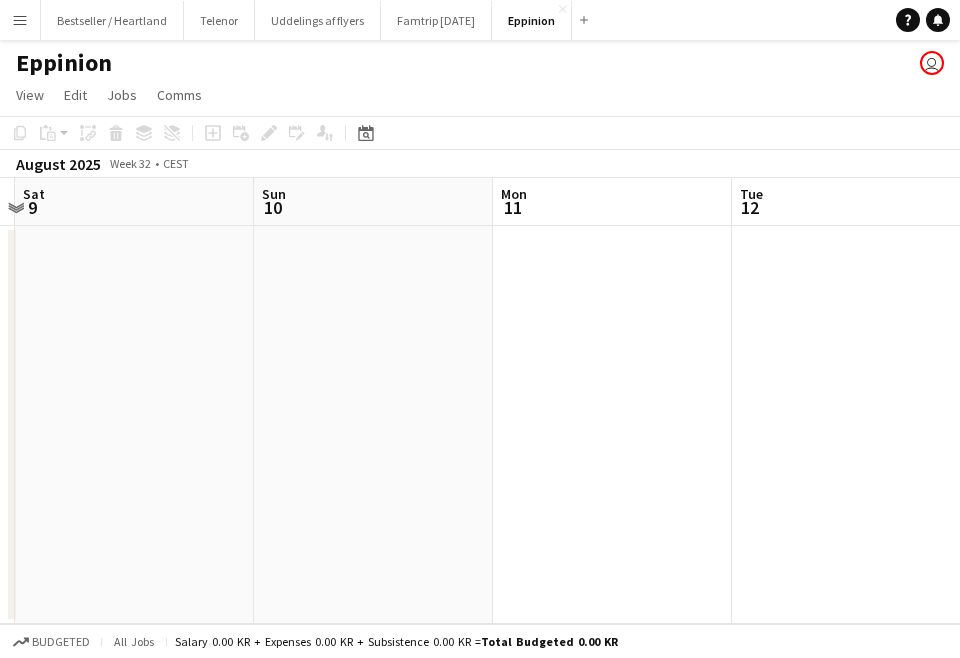 drag, startPoint x: 504, startPoint y: 271, endPoint x: -212, endPoint y: 279, distance: 716.0447 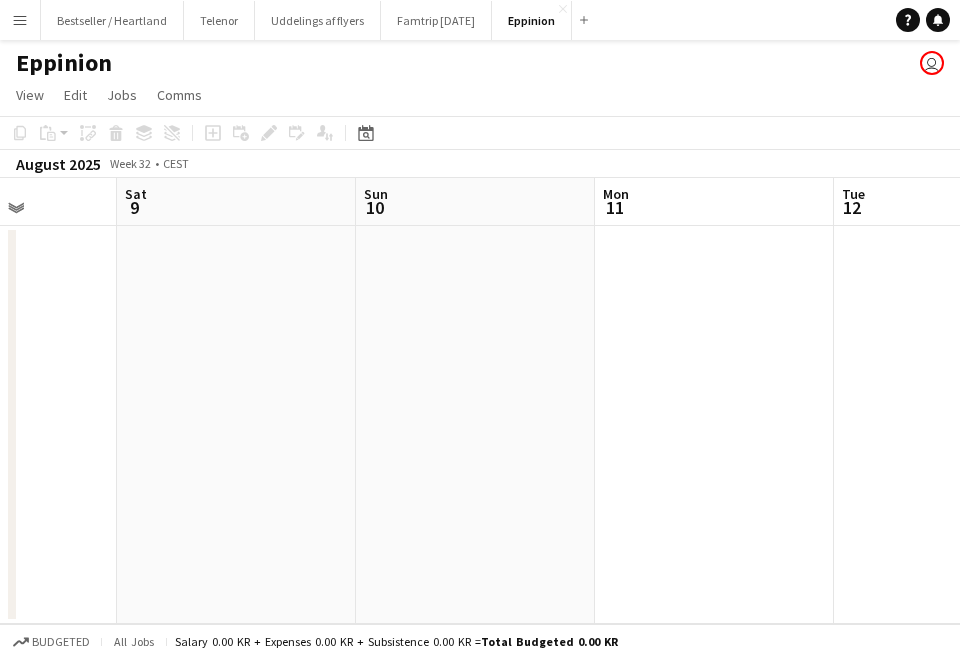 scroll, scrollTop: 0, scrollLeft: 670, axis: horizontal 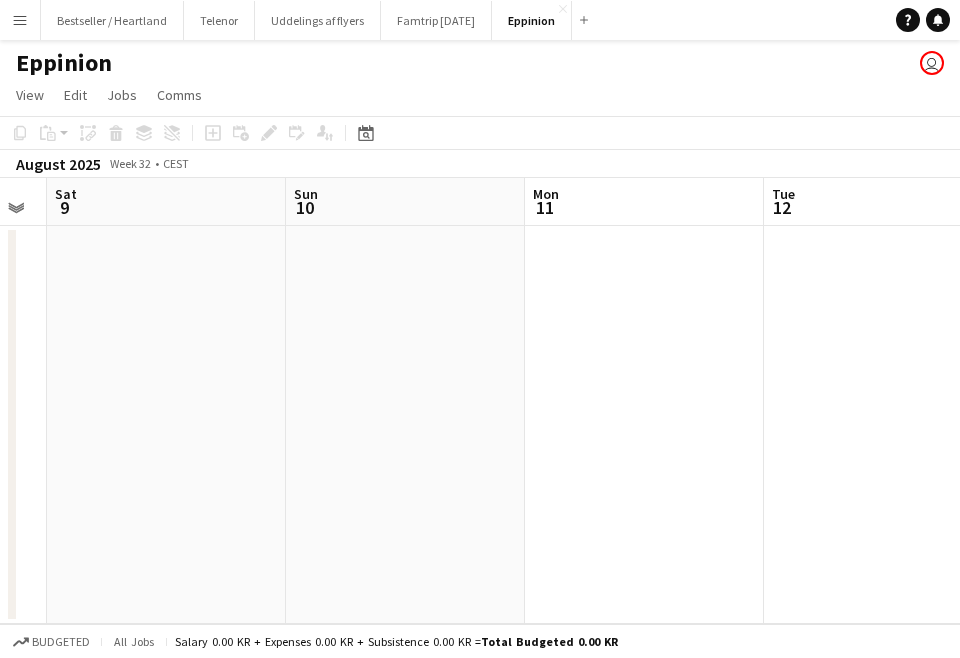 drag, startPoint x: 491, startPoint y: 320, endPoint x: -209, endPoint y: 312, distance: 700.0457 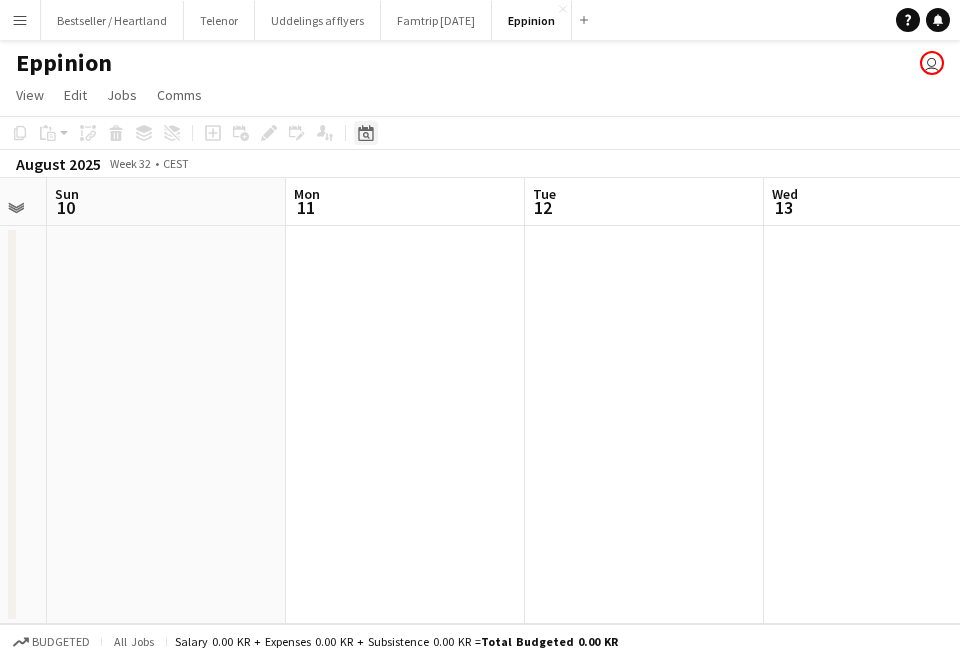 click on "Date picker" at bounding box center (366, 133) 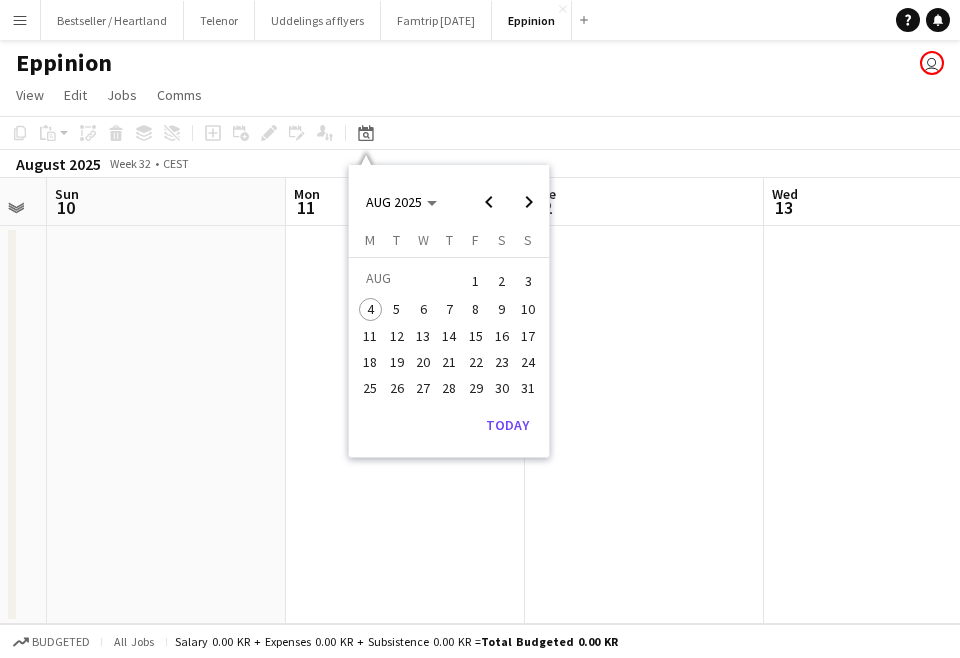 click on "22" at bounding box center [476, 362] 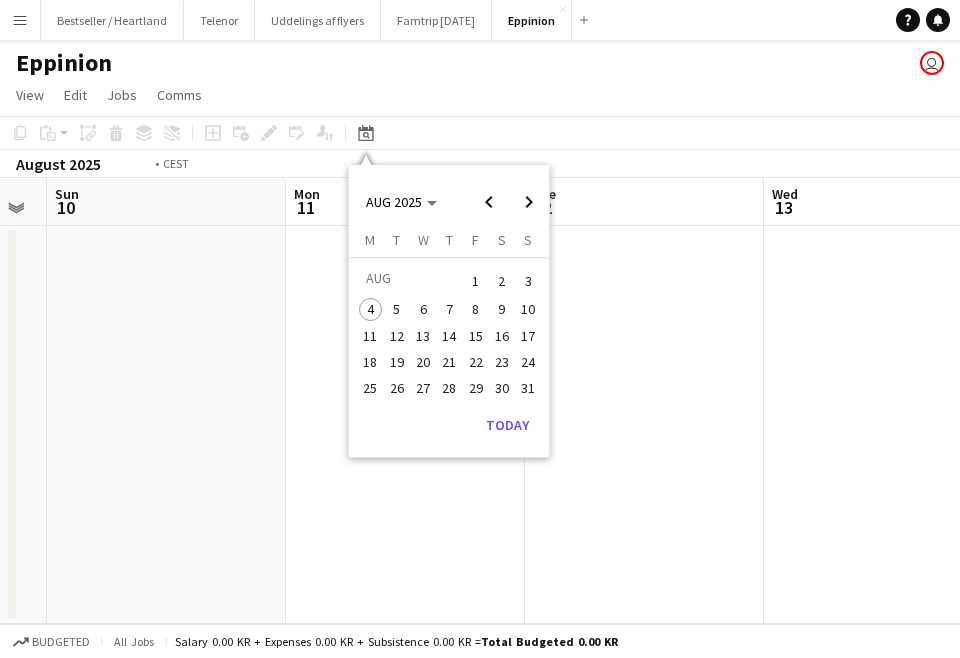 scroll, scrollTop: 0, scrollLeft: 688, axis: horizontal 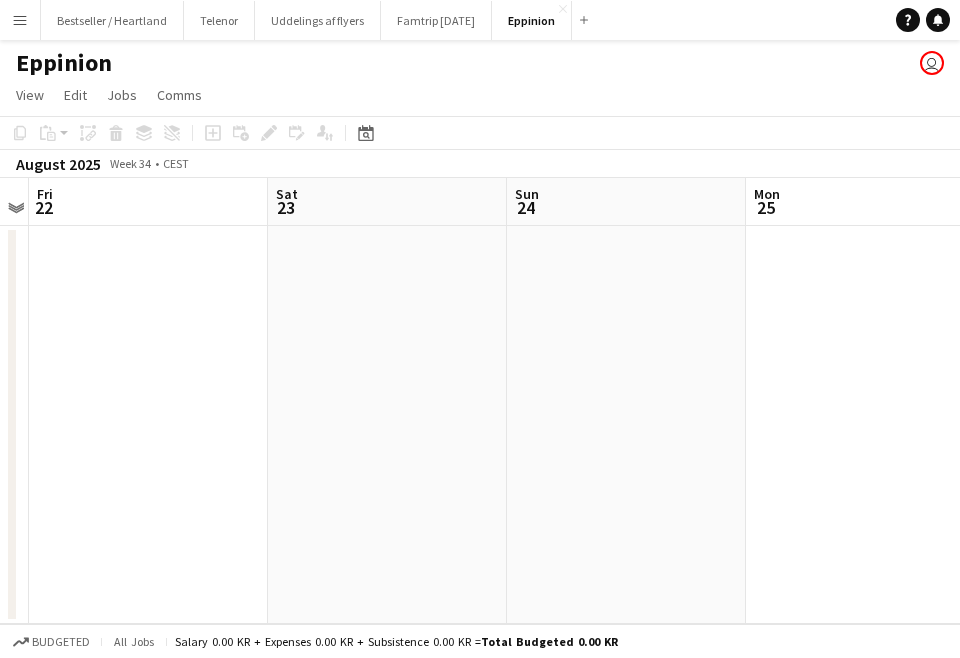 click at bounding box center (148, 425) 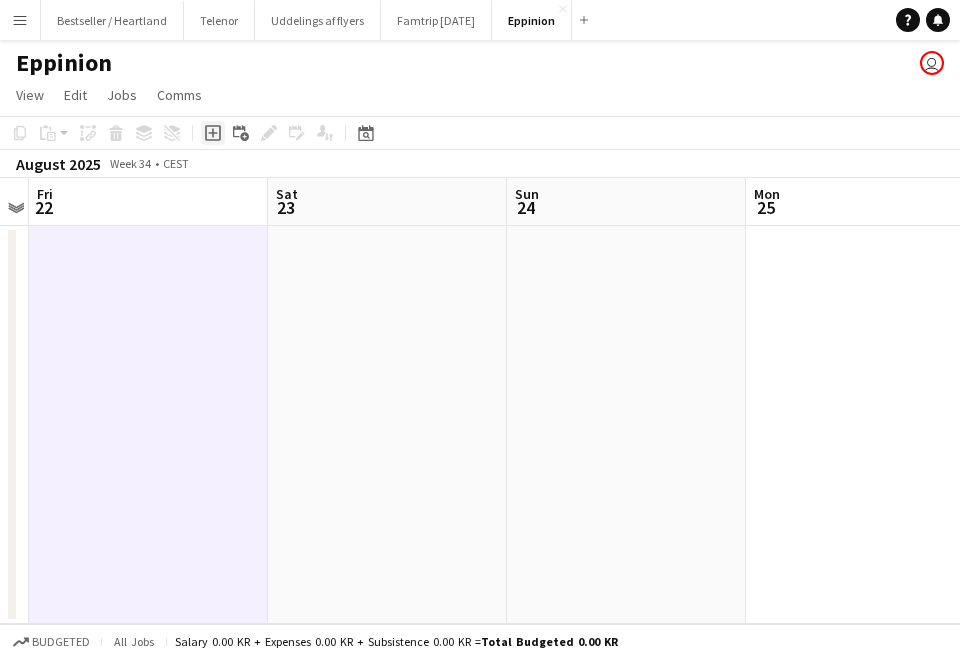 click on "Add job" at bounding box center [213, 133] 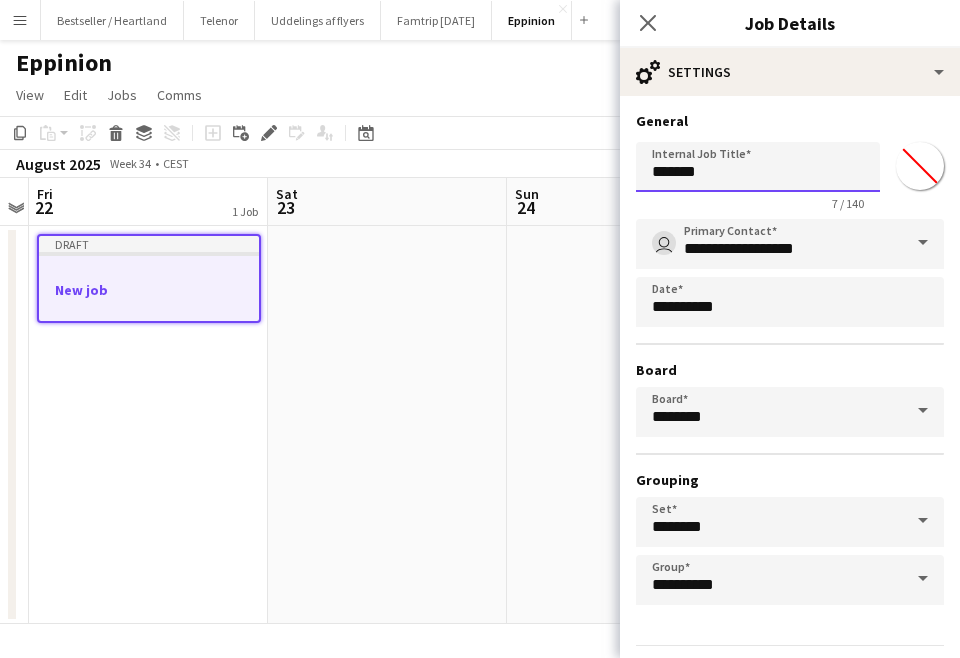 click on "*******" at bounding box center [758, 167] 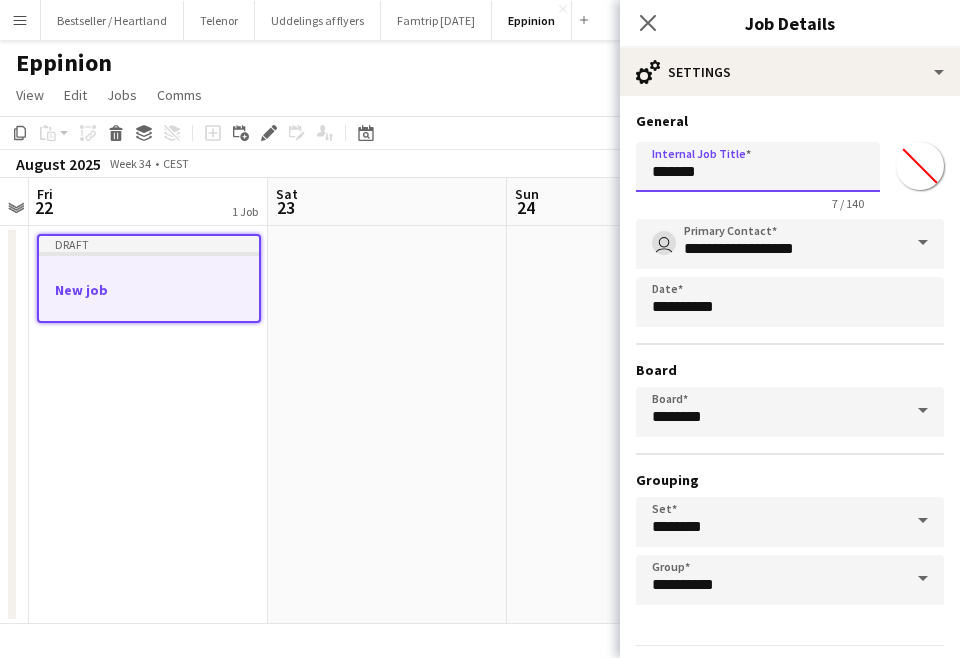 click on "*******" at bounding box center [758, 167] 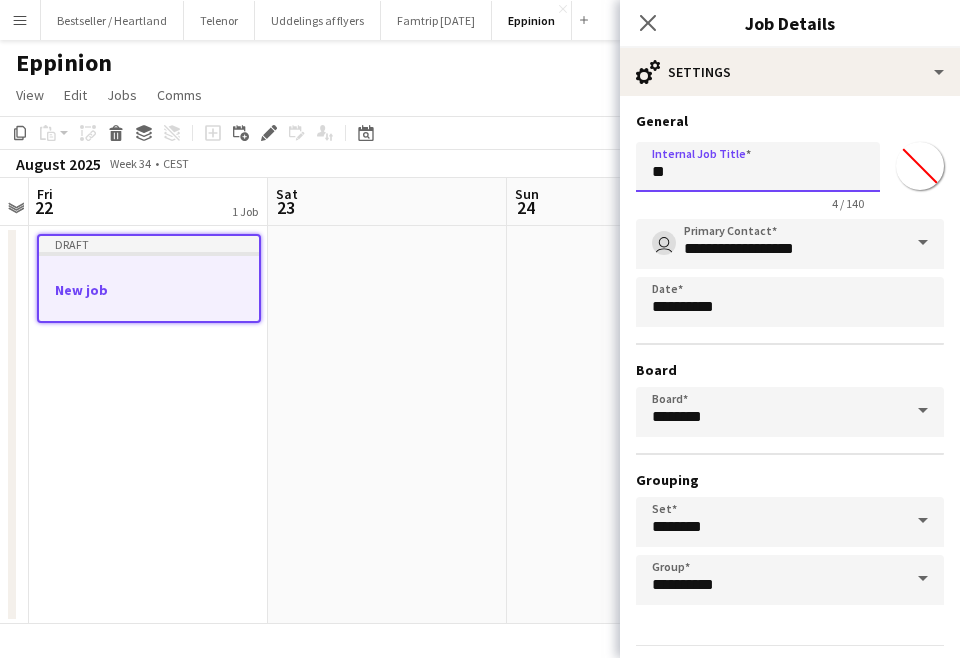 type on "*" 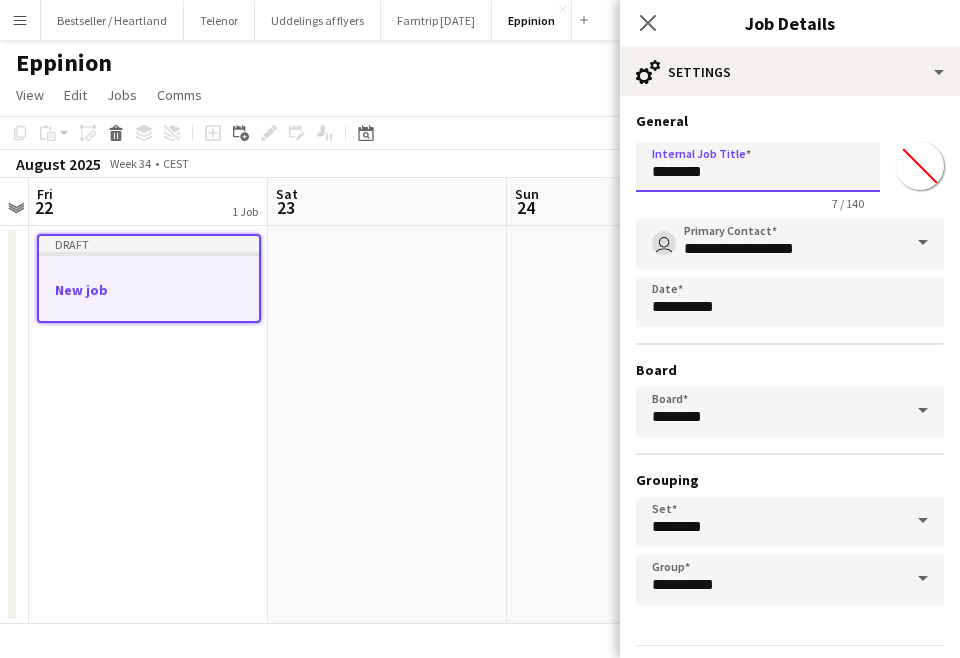 type on "*********" 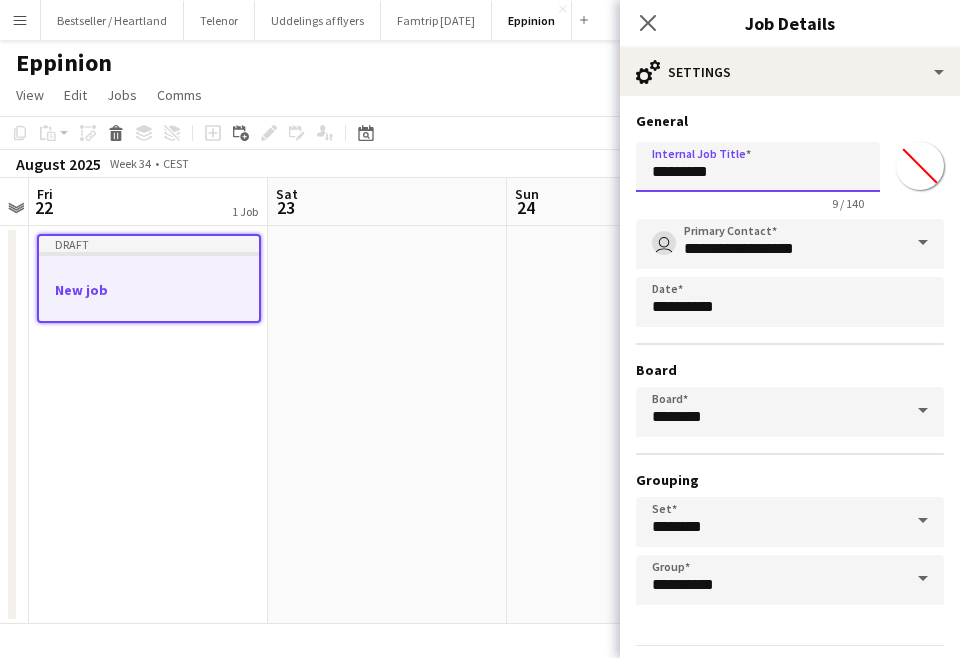 click on "Next" at bounding box center (769, 682) 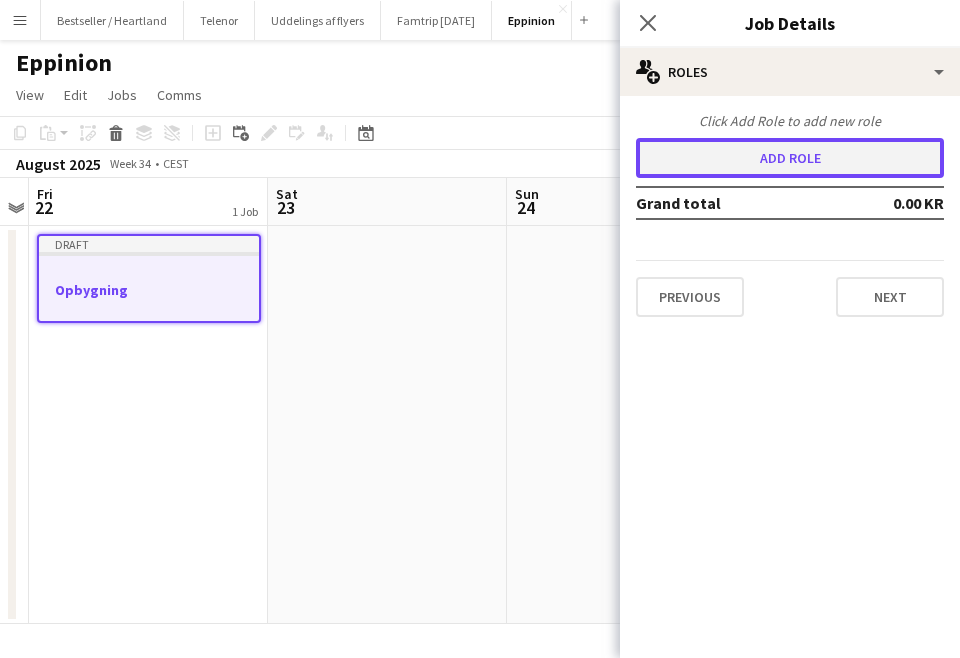 click on "Add role" at bounding box center [790, 158] 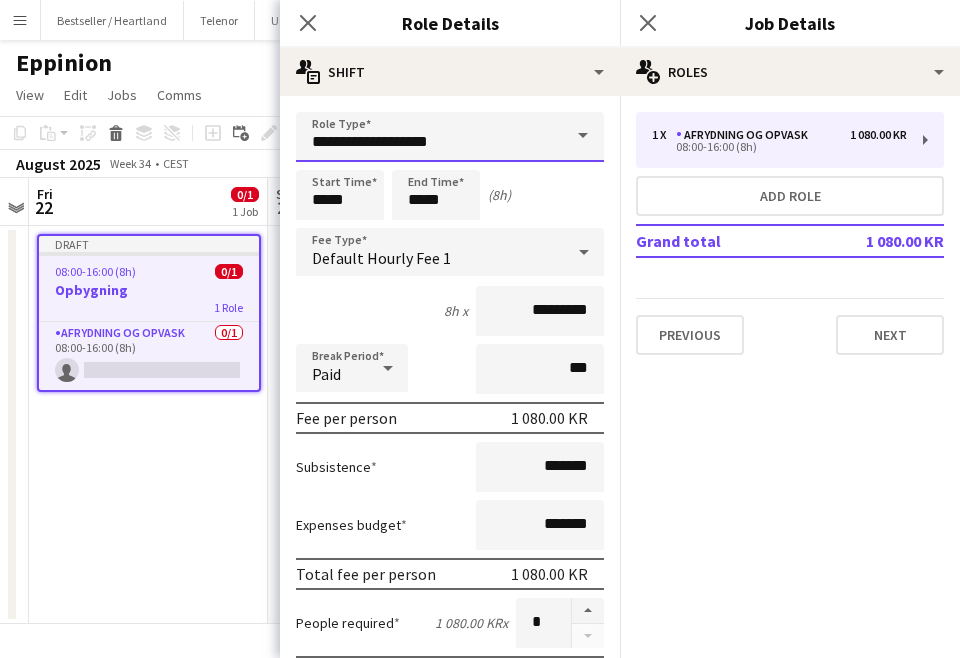 click on "**********" at bounding box center (450, 137) 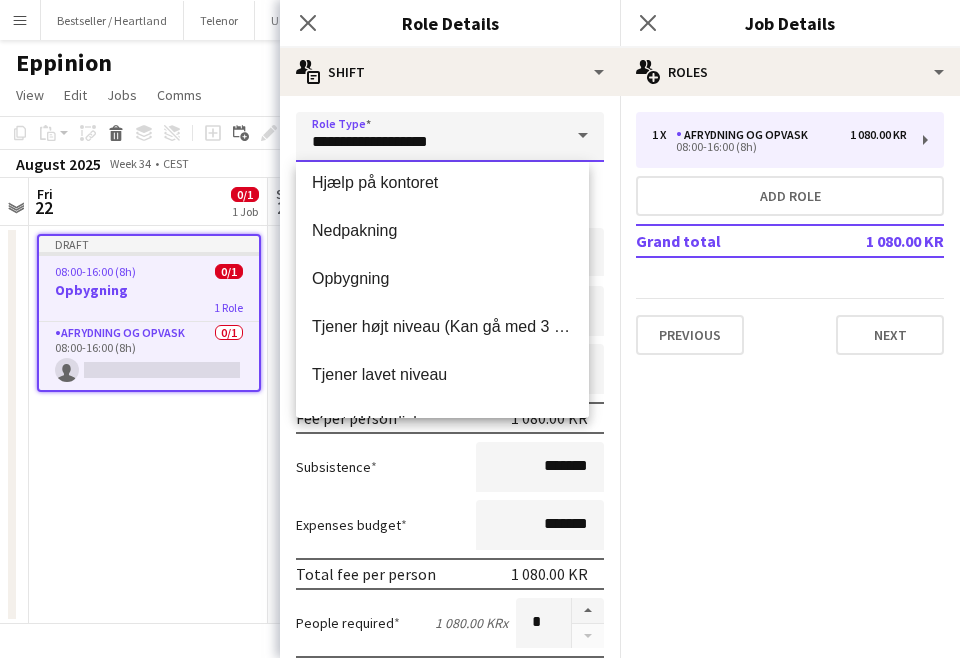 scroll, scrollTop: 207, scrollLeft: 0, axis: vertical 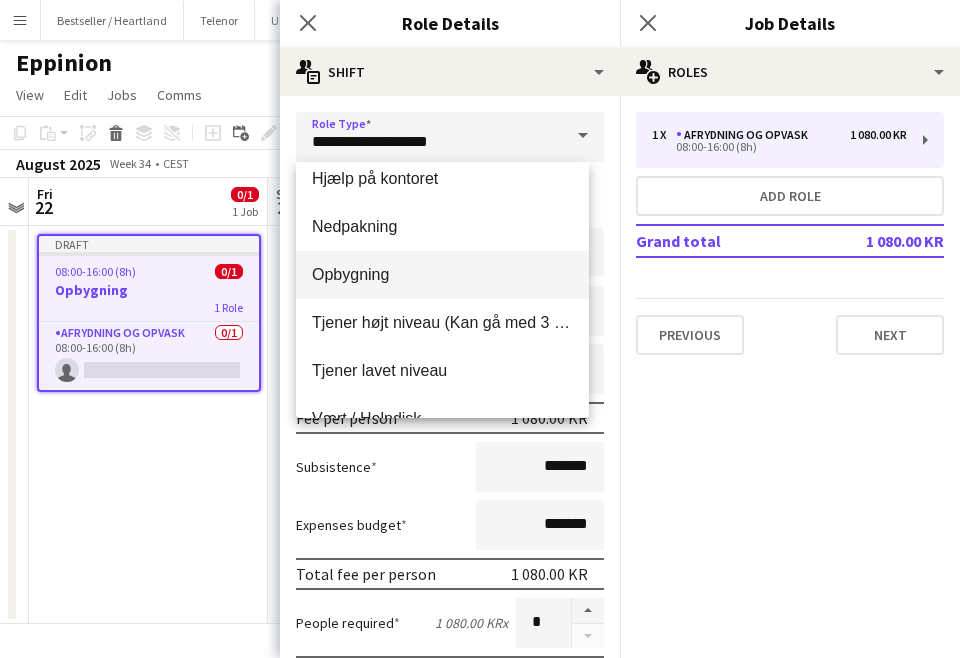 click on "Opbygning" at bounding box center [442, 274] 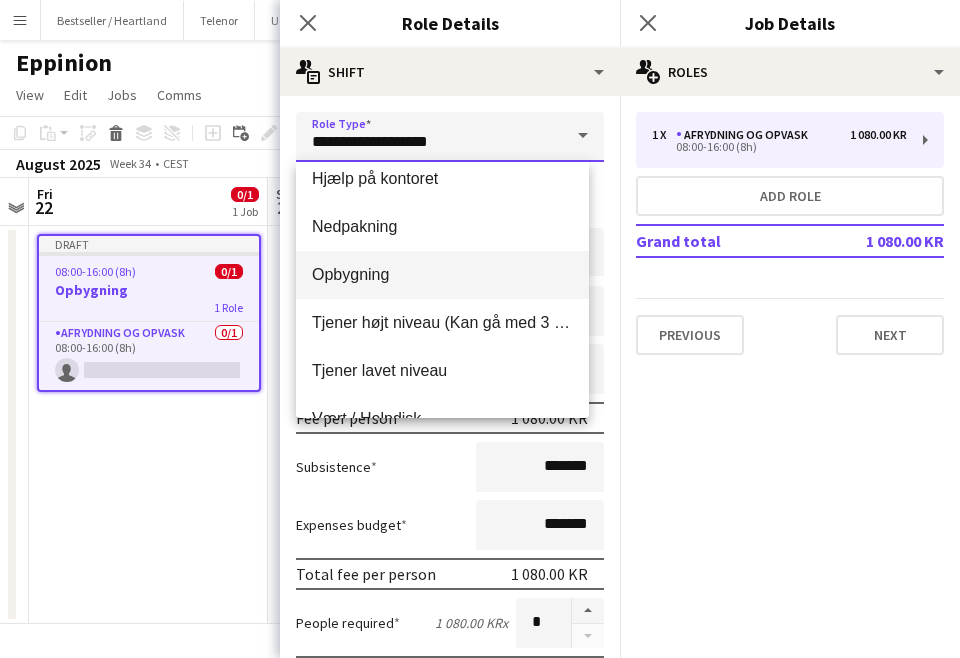 type on "*********" 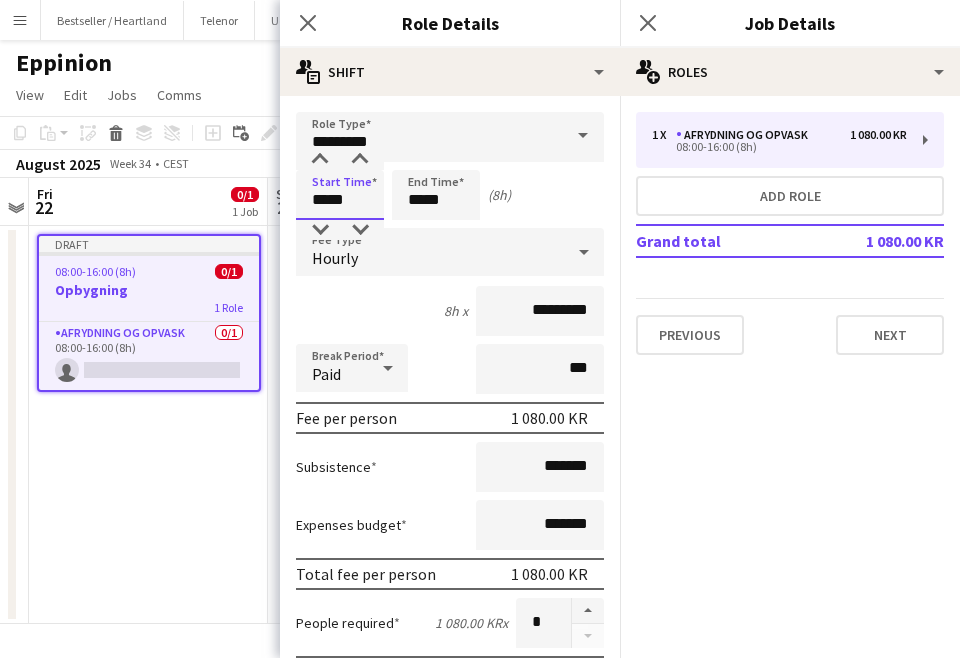 click on "*****" at bounding box center (340, 195) 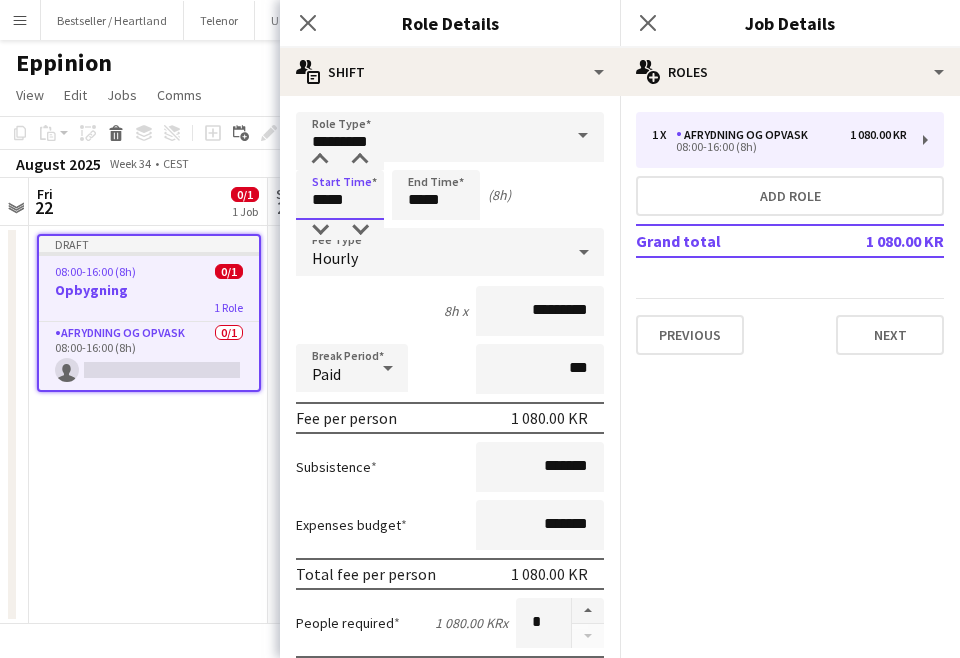 click on "*****" at bounding box center (340, 195) 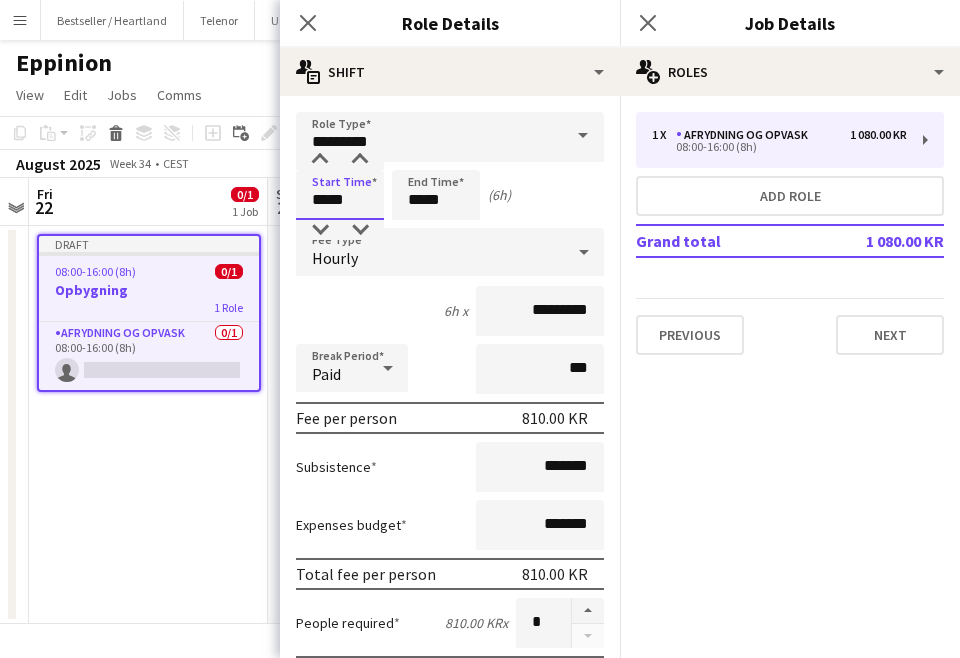 type on "*****" 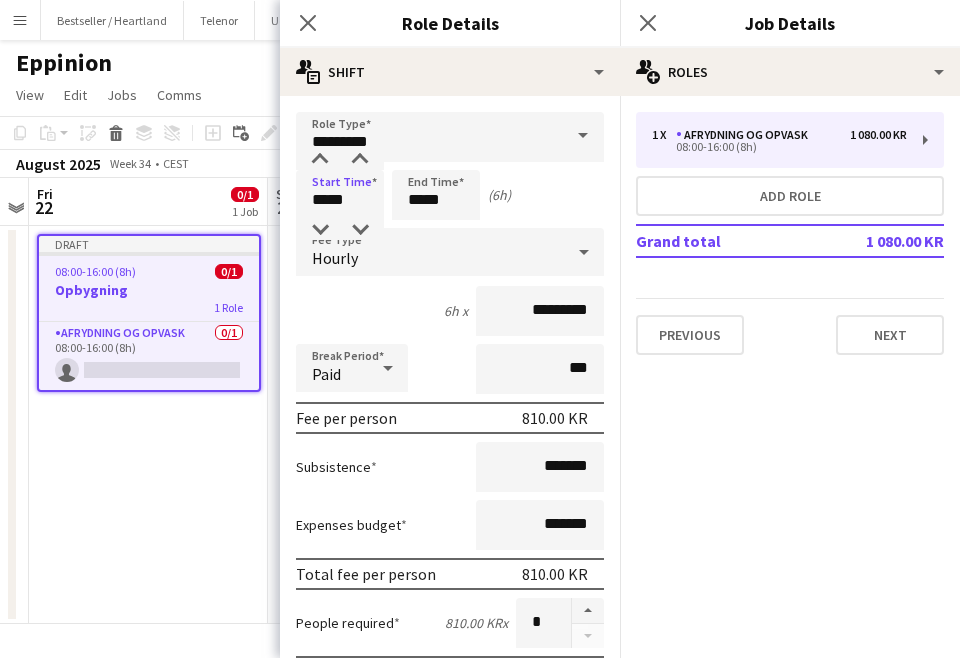 click on "Start Time  *****  End Time  *****  (6h)" at bounding box center [450, 195] 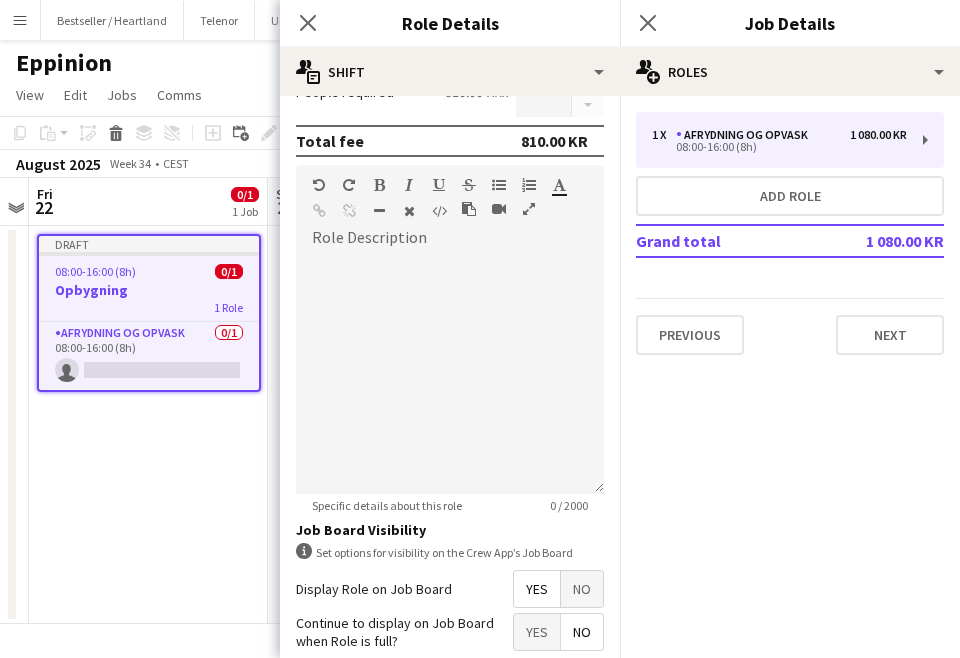scroll, scrollTop: 695, scrollLeft: 0, axis: vertical 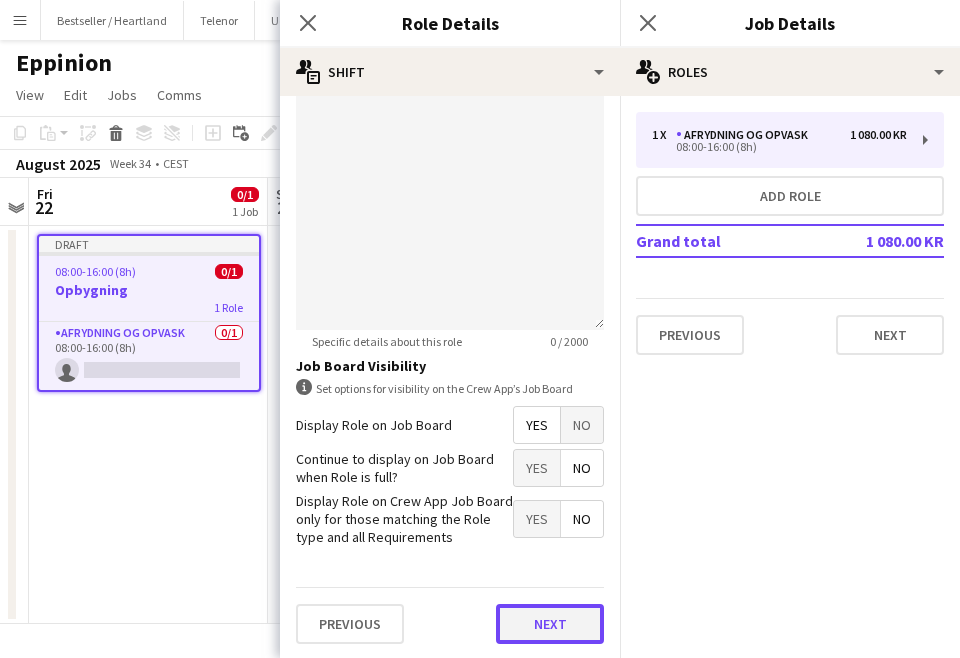 click on "Next" at bounding box center (550, 624) 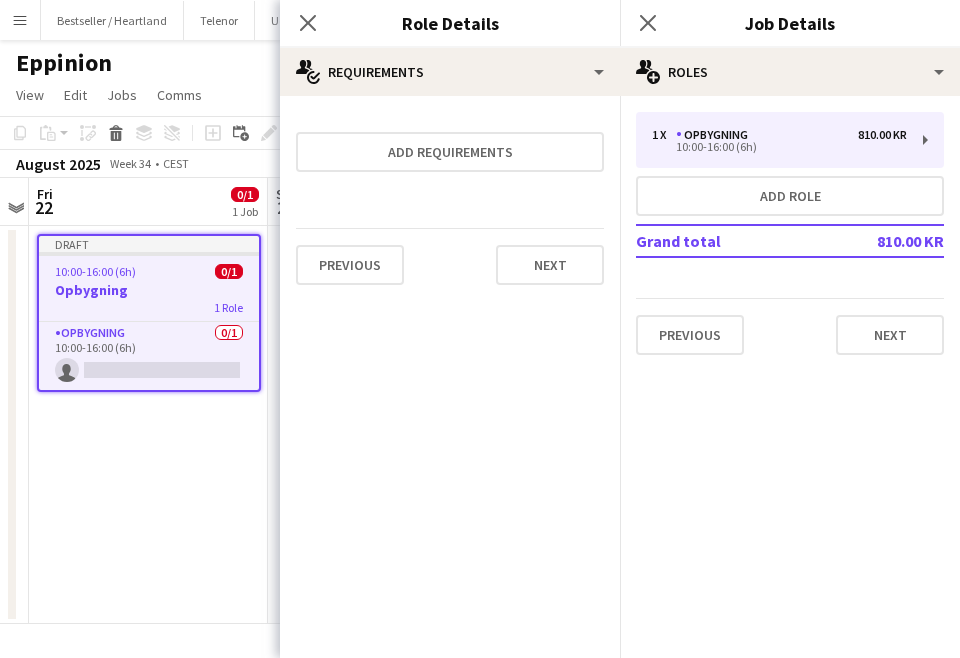 scroll, scrollTop: 0, scrollLeft: 0, axis: both 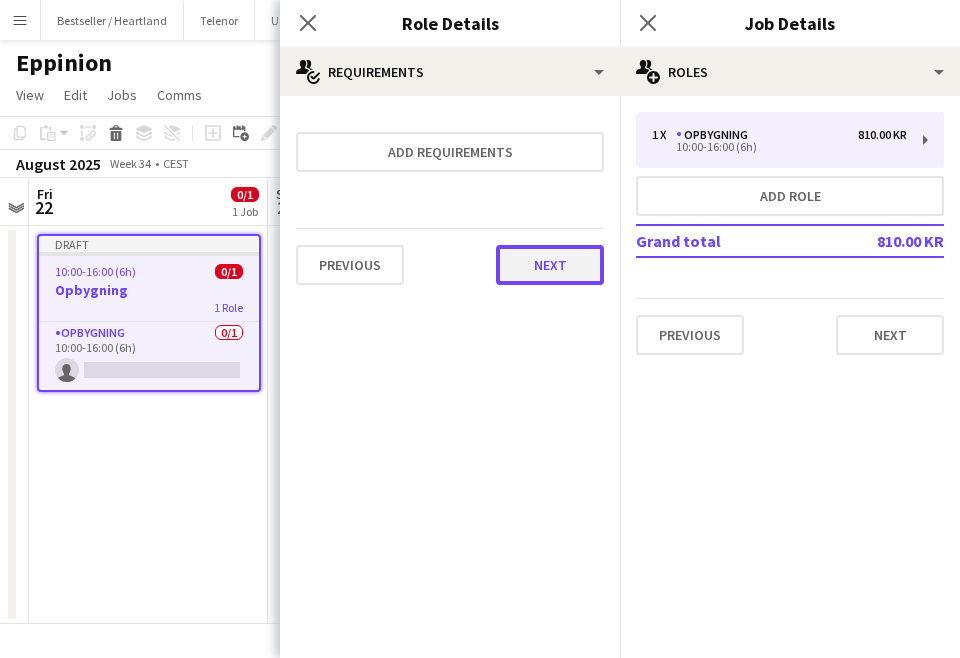 click on "Next" at bounding box center (550, 265) 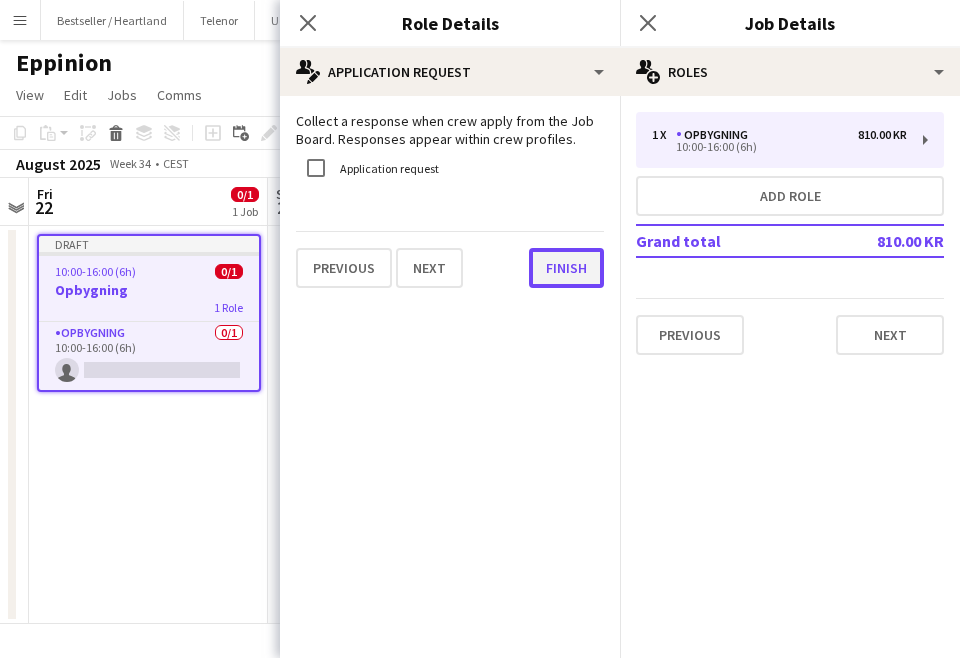 click on "Finish" at bounding box center [566, 268] 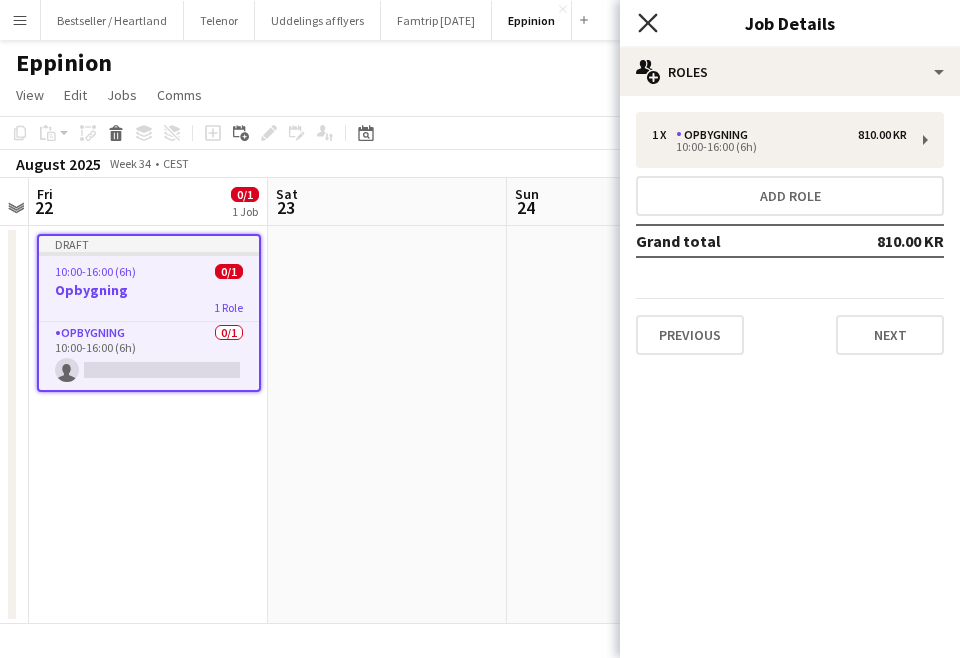 click on "Close pop-in" 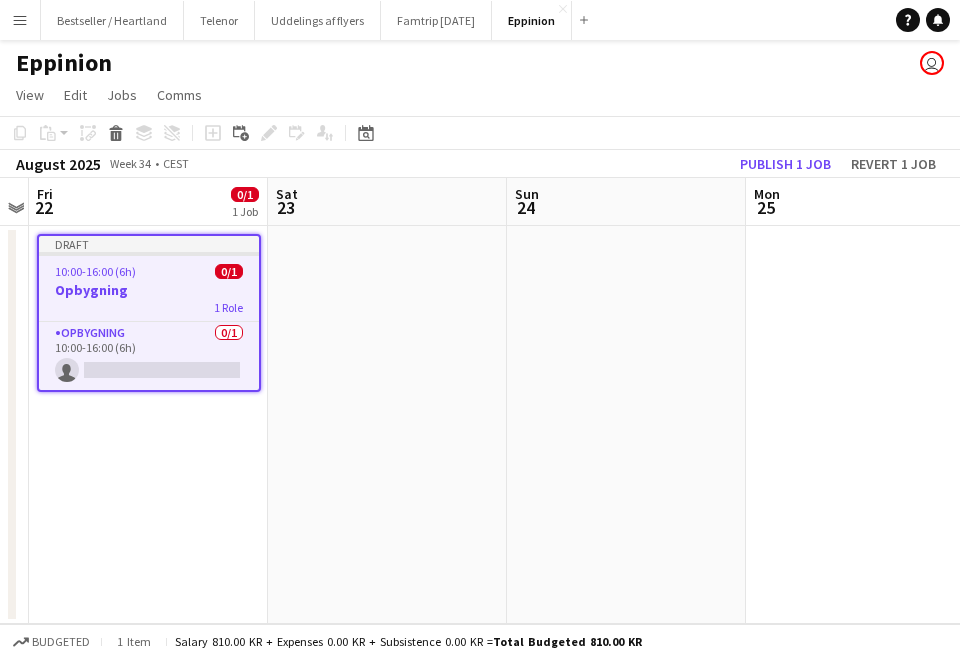 click at bounding box center (626, 425) 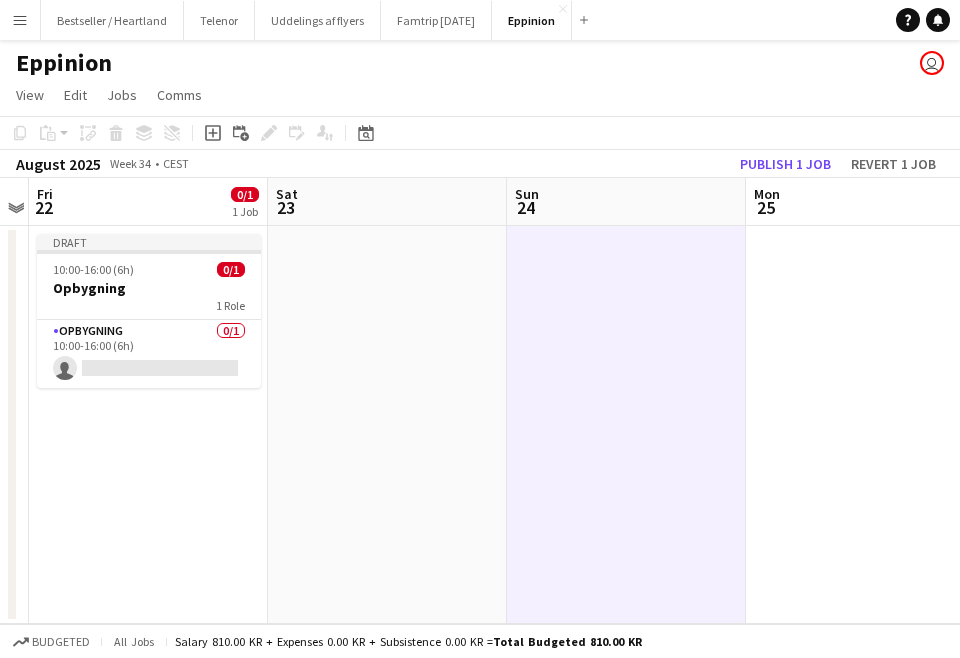 click on "Draft   10:00-16:00 (6h)    0/1   Opbygning   1 Role   Opbygning   0/1   10:00-16:00 (6h)
single-neutral-actions" at bounding box center [148, 425] 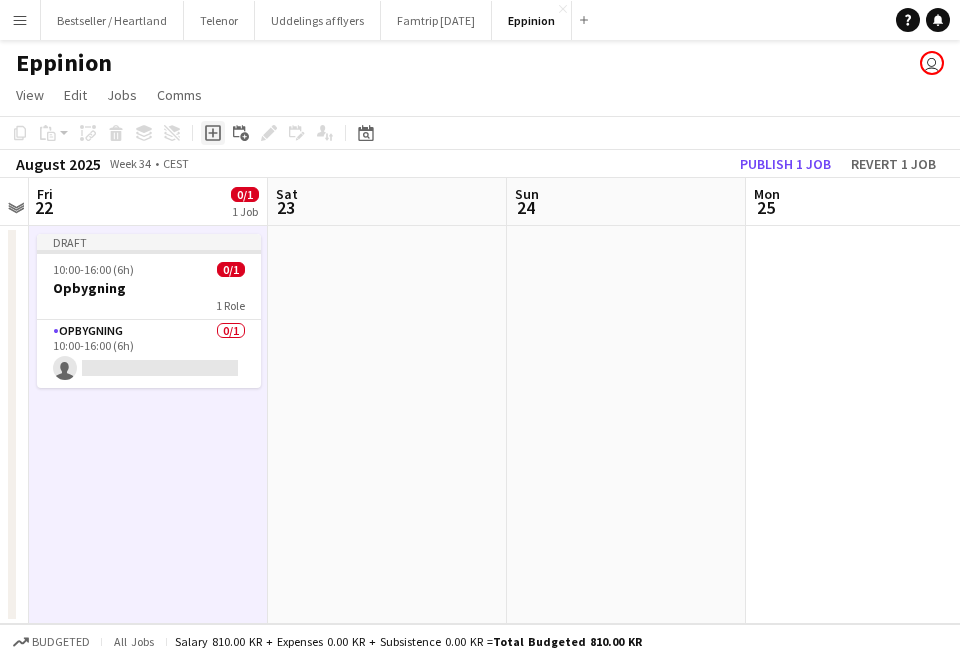 click on "Add job" 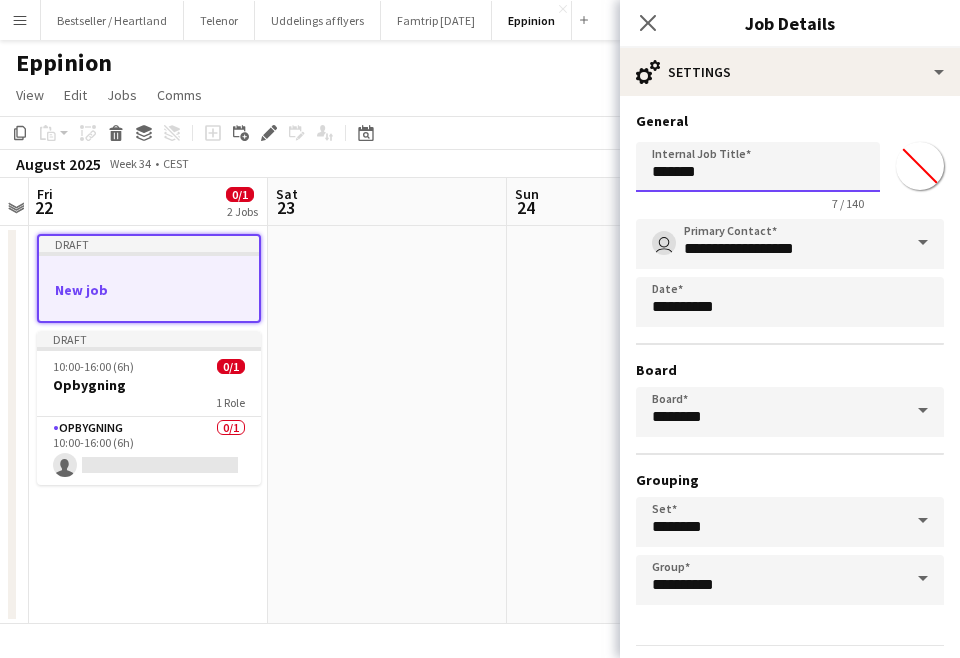 click on "*******" at bounding box center [758, 167] 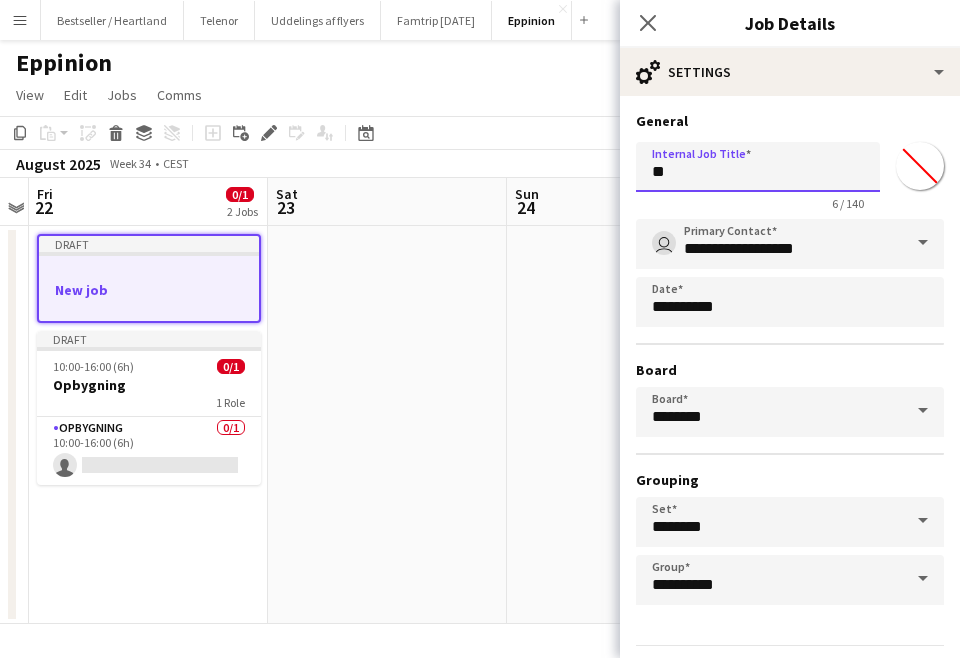 type on "*" 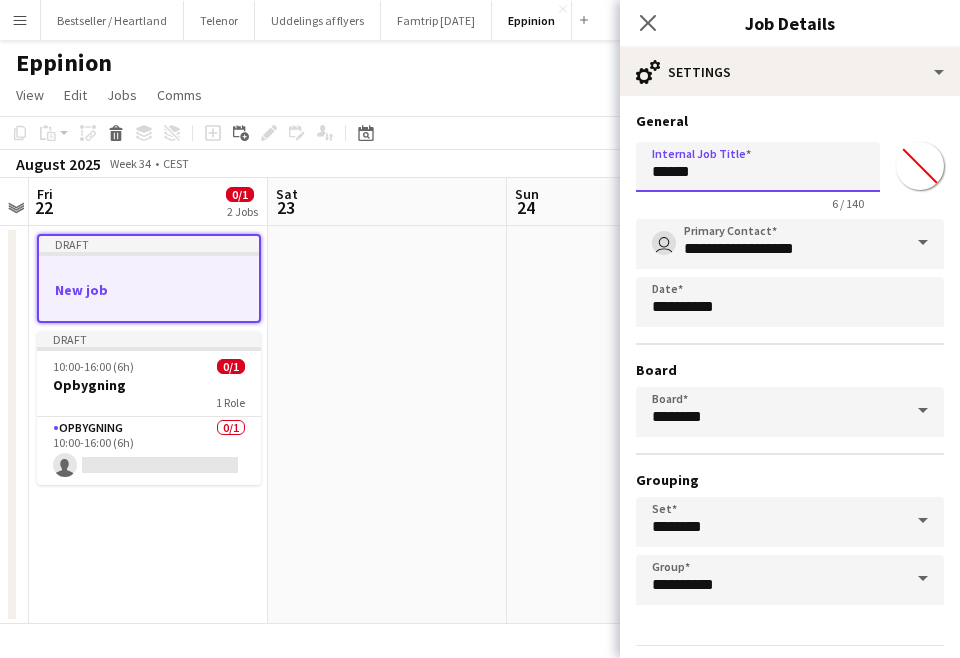 type on "******" 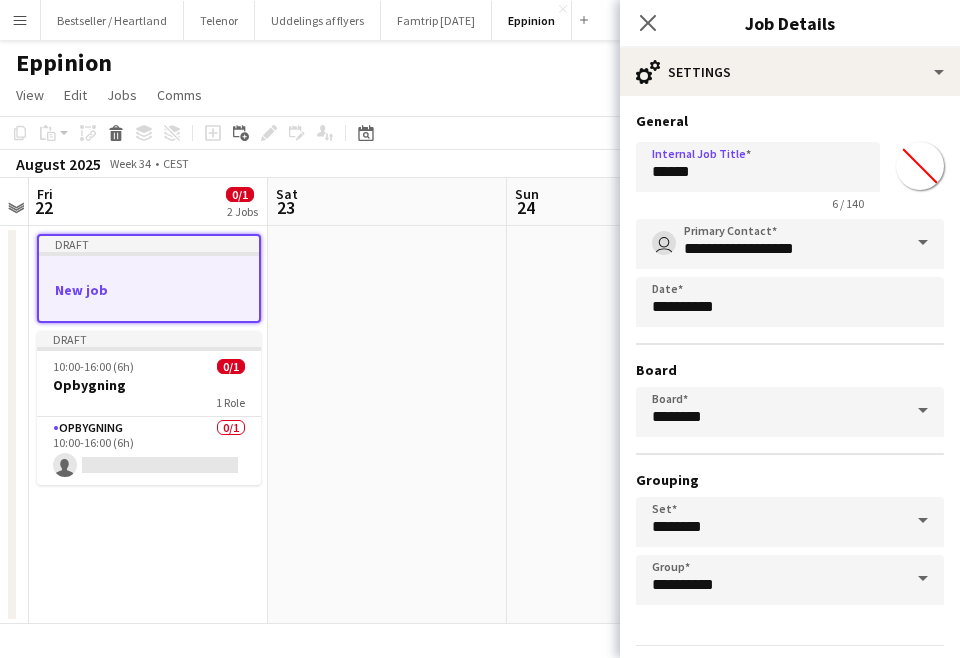 click on "**********" at bounding box center (790, 412) 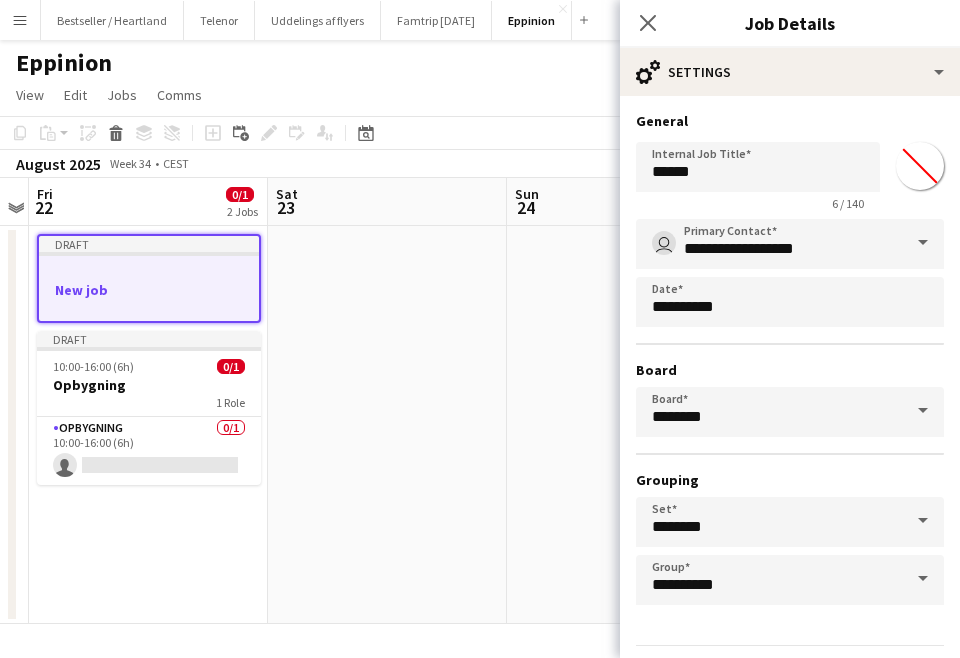 scroll, scrollTop: 60, scrollLeft: 0, axis: vertical 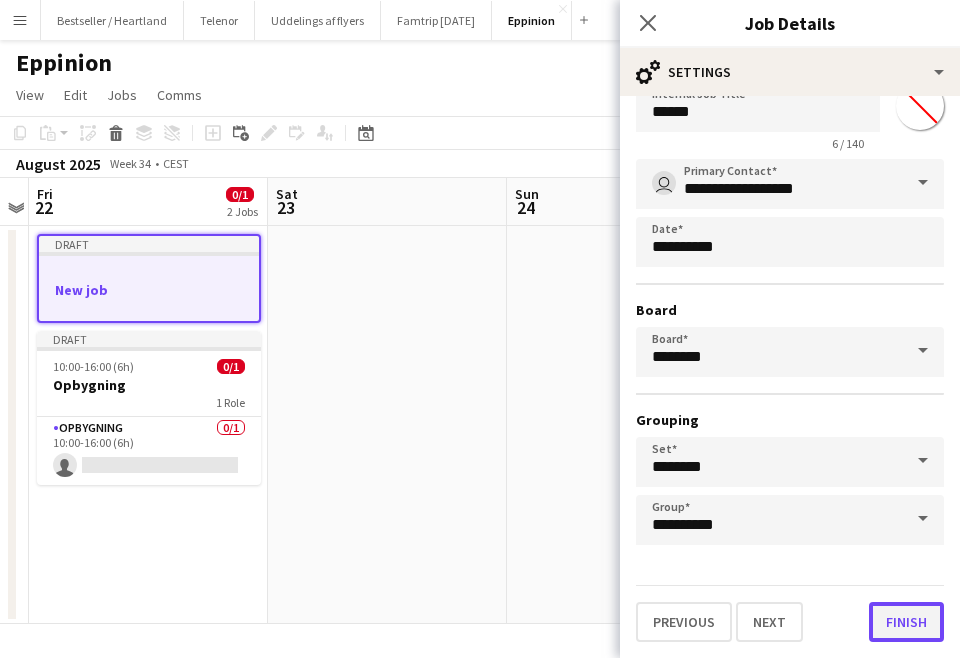 click on "Finish" at bounding box center (906, 622) 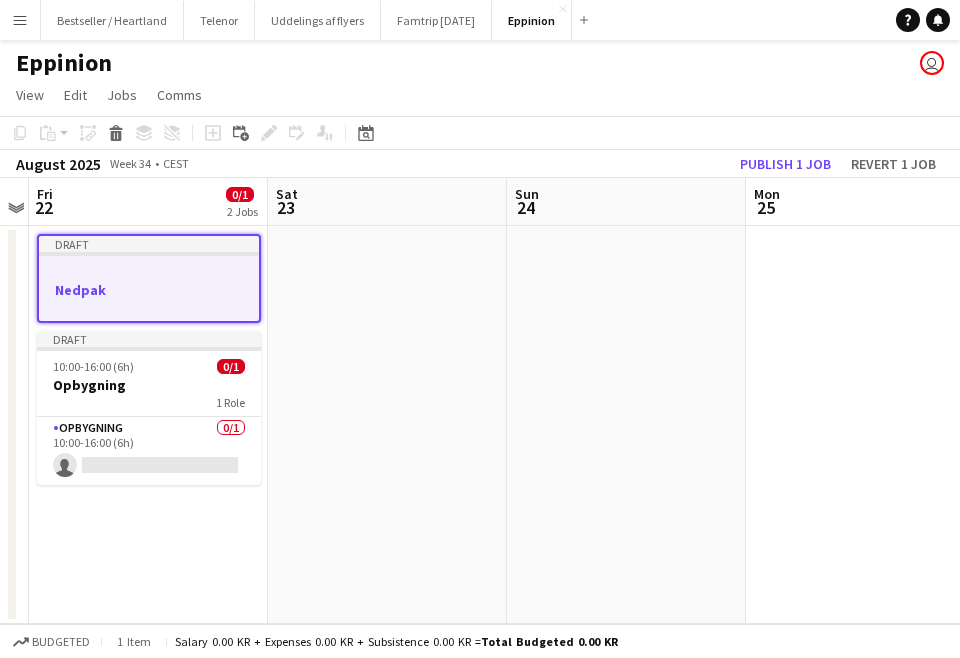 click on "Draft   Nedpak   Draft   10:00-16:00 (6h)    0/1   Opbygning   1 Role   Opbygning   0/1   10:00-16:00 (6h)
single-neutral-actions" at bounding box center [148, 425] 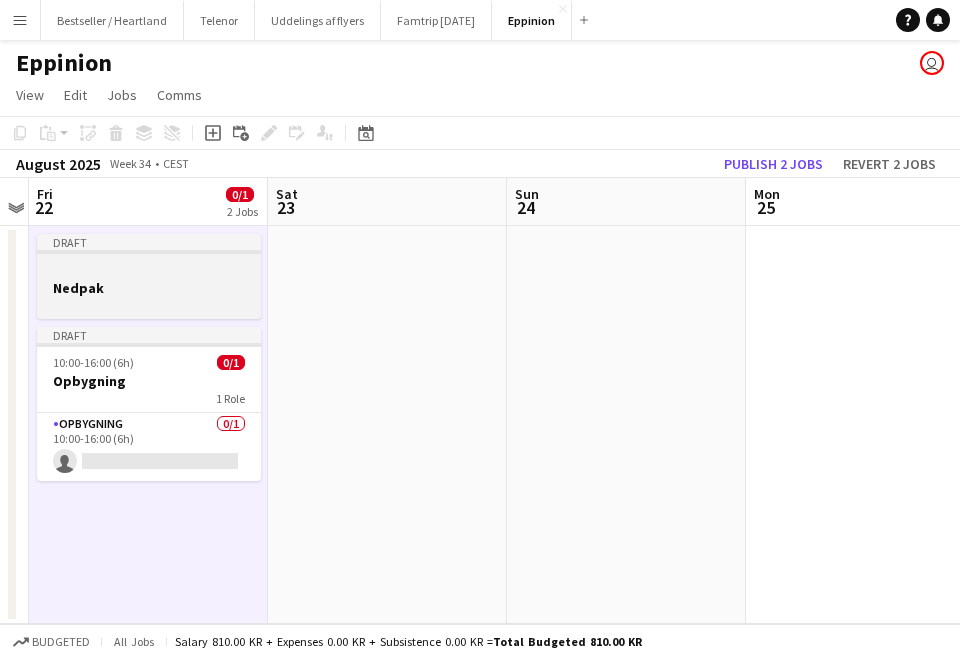 click on "Draft   Nedpak" at bounding box center (149, 276) 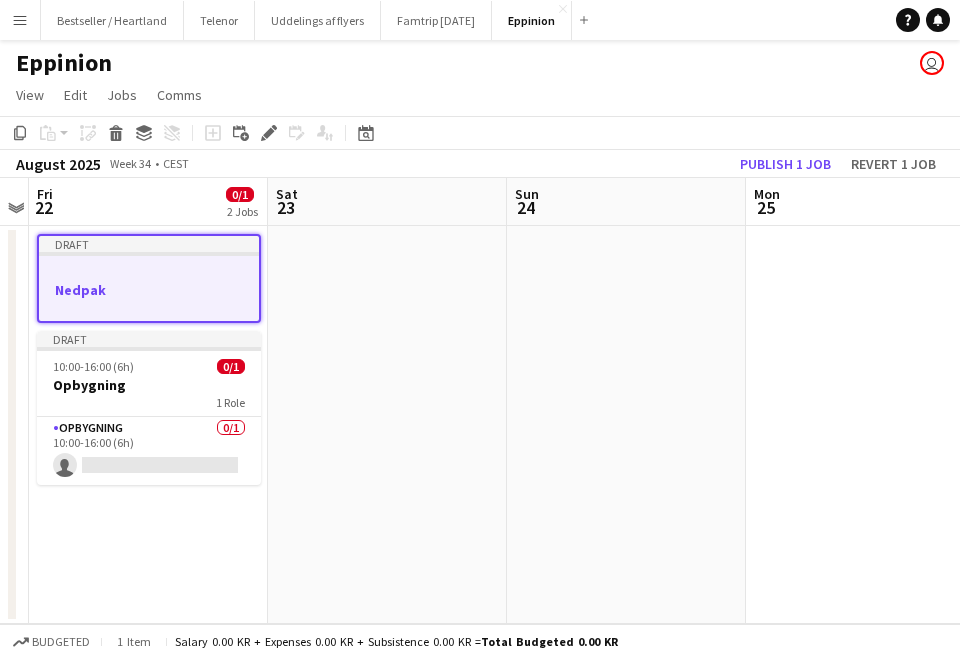 click at bounding box center [149, 271] 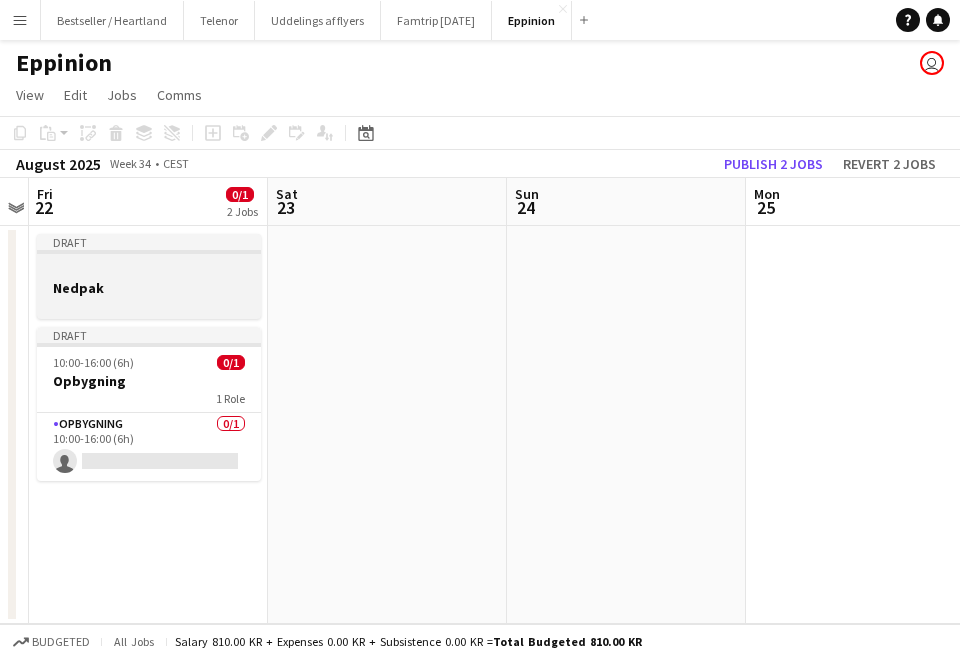 click at bounding box center (149, 269) 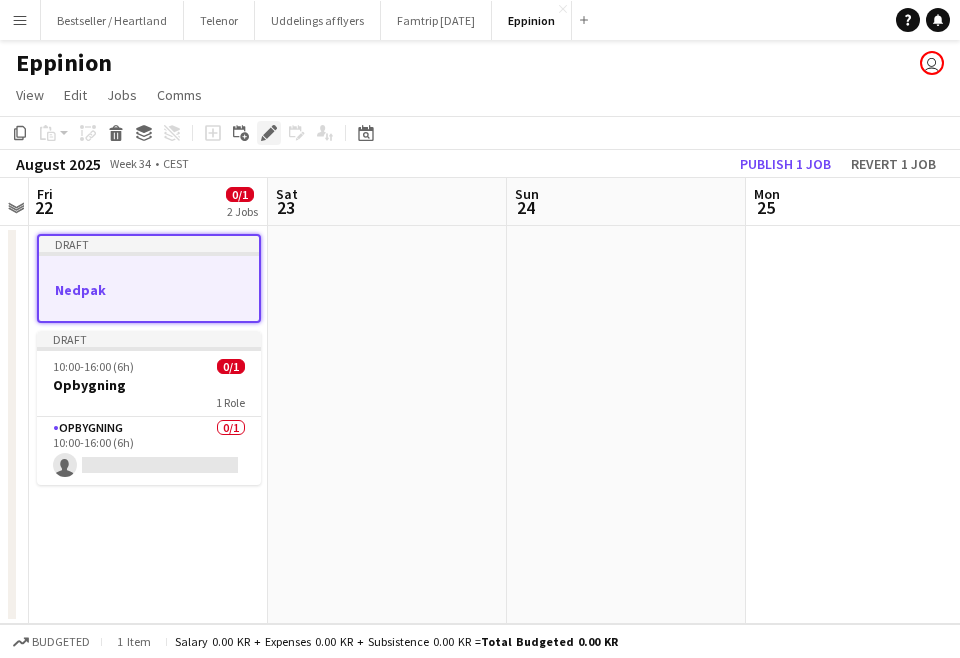 click on "Edit" 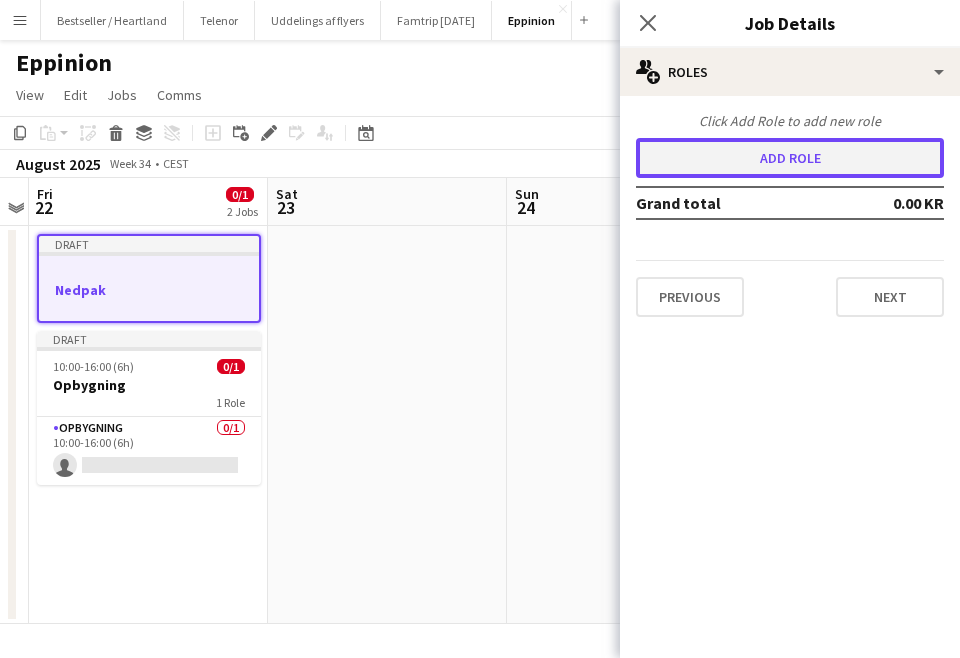 click on "Add role" at bounding box center [790, 158] 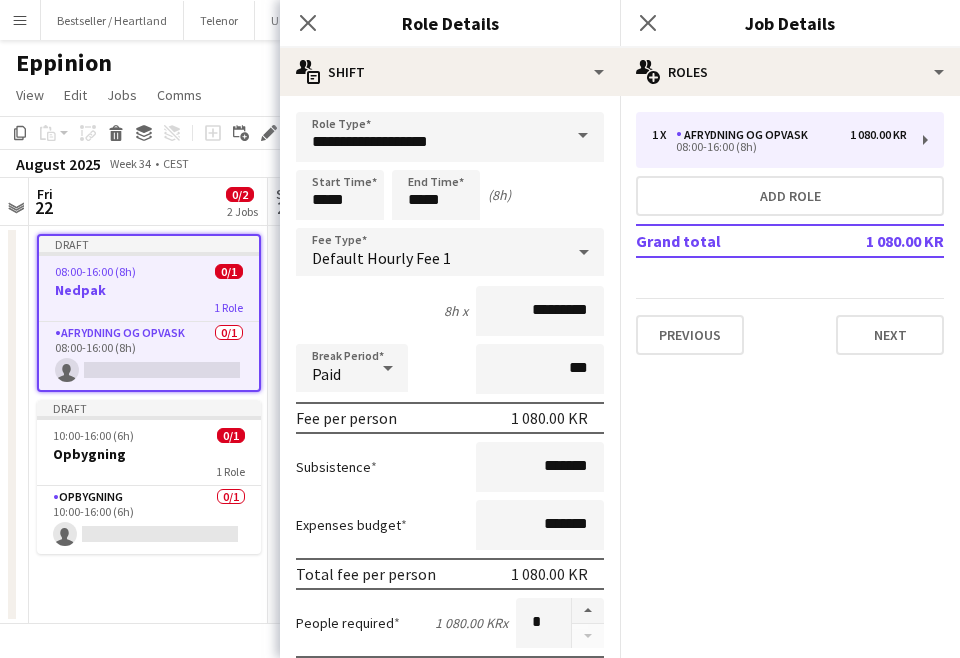 click at bounding box center (583, 136) 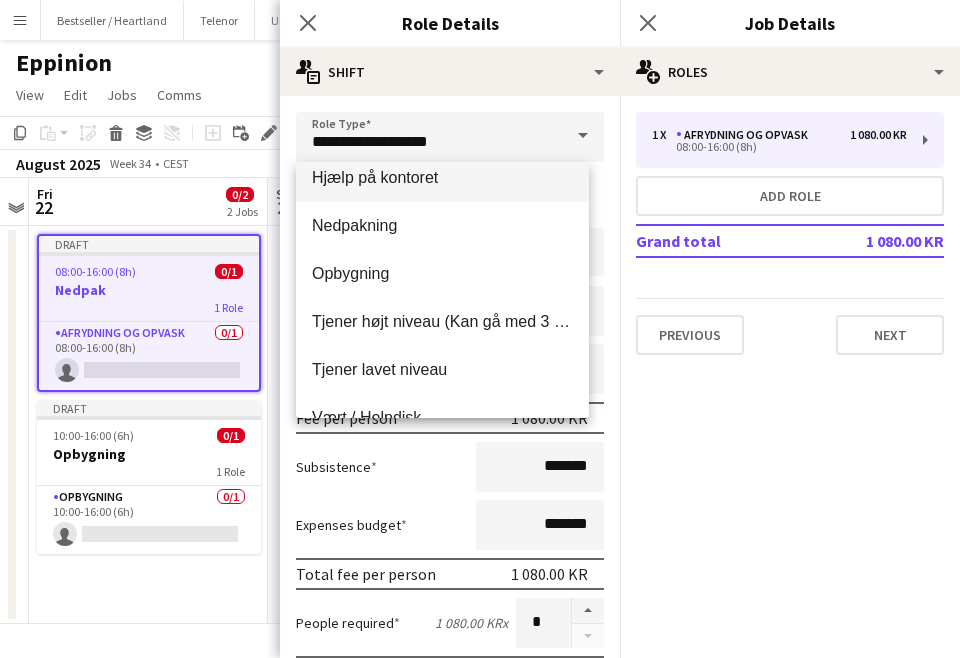 scroll, scrollTop: 206, scrollLeft: 0, axis: vertical 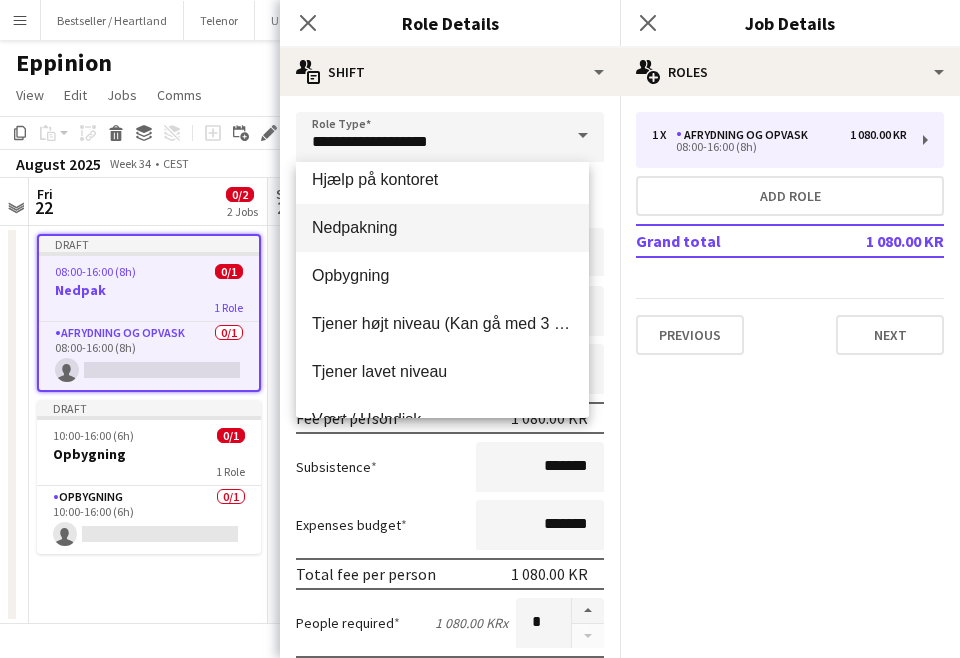 click on "Nedpakning" at bounding box center (442, 227) 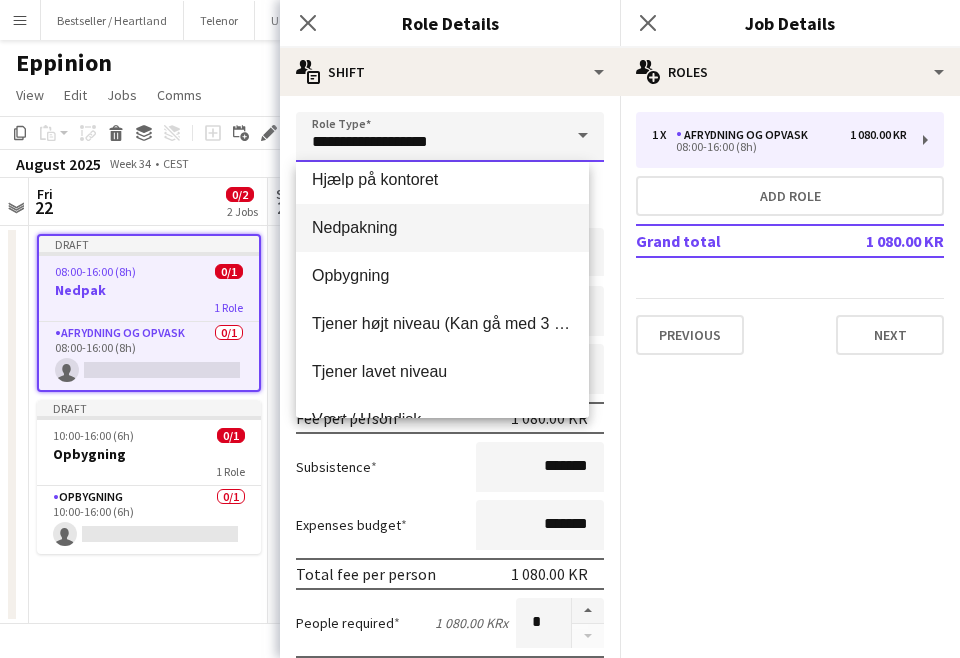 type on "**********" 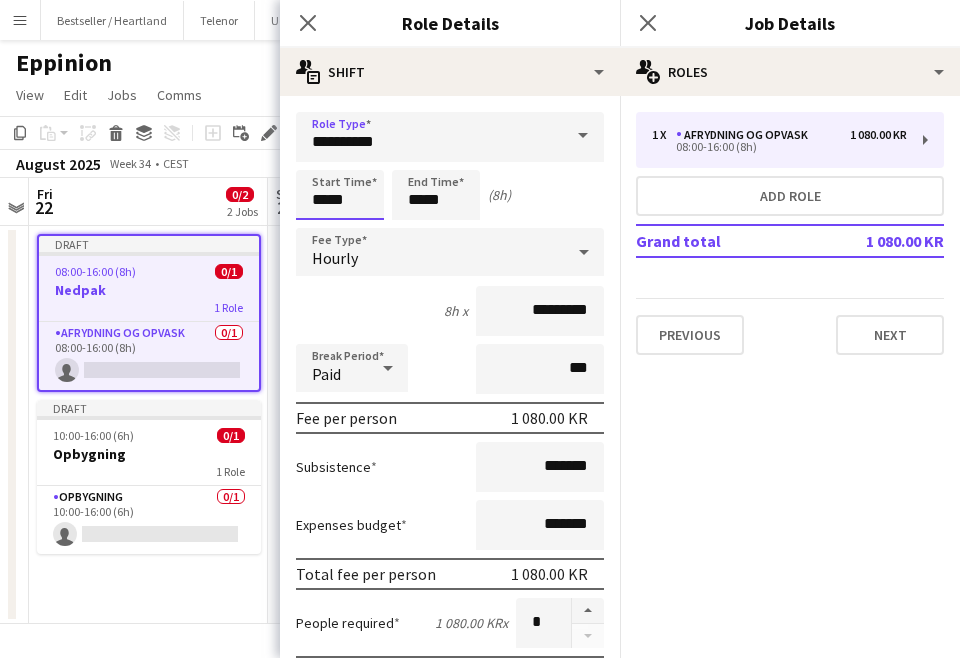 click on "*****" at bounding box center [340, 195] 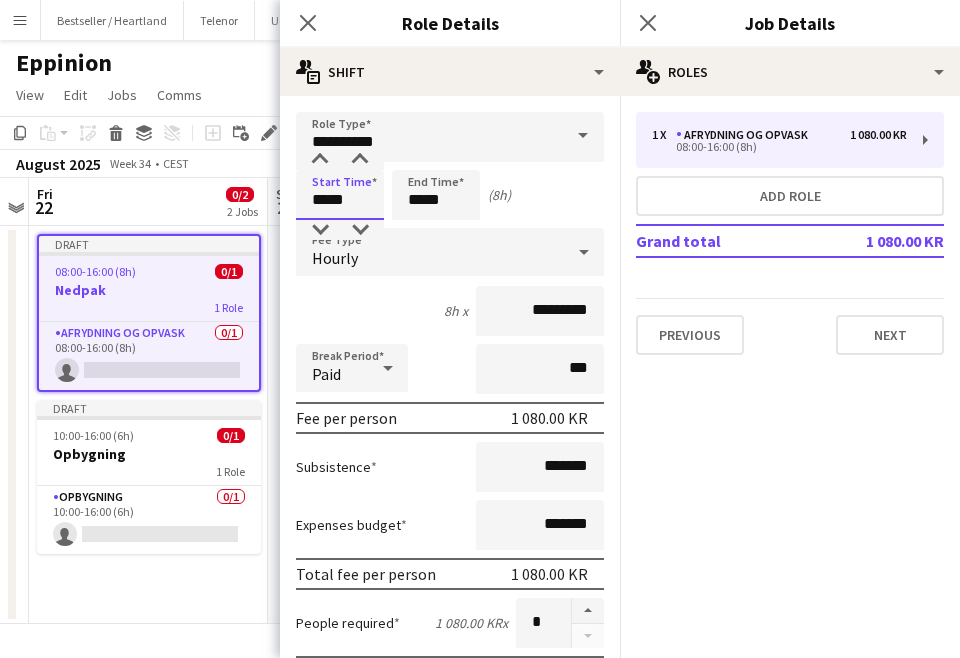 click on "*****" at bounding box center [340, 195] 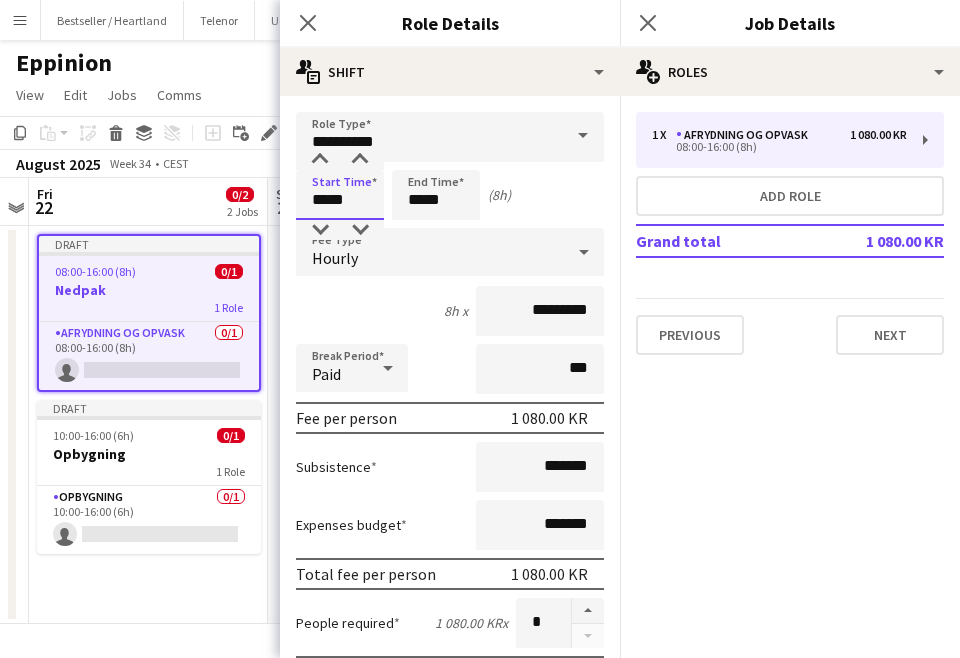 click on "*****" at bounding box center [340, 195] 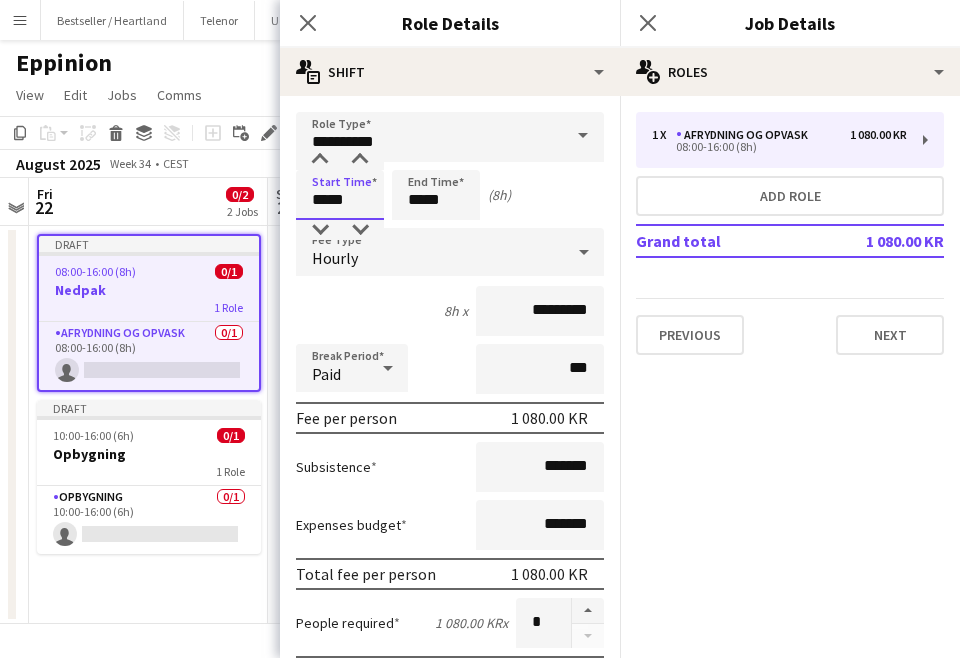 click on "*****" at bounding box center (340, 195) 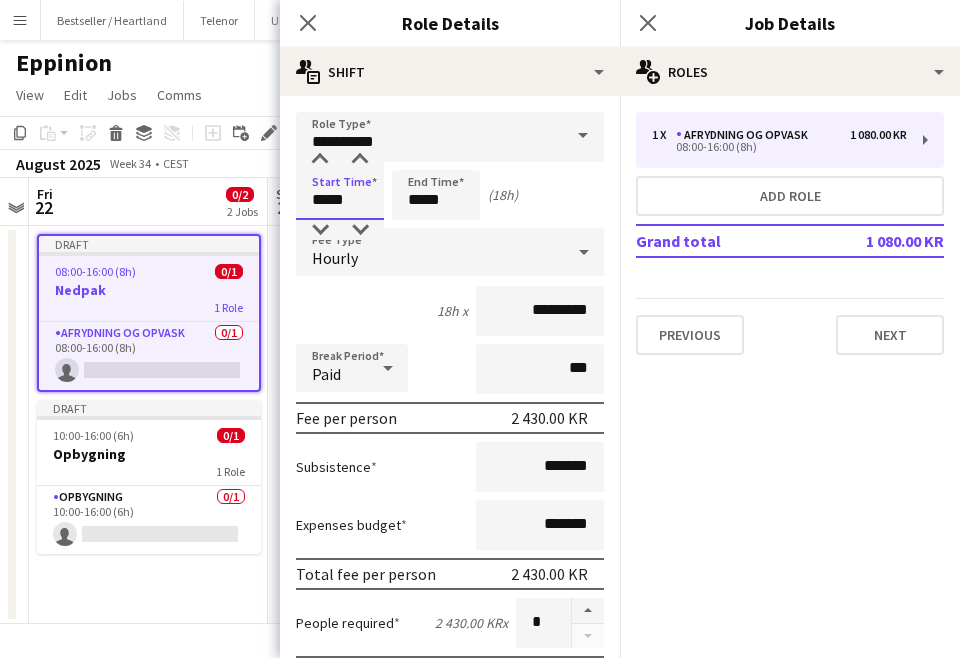 type on "*****" 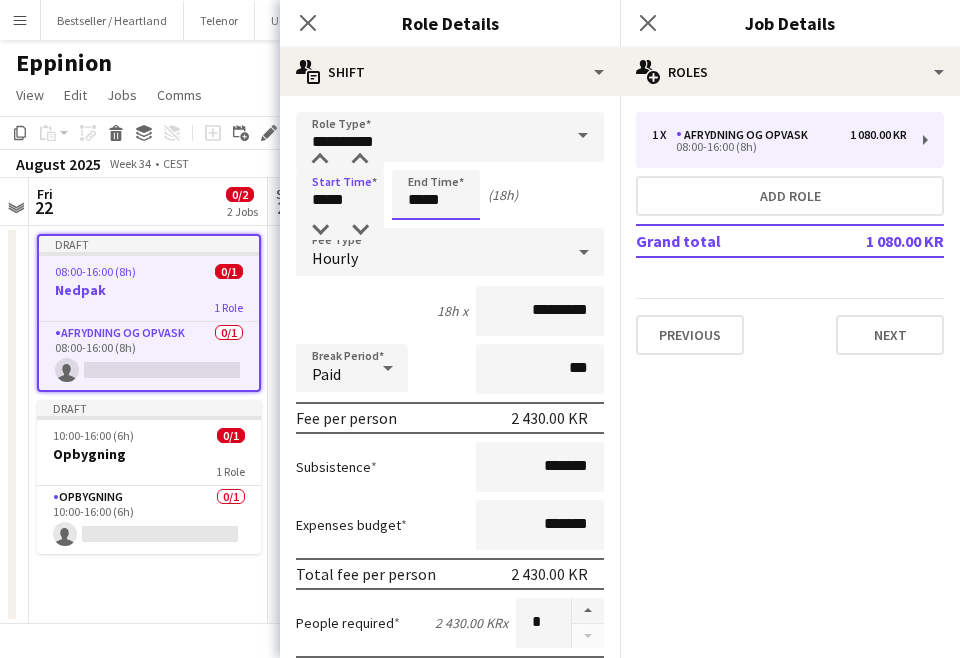 click on "*****" at bounding box center [436, 195] 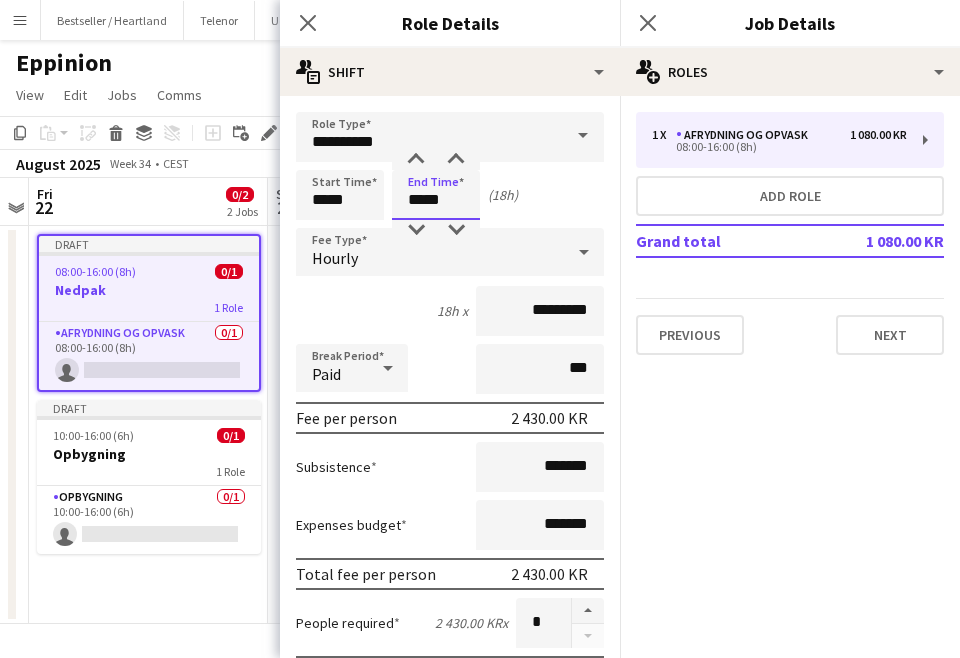 click on "*****" at bounding box center (436, 195) 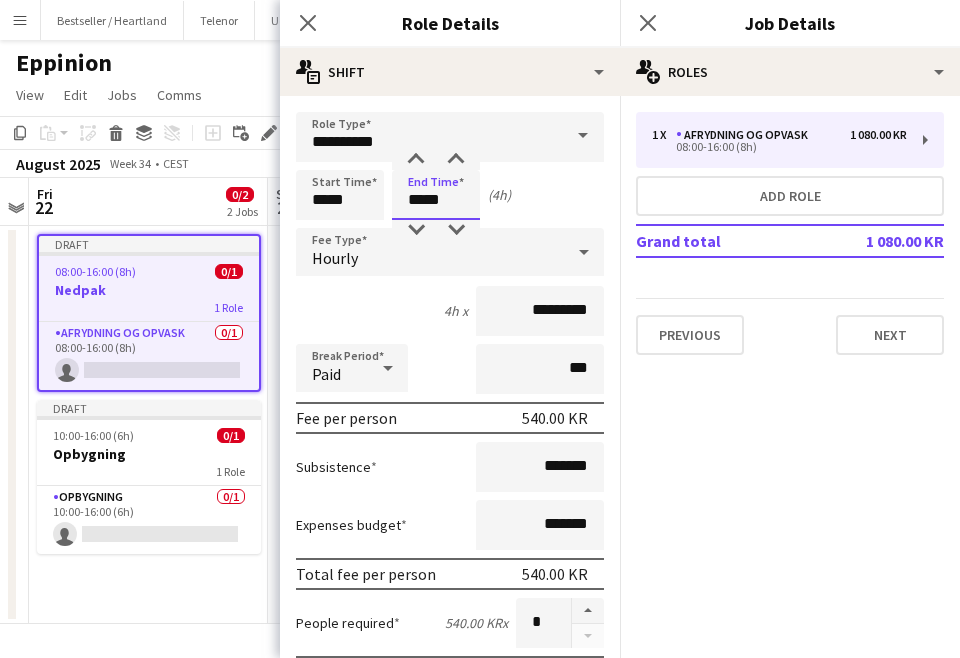 type on "*****" 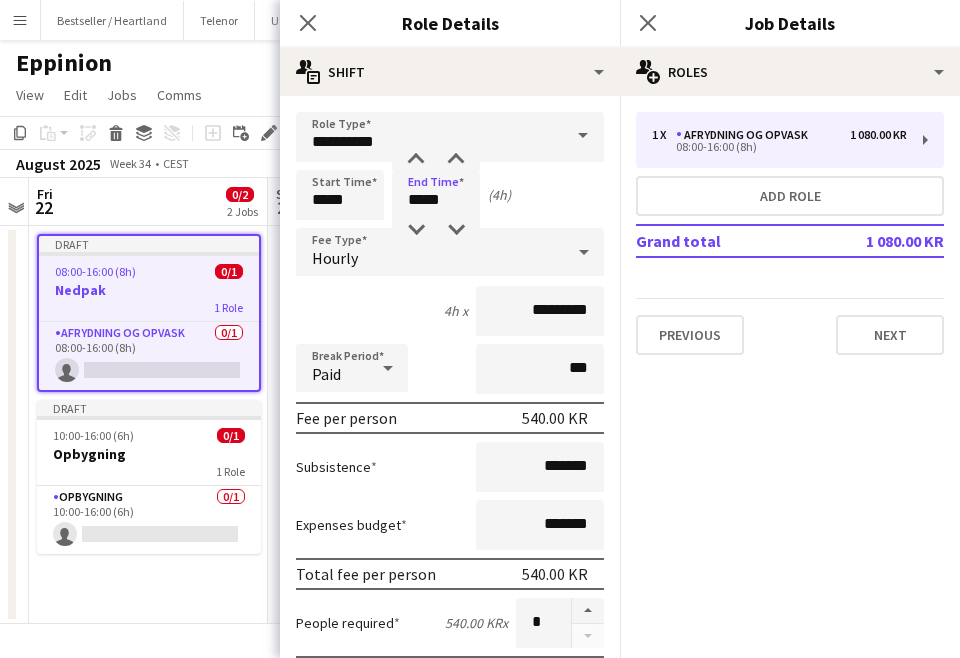 click on "4h x  *********" at bounding box center (450, 311) 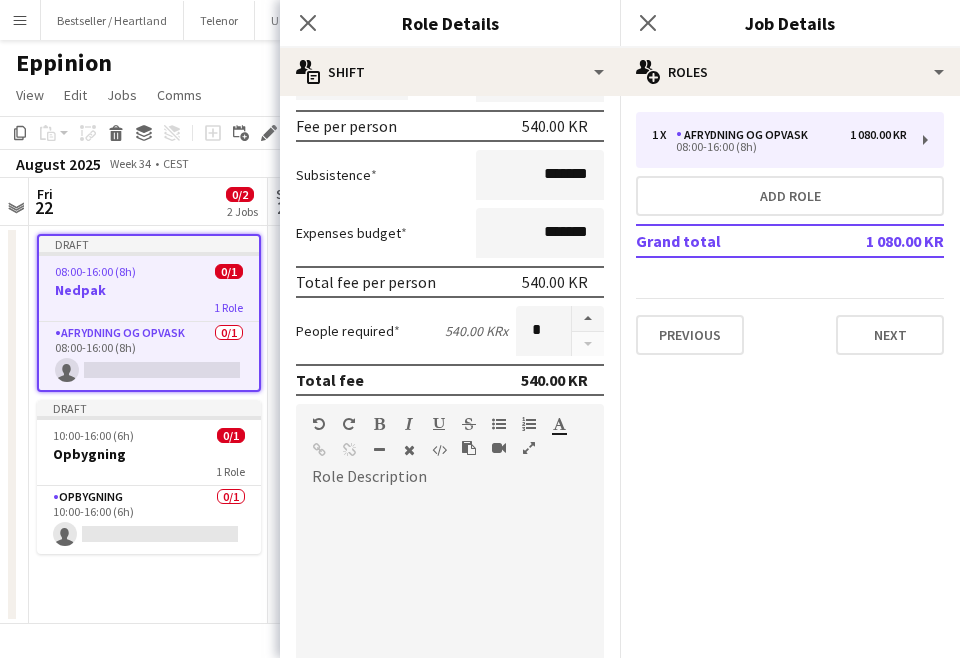 scroll, scrollTop: 295, scrollLeft: 0, axis: vertical 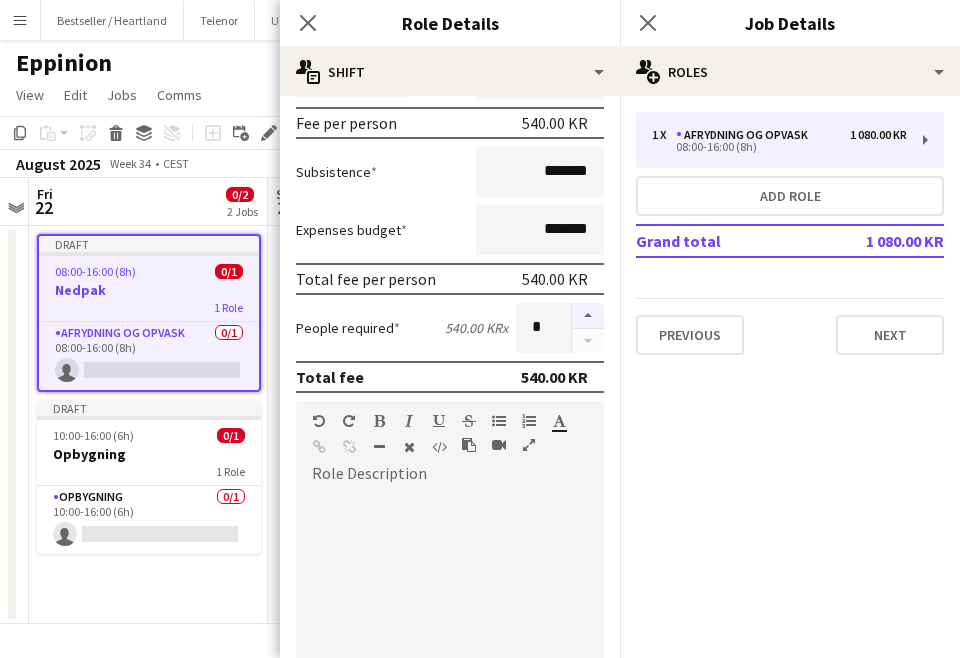 click at bounding box center [588, 316] 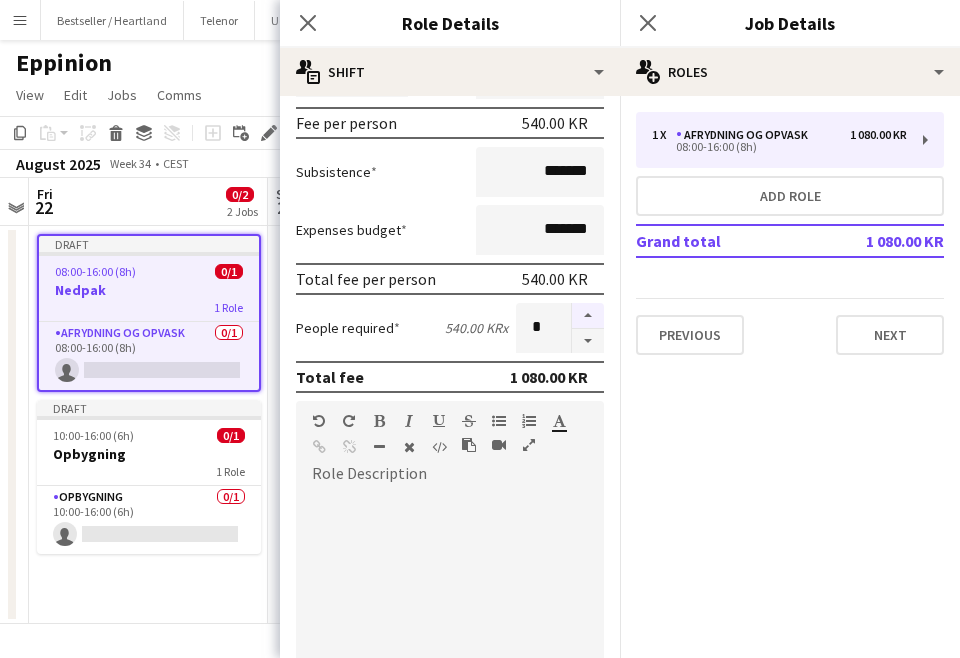 click at bounding box center (588, 316) 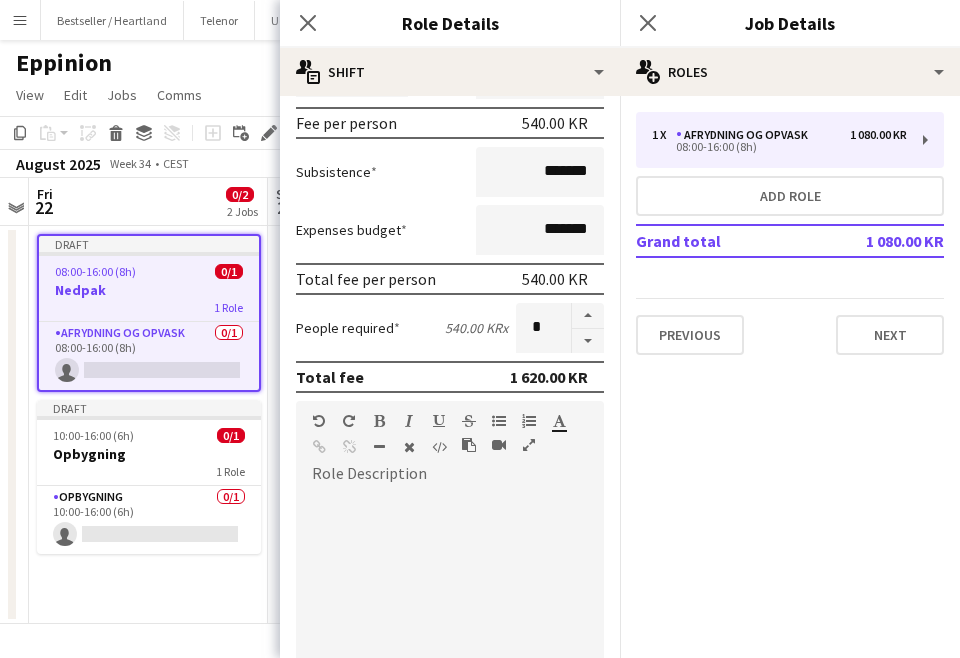 scroll, scrollTop: 0, scrollLeft: 0, axis: both 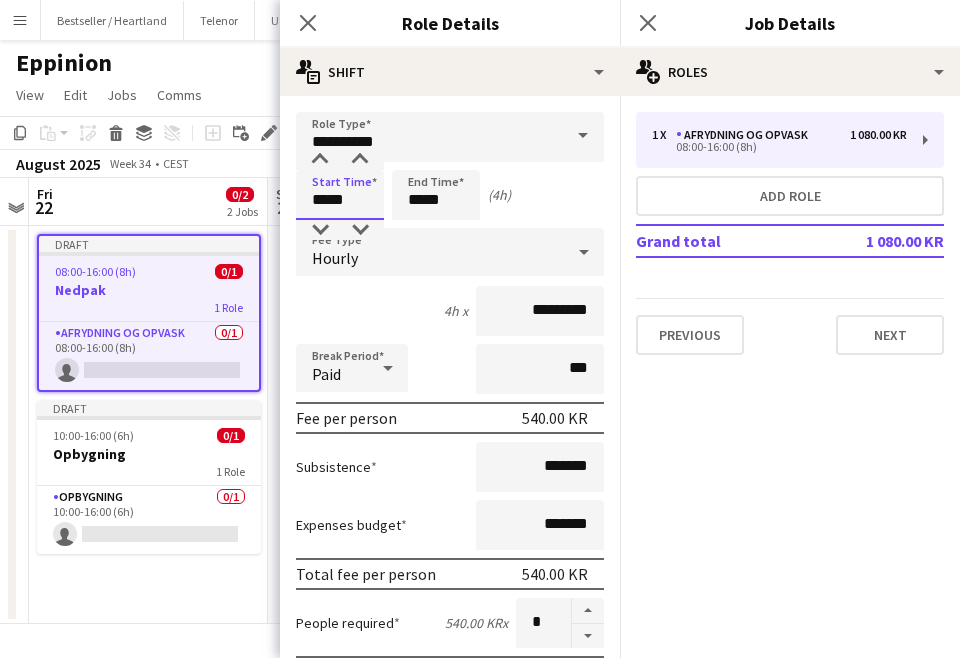 click on "*****" at bounding box center (340, 195) 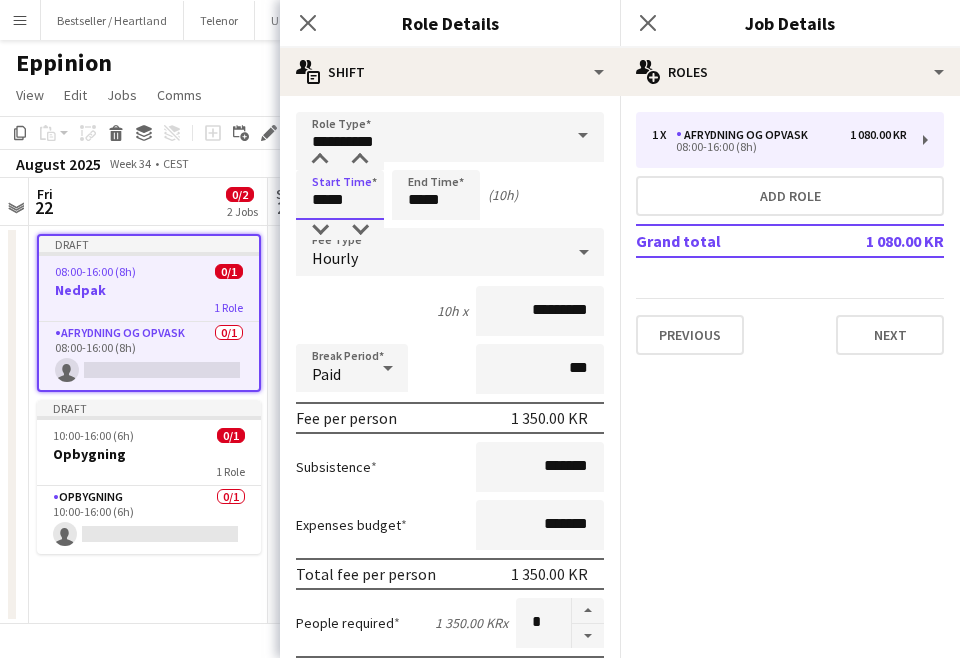 type on "*****" 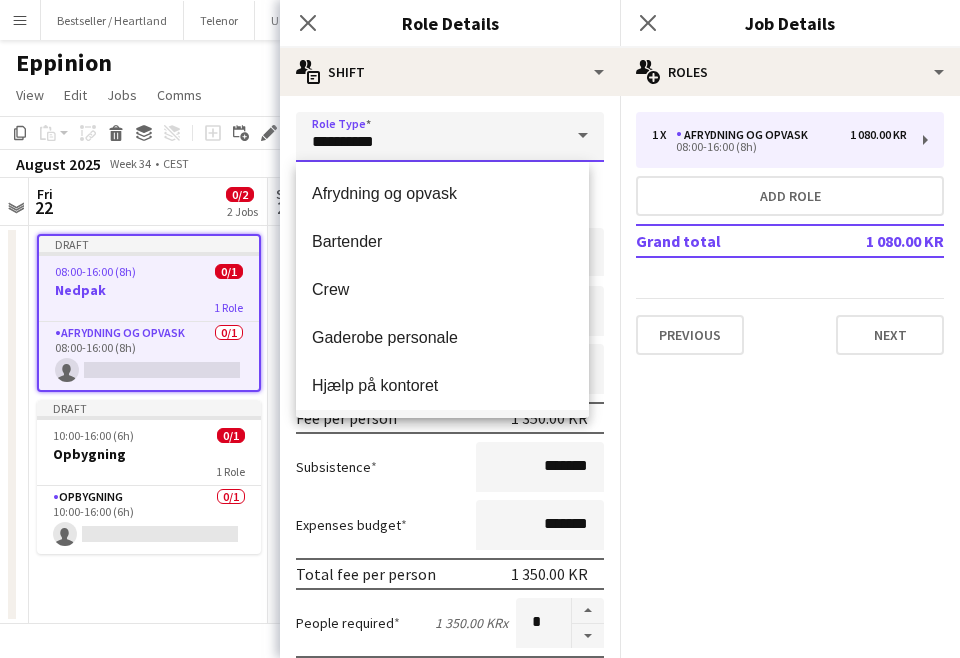 click on "**********" at bounding box center [450, 137] 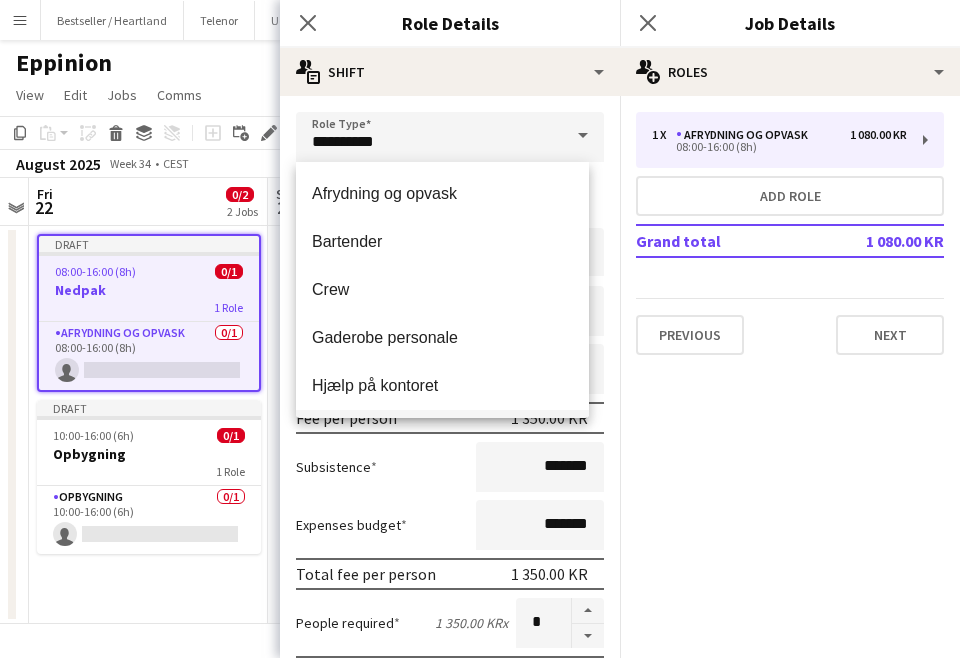 click on "pencil3
General details   1 x   [TASK]   [AMOUNT] KR [TIME]   Add role   Grand total   [AMOUNT] KR   Previous   Next" 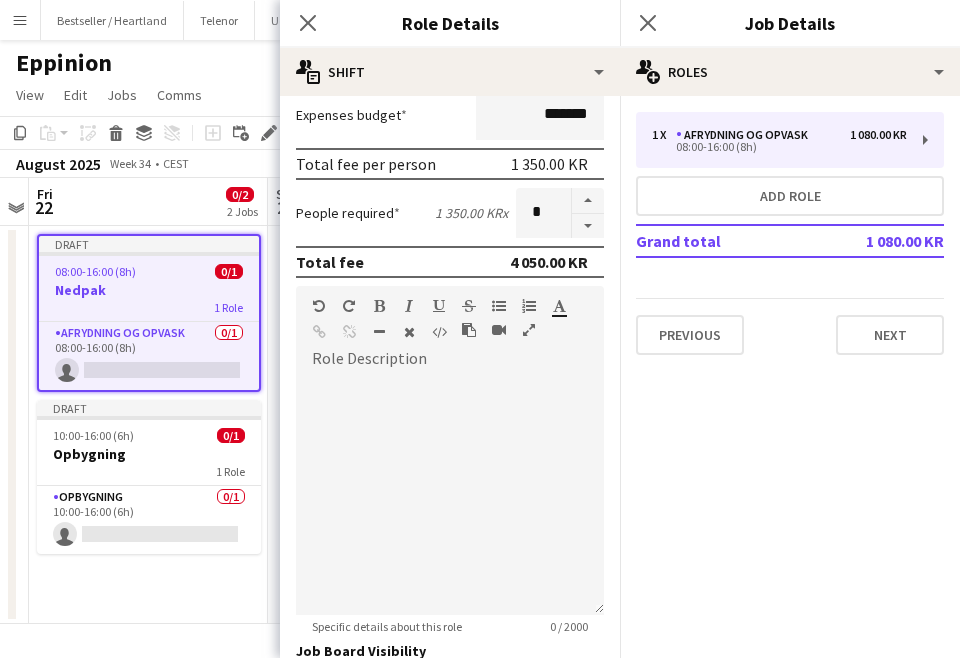 scroll, scrollTop: 408, scrollLeft: 0, axis: vertical 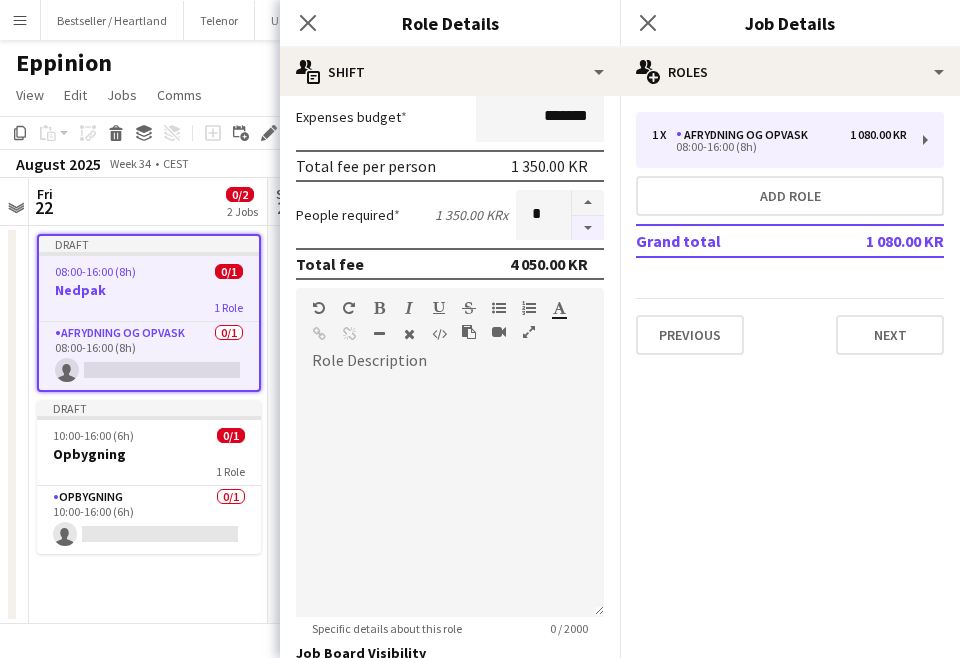 click at bounding box center [588, 228] 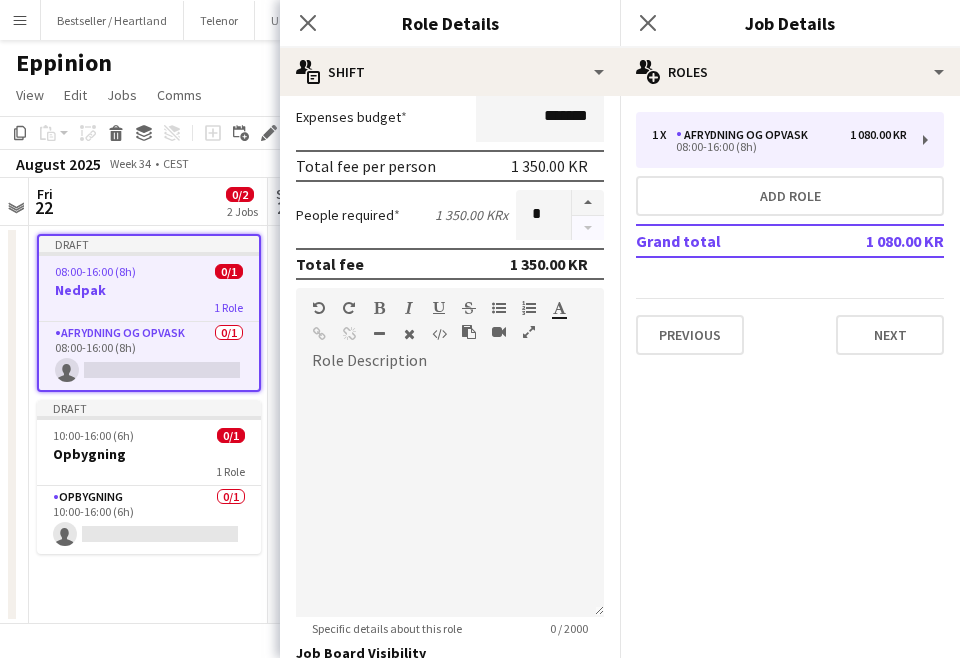 click at bounding box center (587, 215) 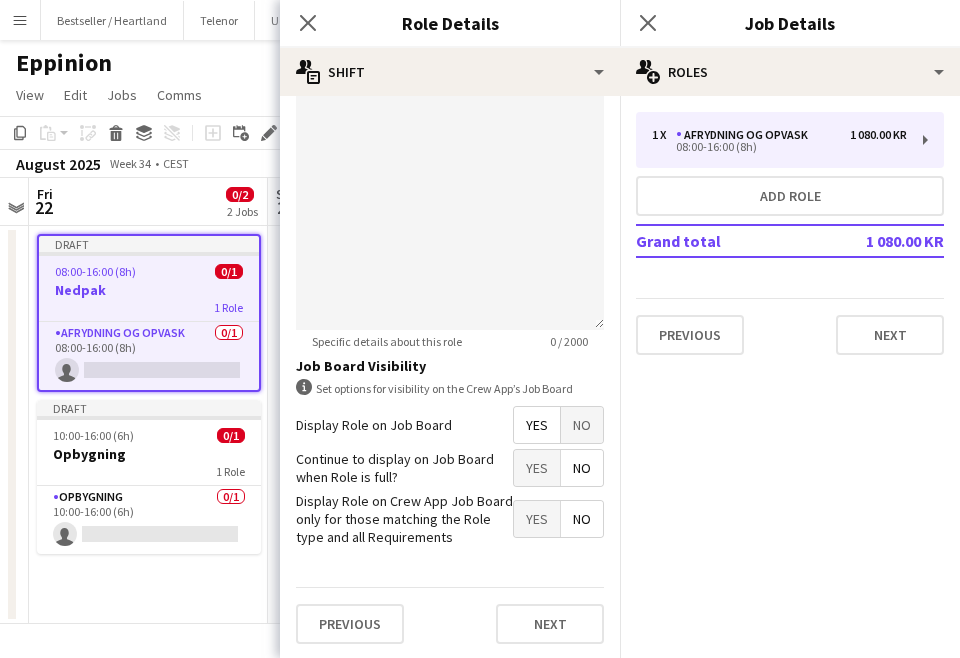 scroll, scrollTop: 695, scrollLeft: 0, axis: vertical 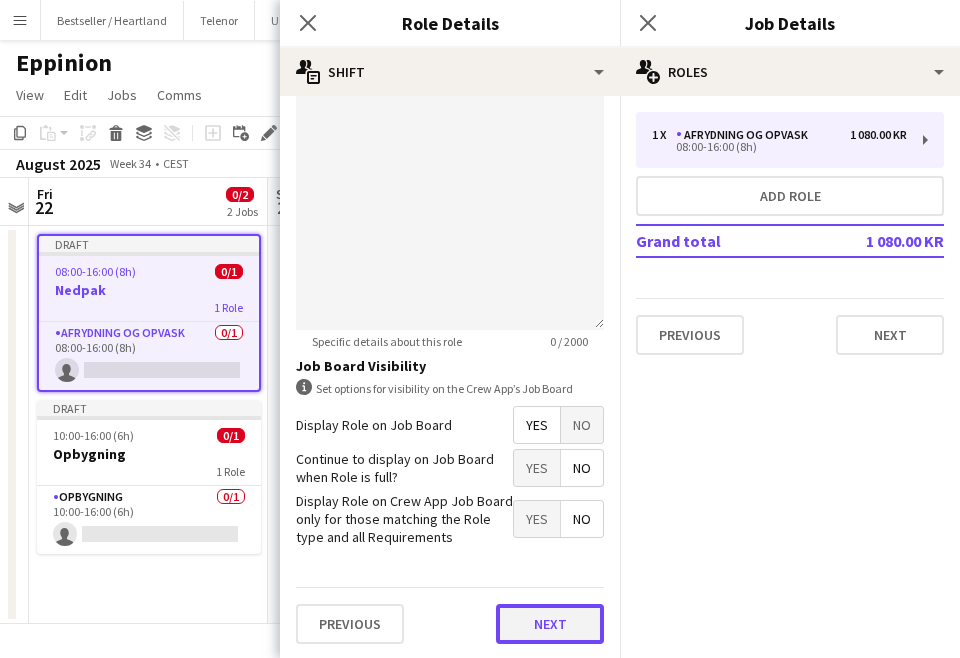click on "Next" at bounding box center (550, 624) 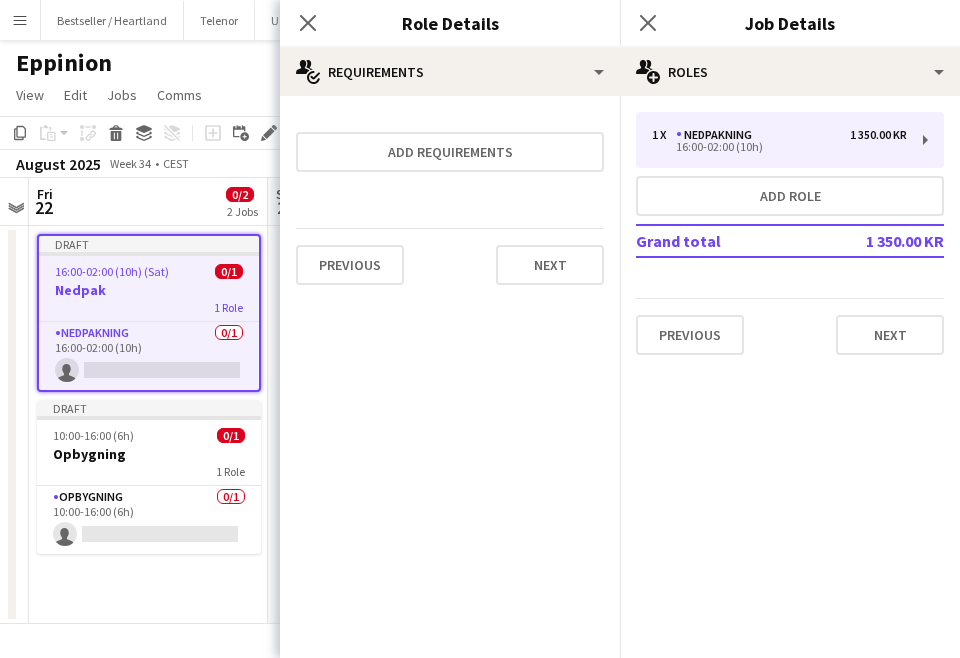 scroll, scrollTop: 0, scrollLeft: 0, axis: both 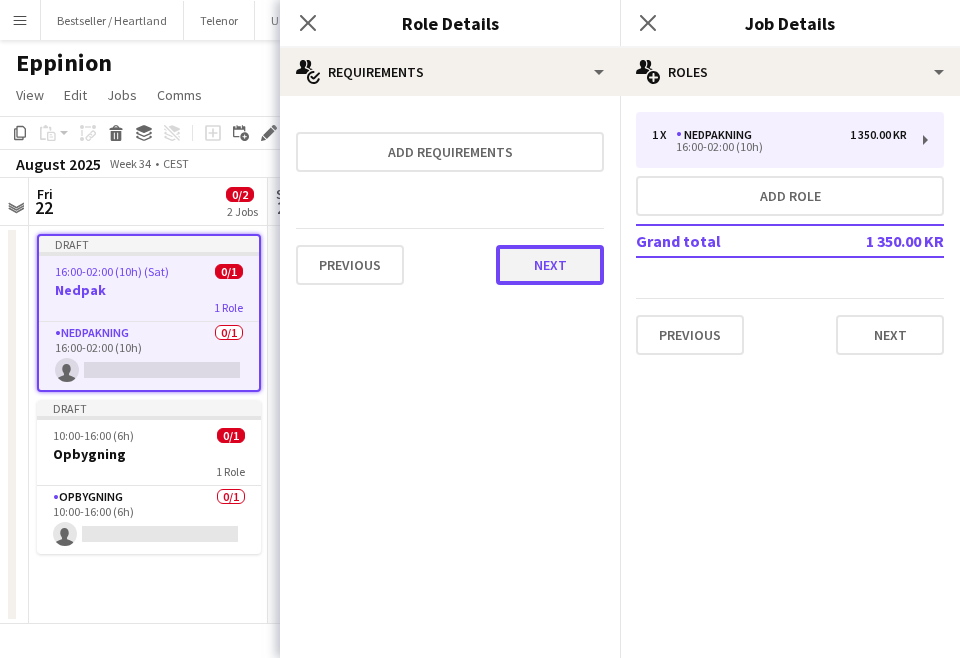 click on "Next" at bounding box center [550, 265] 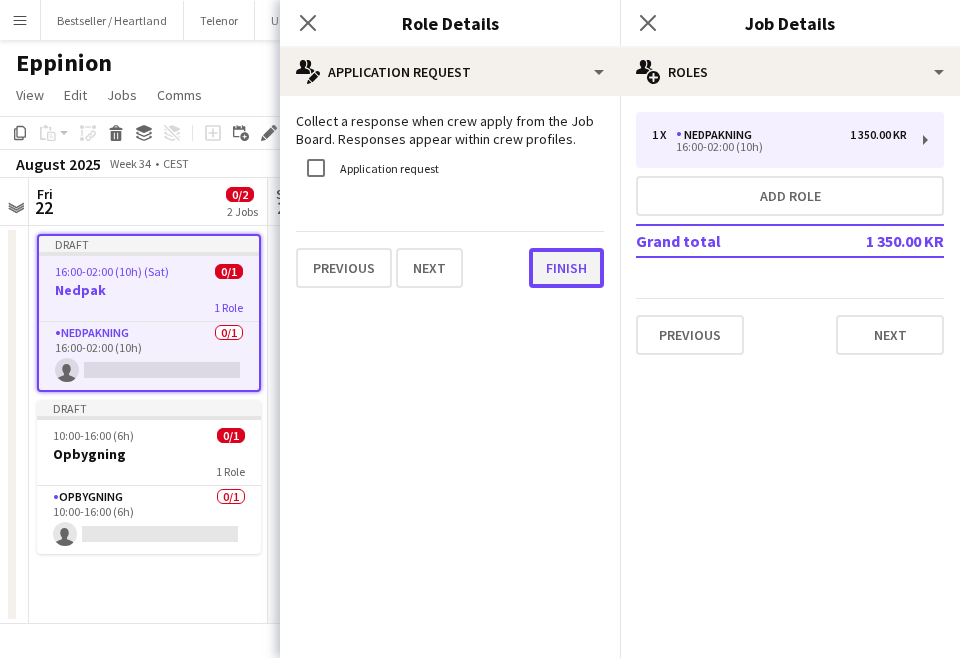 click on "Finish" at bounding box center (566, 268) 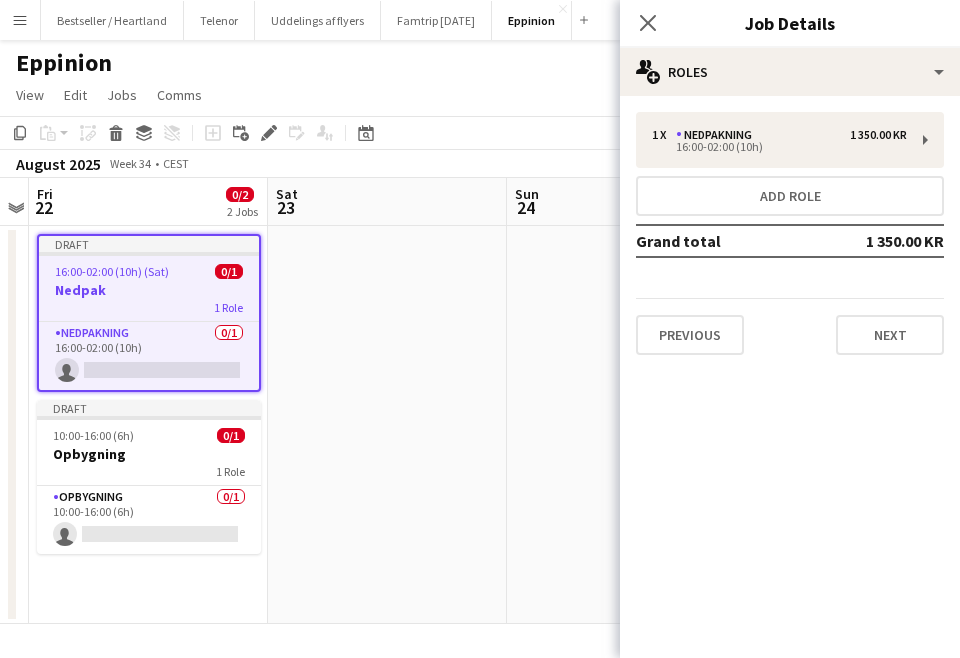 click on "Draft   [TIME] (Sat)   0/1   [TASK]   1 Role   [TASK]   0/1   [TIME]
single-neutral-actions" at bounding box center [149, 313] 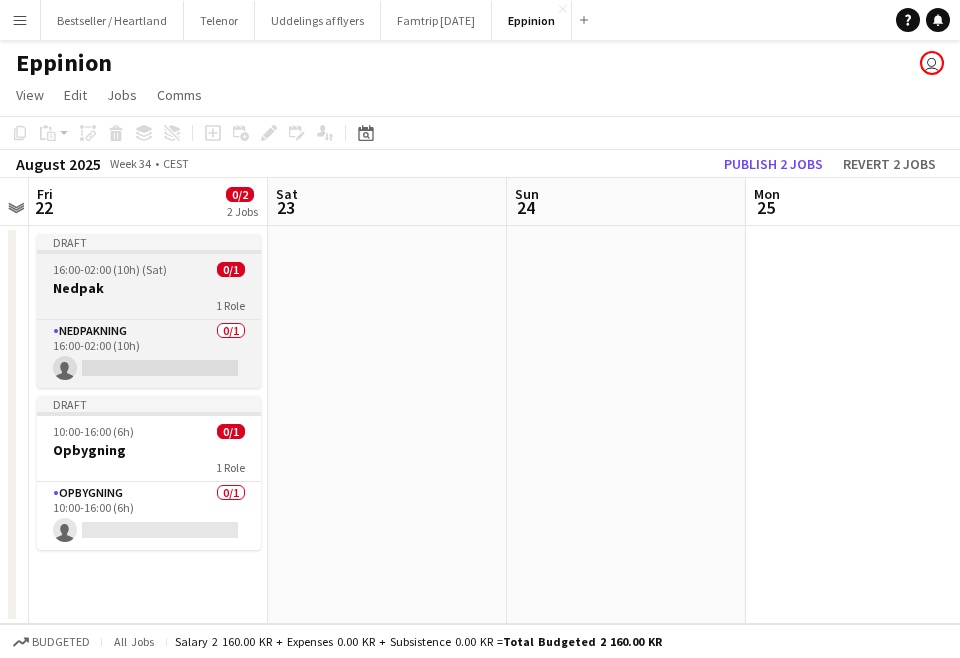 click on "1 Role" at bounding box center [149, 305] 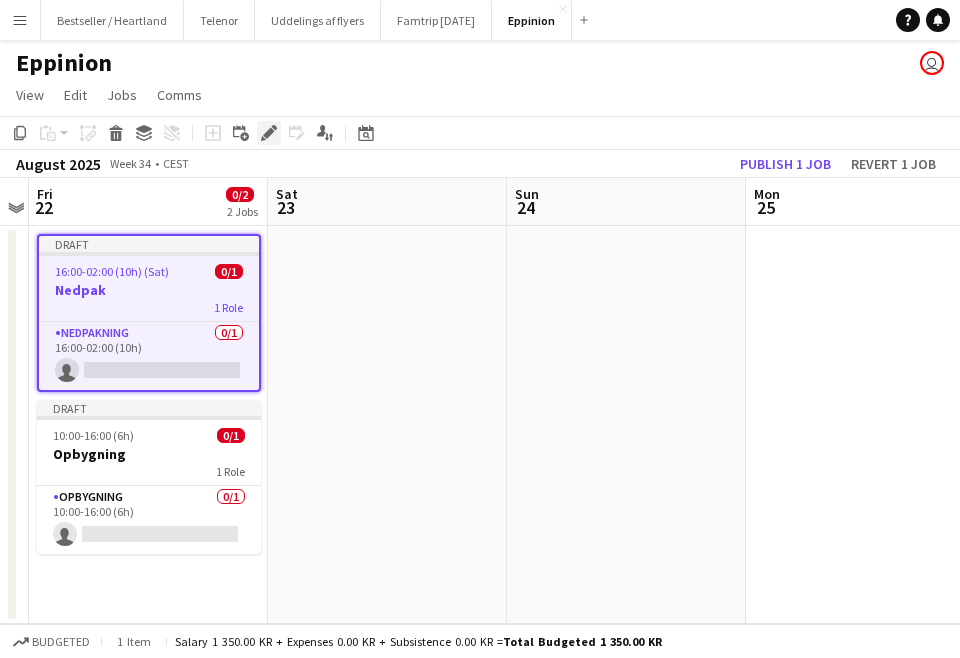 click on "Edit" 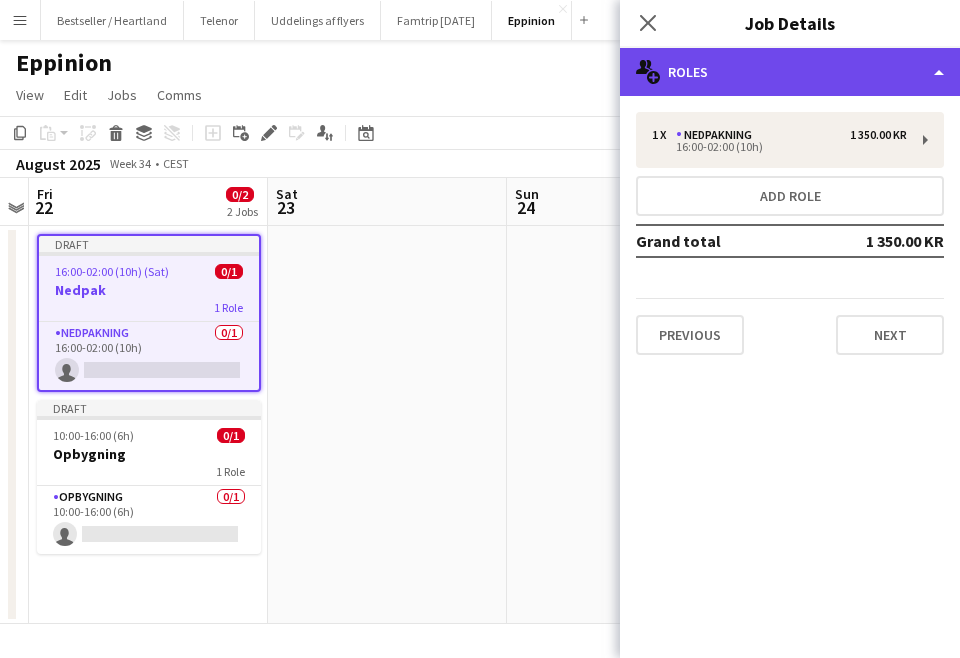 click on "multiple-users-add
Roles" 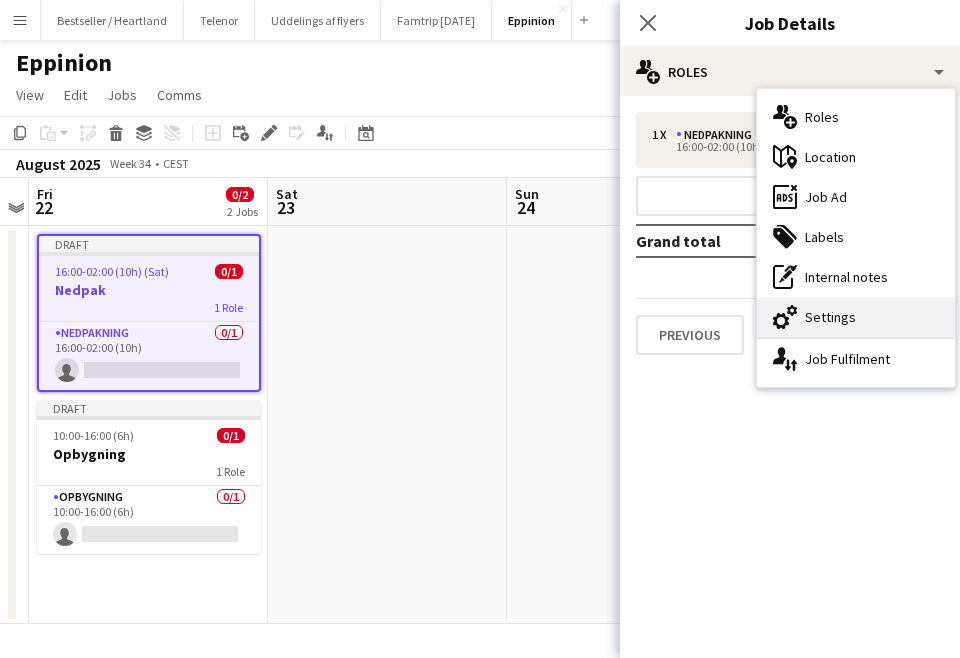 click on "cog-double-3
Settings" at bounding box center (856, 317) 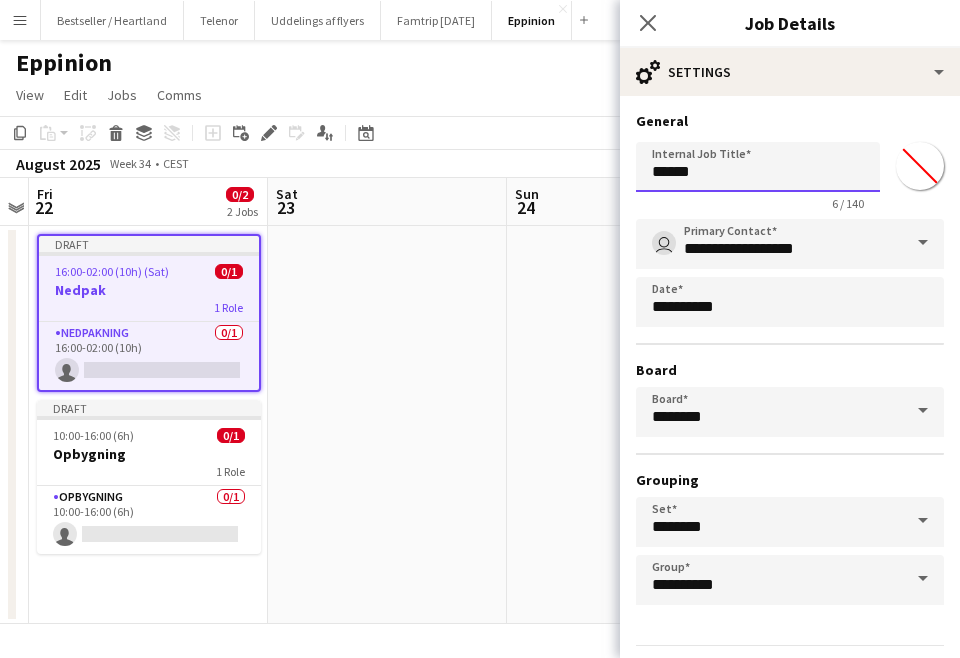 click on "******" at bounding box center [758, 167] 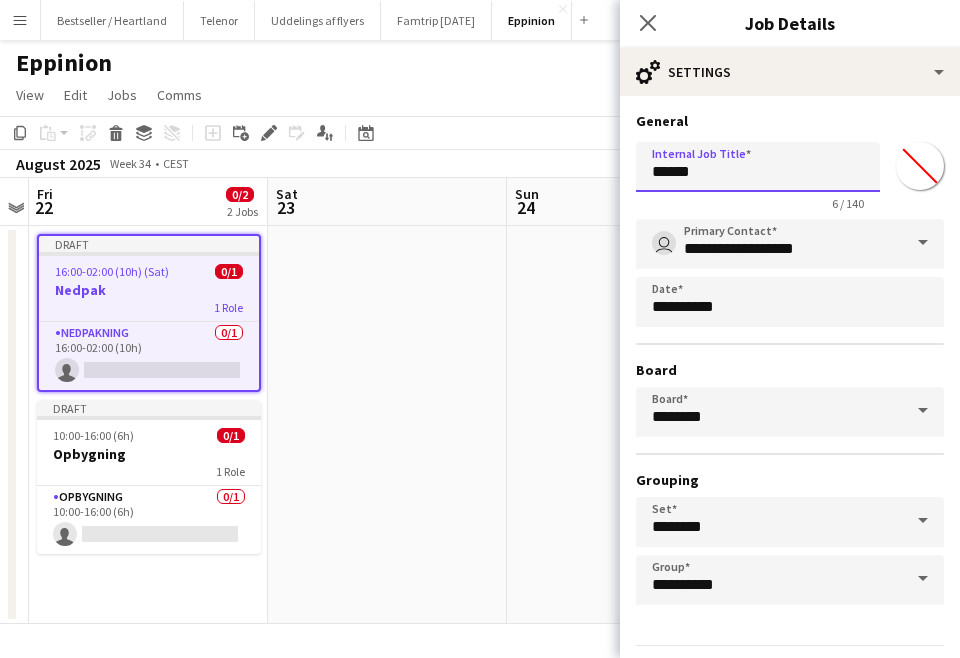 click on "******" at bounding box center [758, 167] 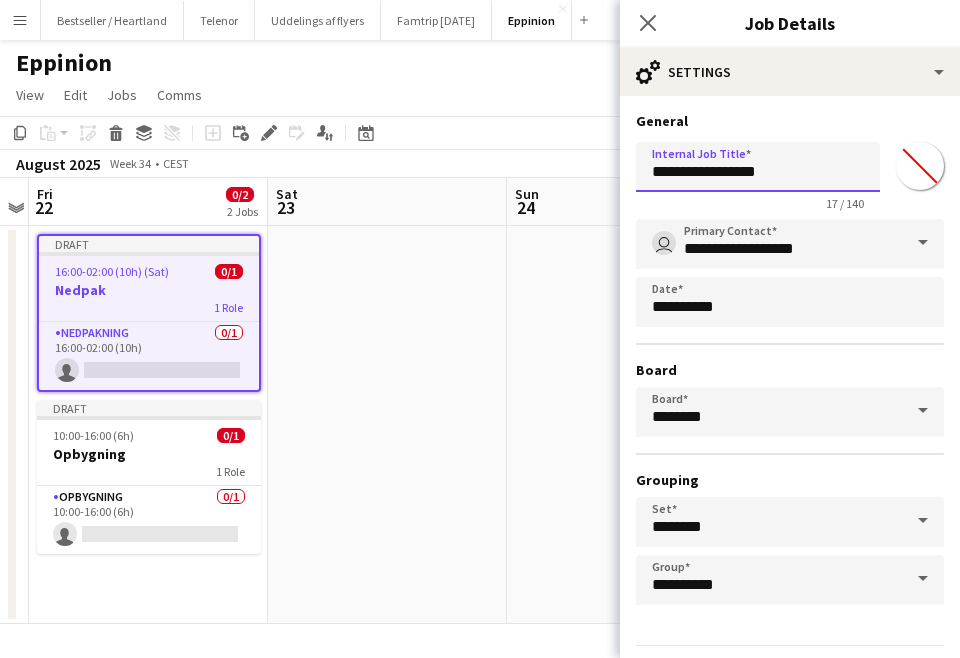 click on "**********" at bounding box center [758, 167] 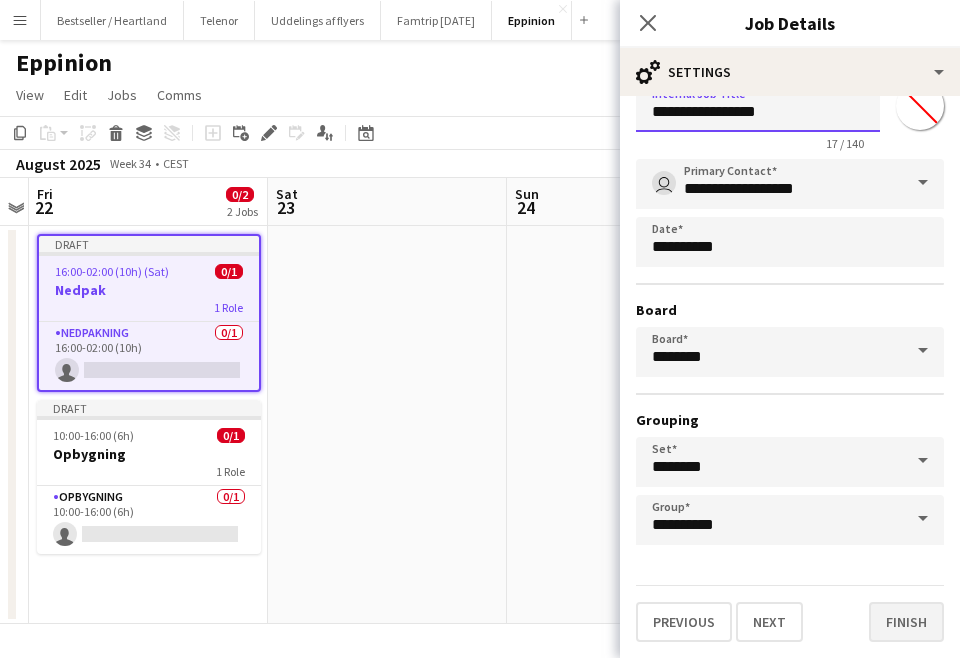 type on "**********" 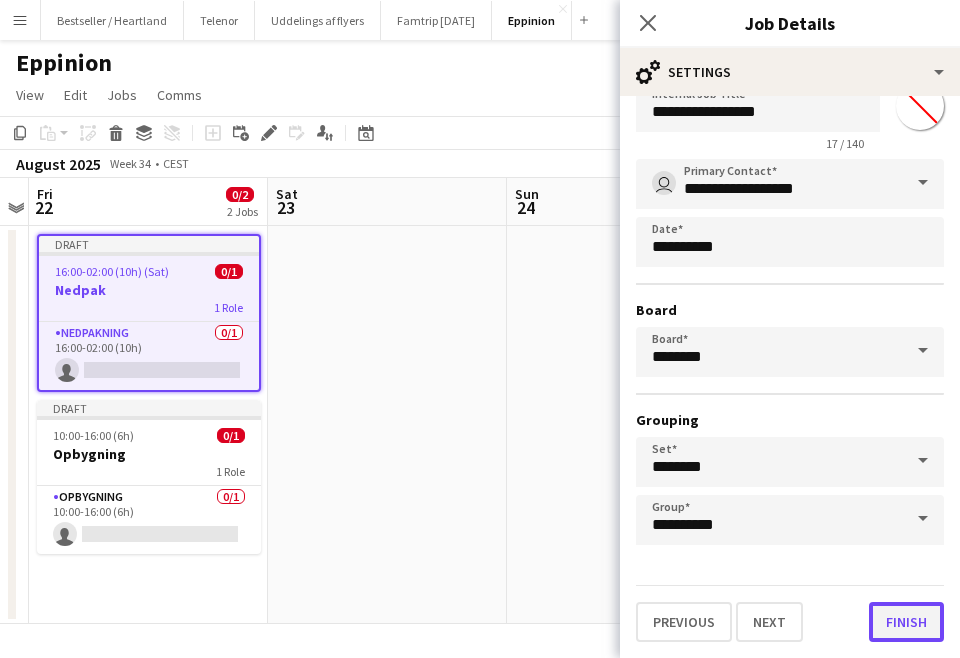 click on "Finish" at bounding box center [906, 622] 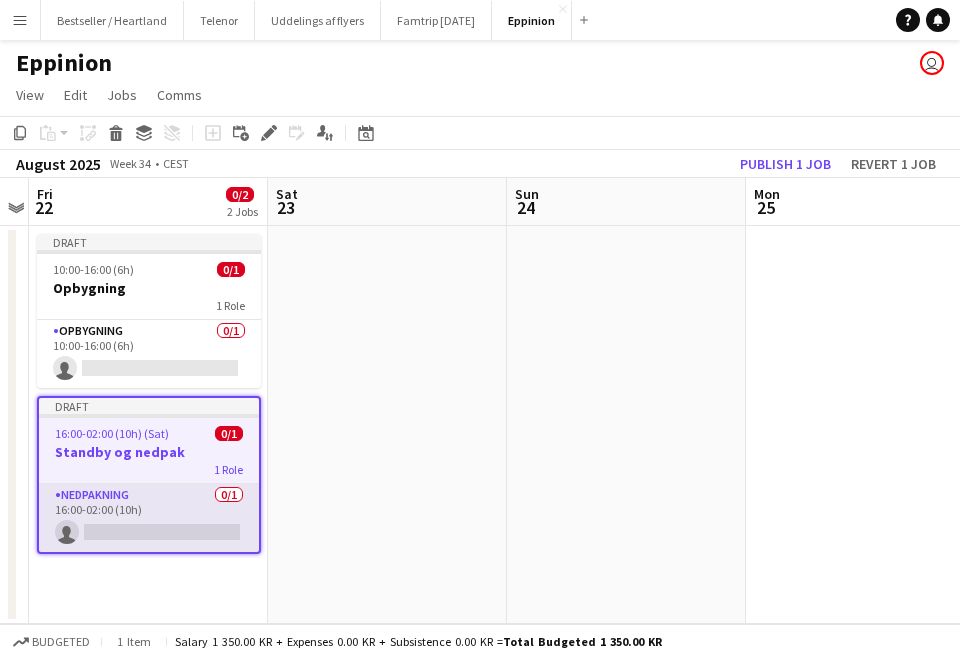 click on "[TASK]   0/1   [TIME]
single-neutral-actions" at bounding box center (149, 518) 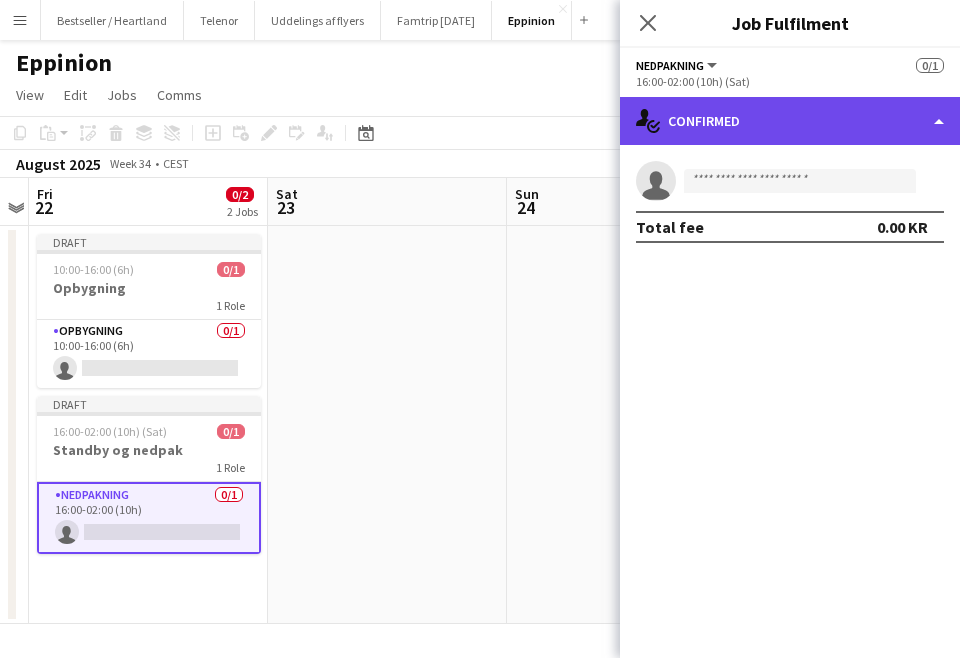 click on "single-neutral-actions-check-2
Confirmed" 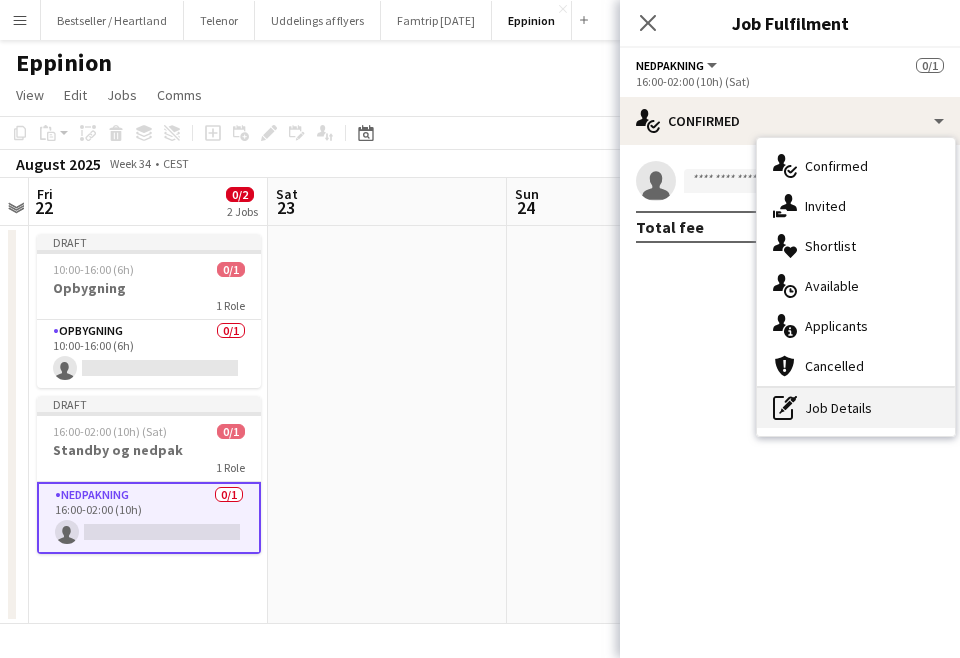 click on "pen-write
Job Details" at bounding box center [856, 408] 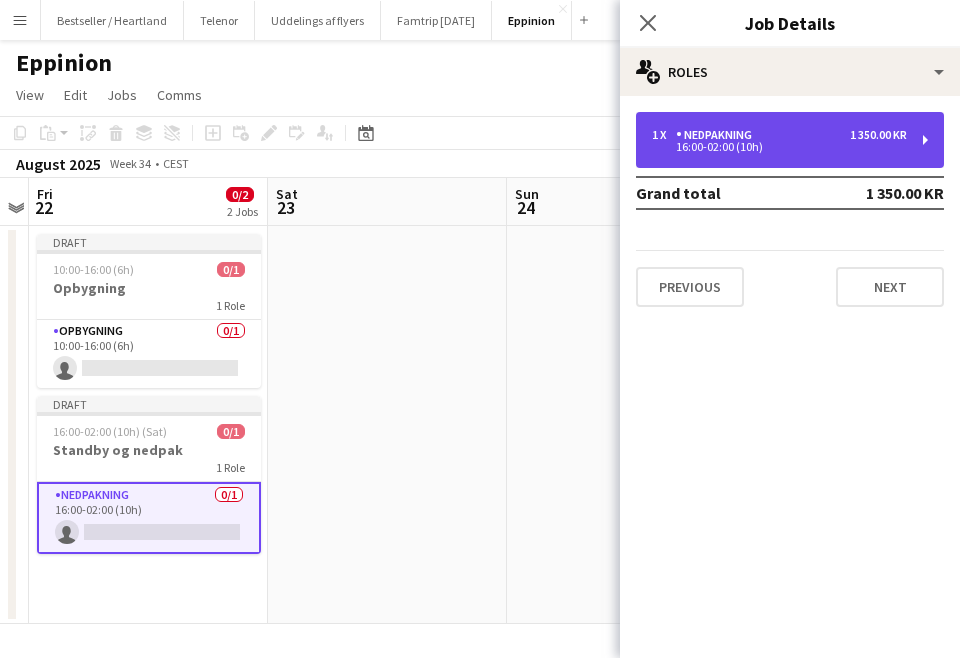 click on "1 x [TASK] [AMOUNT] KR [TIME]" at bounding box center (790, 140) 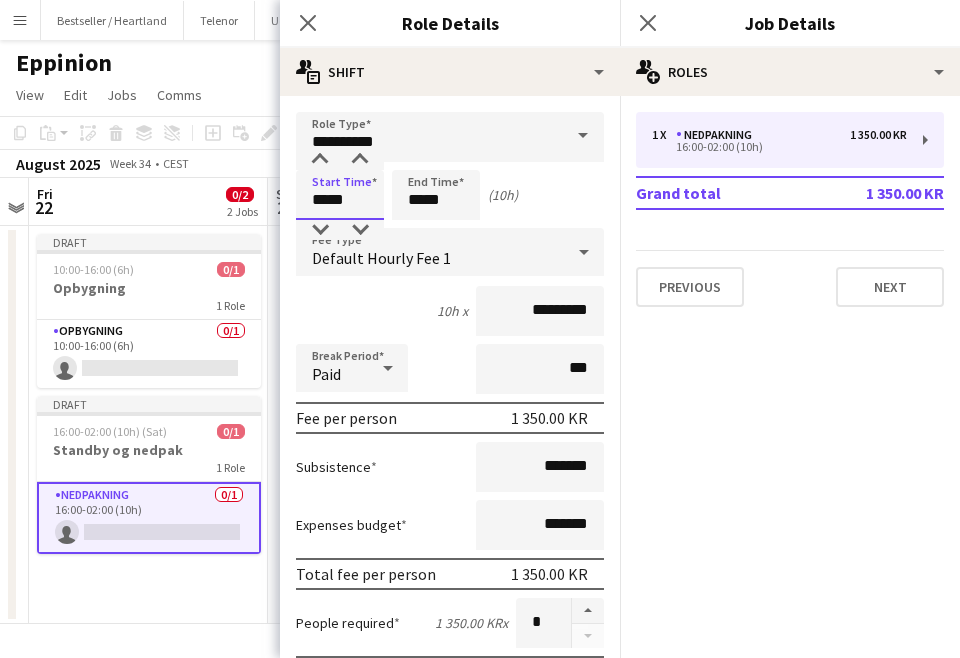 click on "*****" at bounding box center [340, 195] 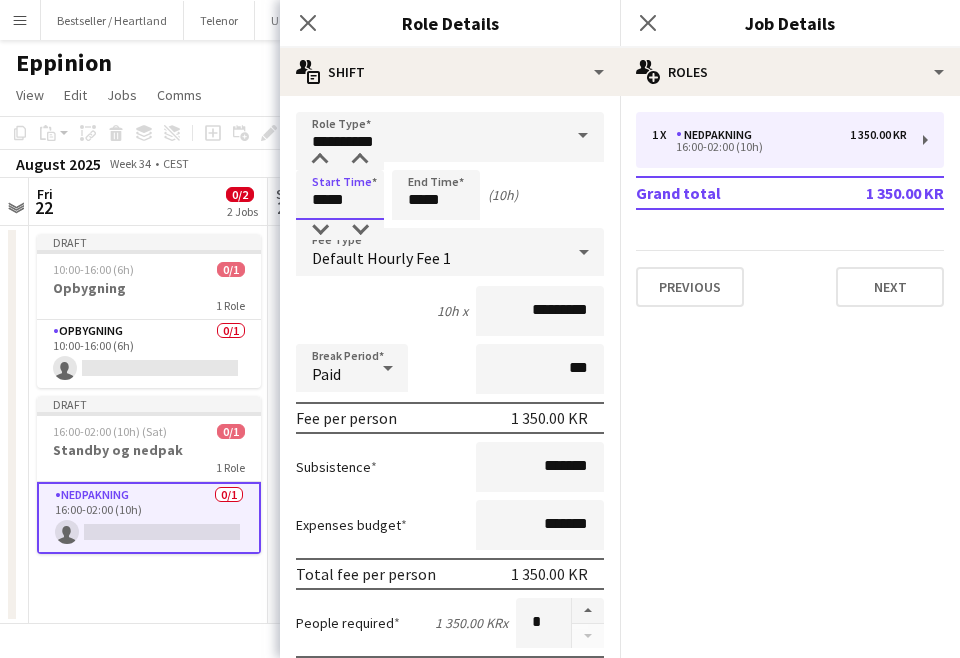 click on "*****" at bounding box center (340, 195) 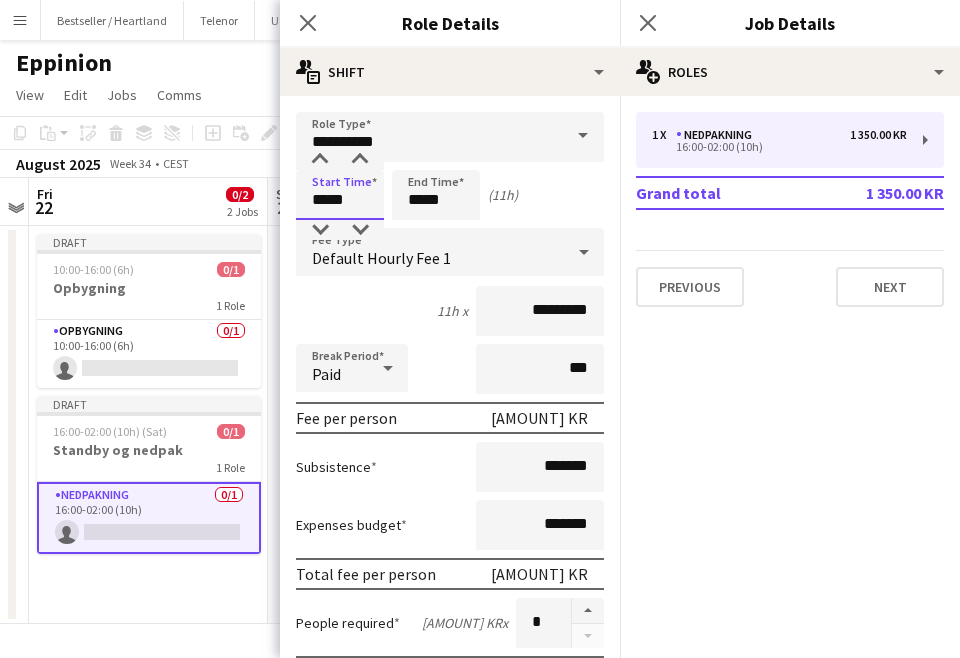 click on "*****" at bounding box center (340, 195) 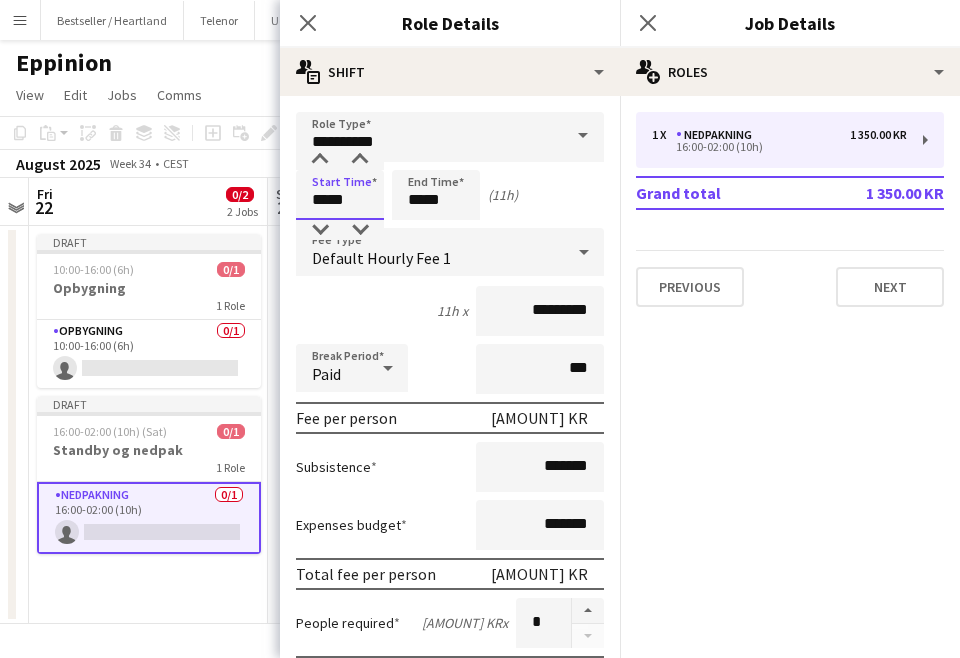 click on "*****" at bounding box center [340, 195] 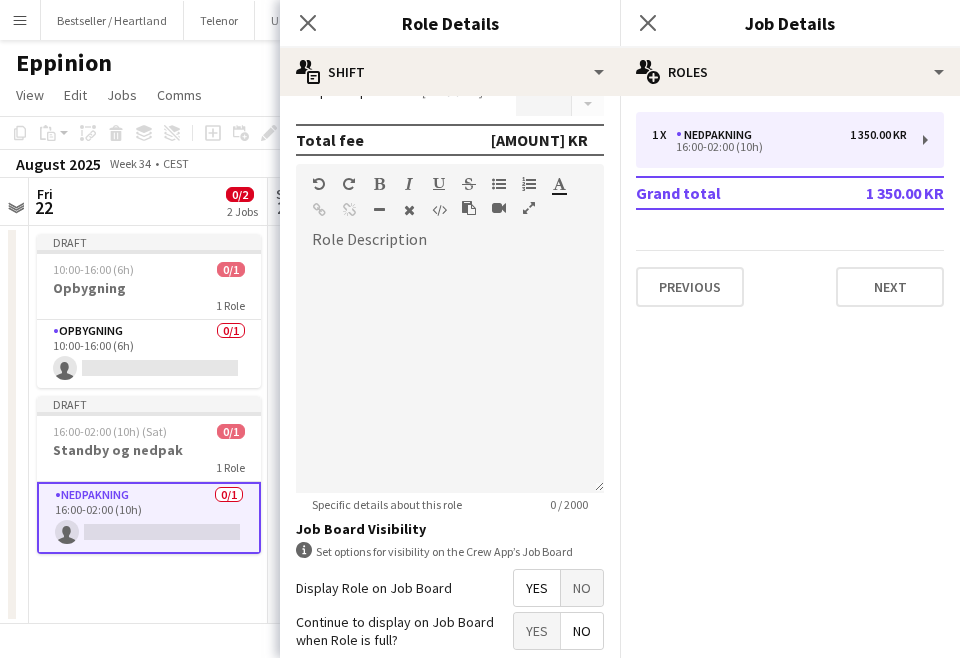 scroll, scrollTop: 695, scrollLeft: 0, axis: vertical 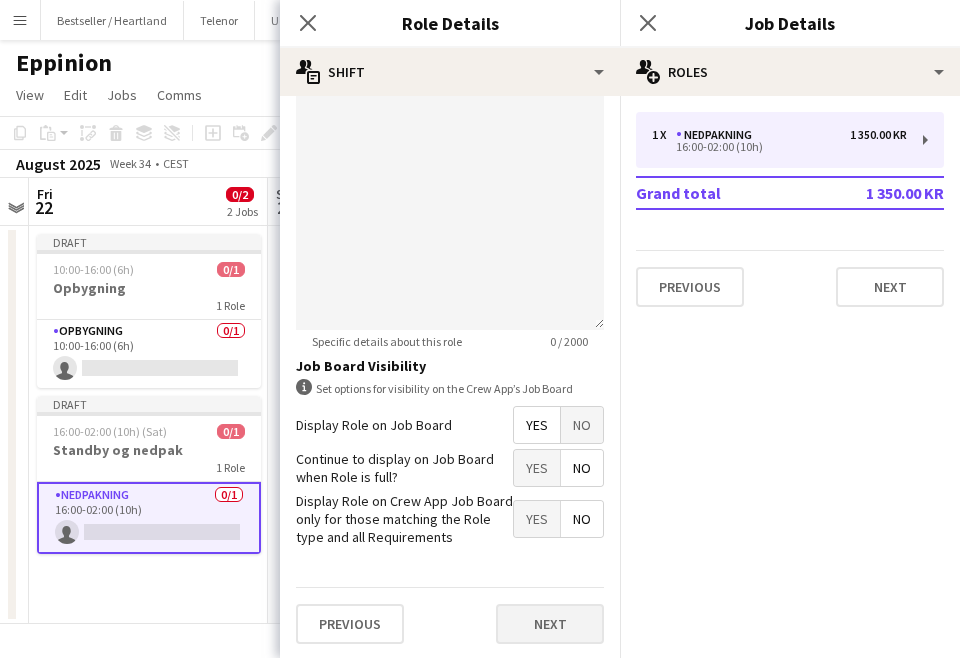 type on "*****" 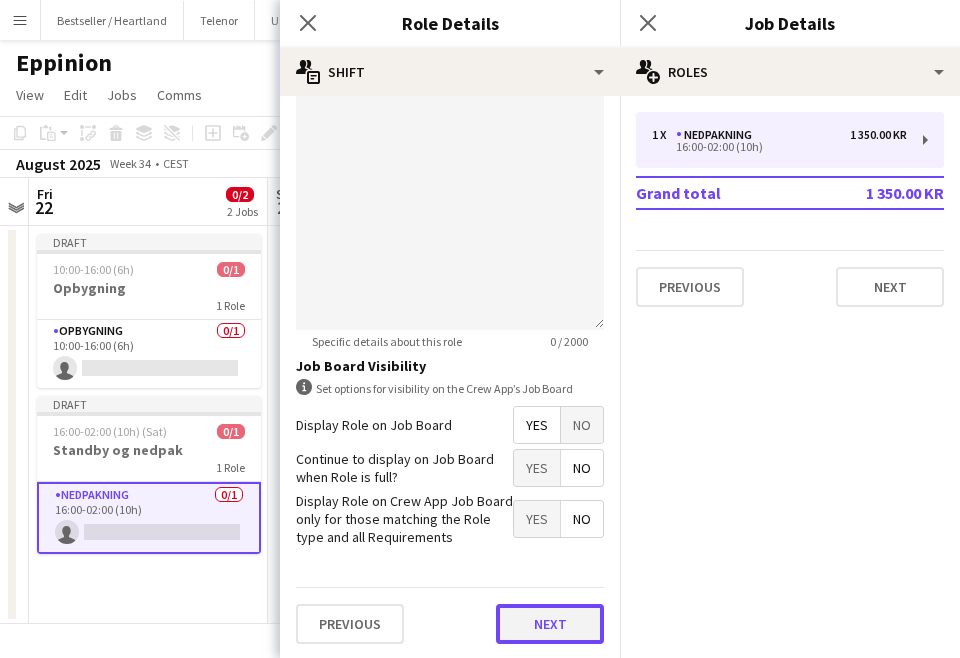 click on "Next" at bounding box center [550, 624] 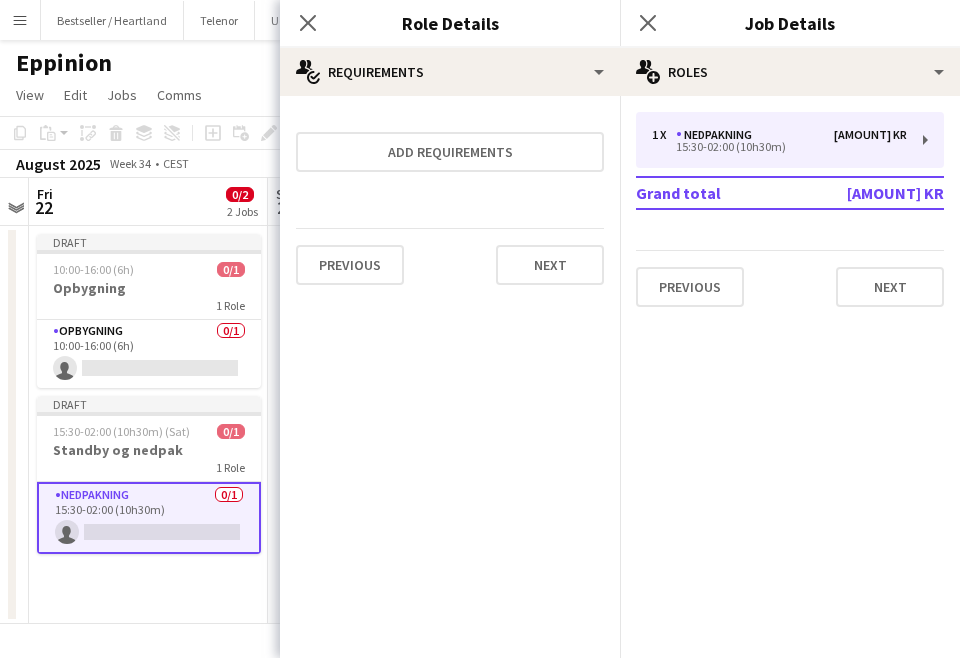 scroll, scrollTop: 0, scrollLeft: 0, axis: both 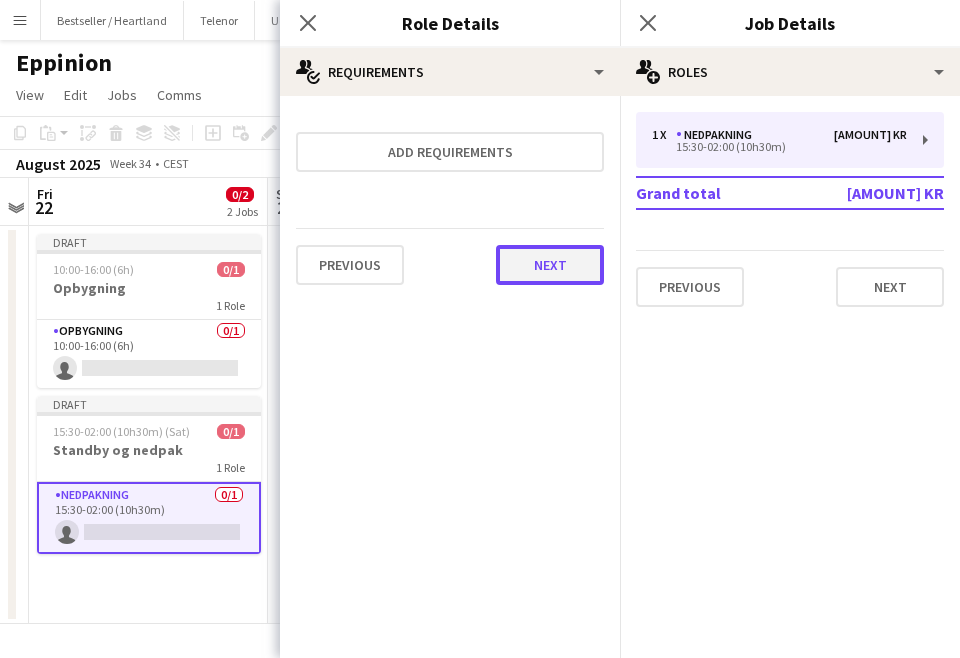 click on "Next" at bounding box center [550, 265] 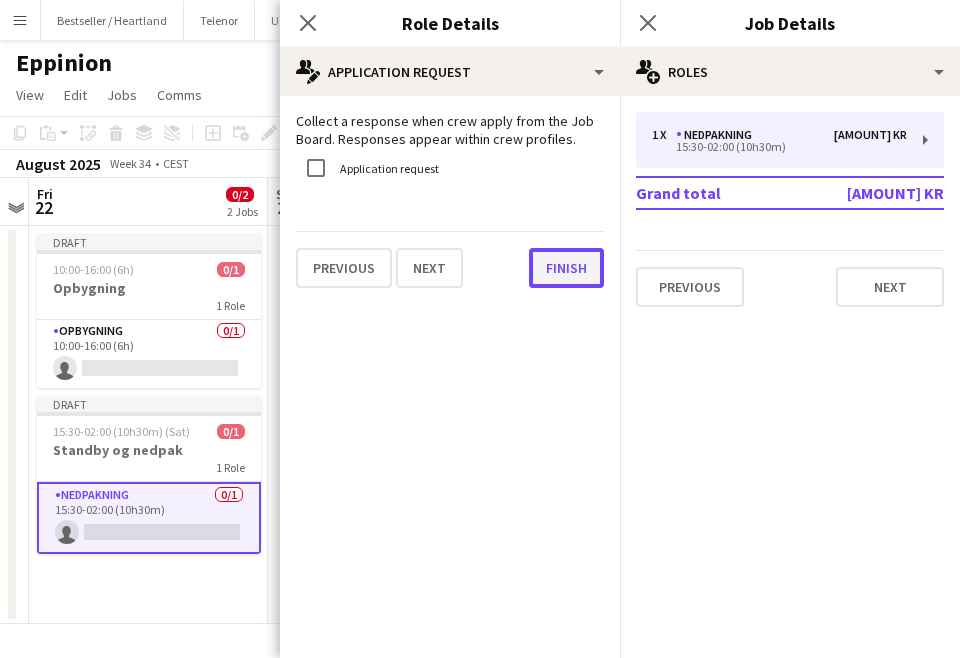 click on "Finish" at bounding box center (566, 268) 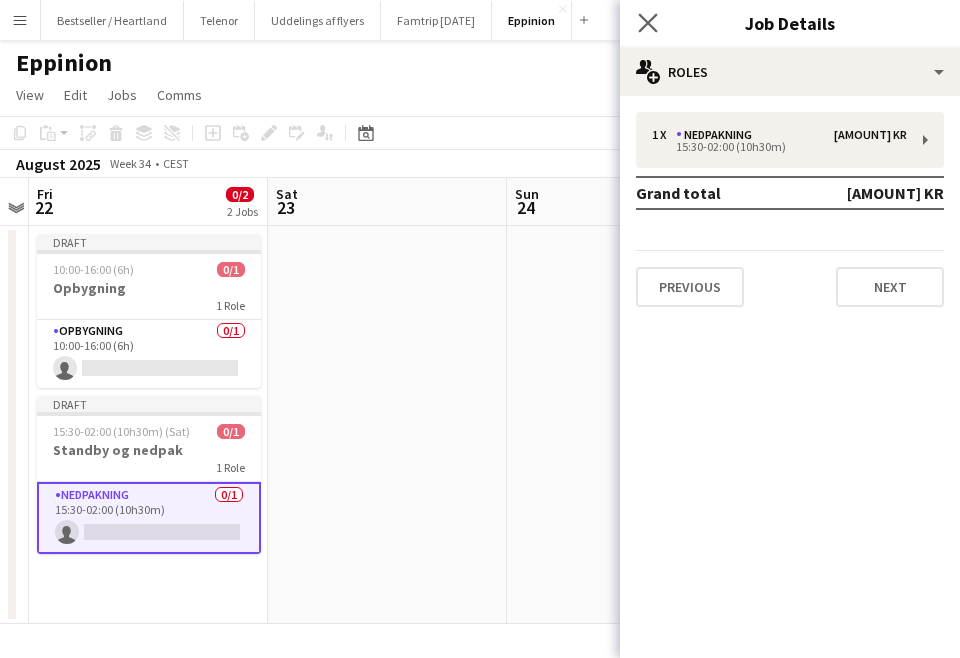 click on "Close pop-in" 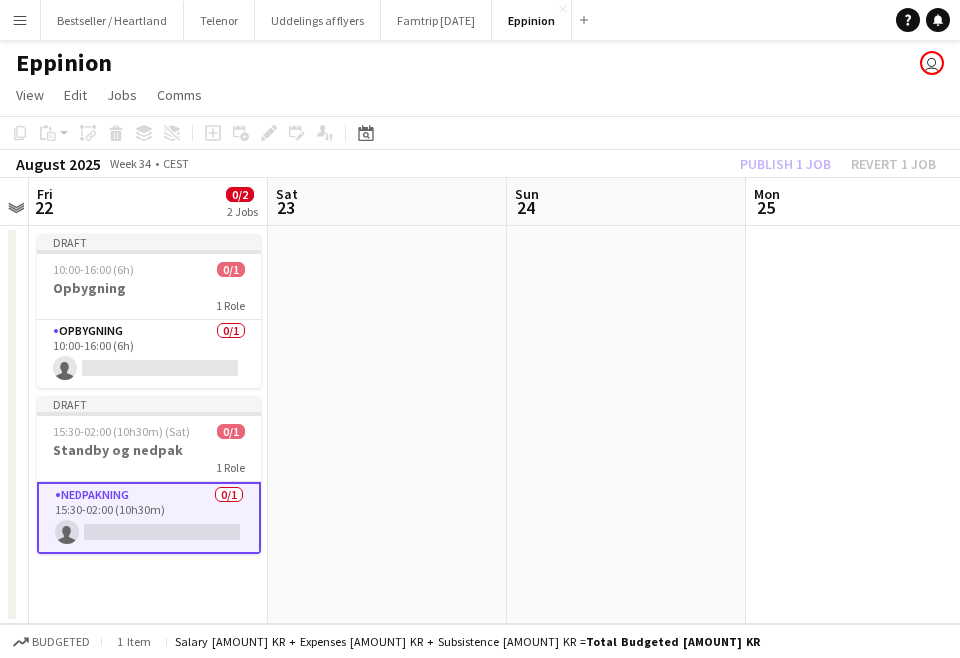 click at bounding box center (387, 425) 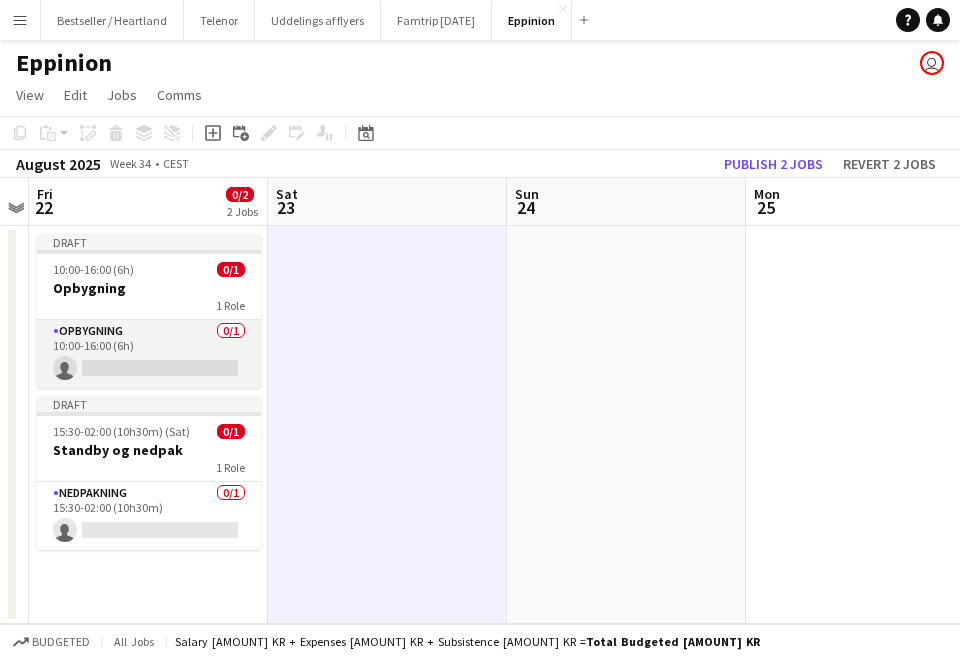 click on "Opbygning   0/1   10:00-16:00 (6h)
single-neutral-actions" at bounding box center [149, 354] 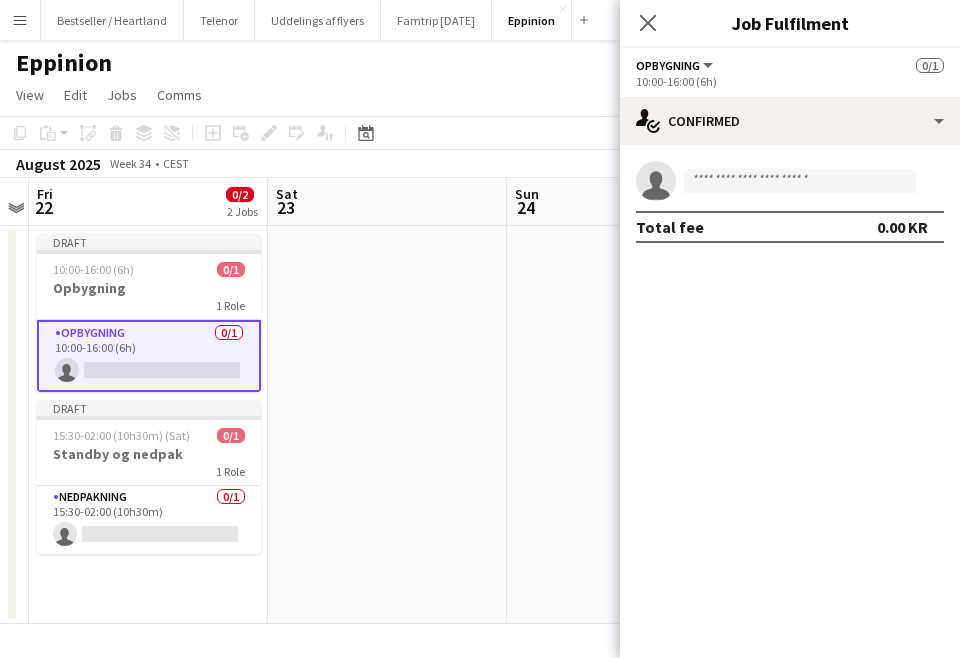 click on "single-neutral-actions
Total fee   [AMOUNT] KR" at bounding box center (790, 202) 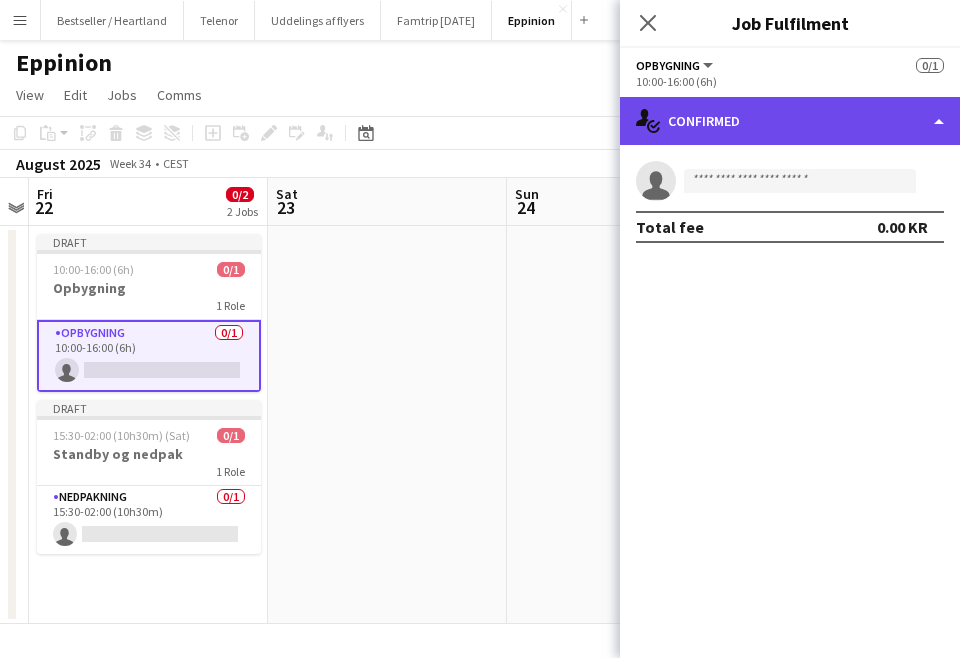 click on "single-neutral-actions-check-2
Confirmed" 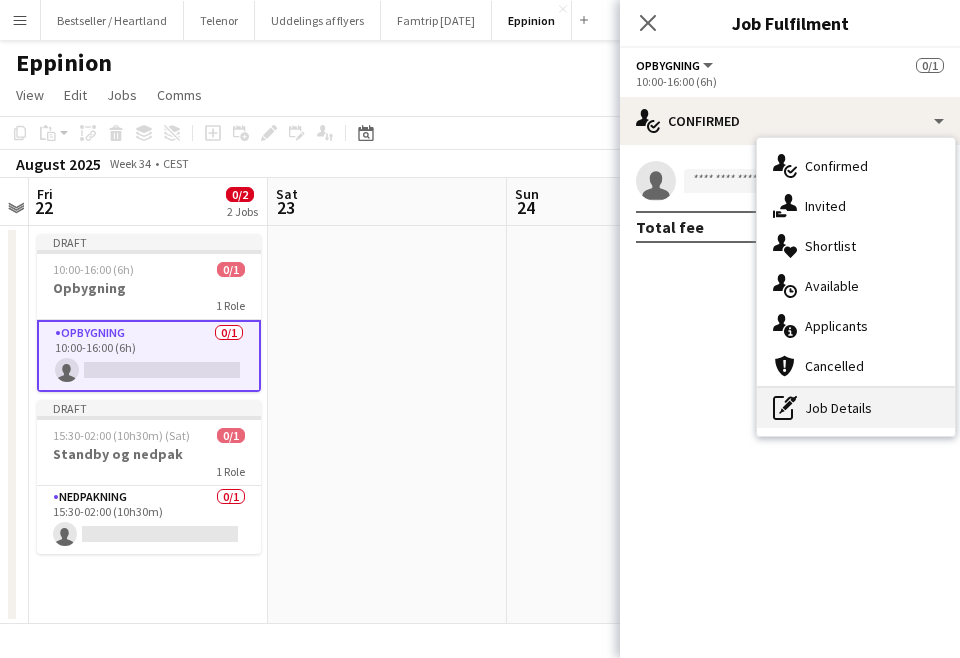click on "pen-write
Job Details" at bounding box center (856, 408) 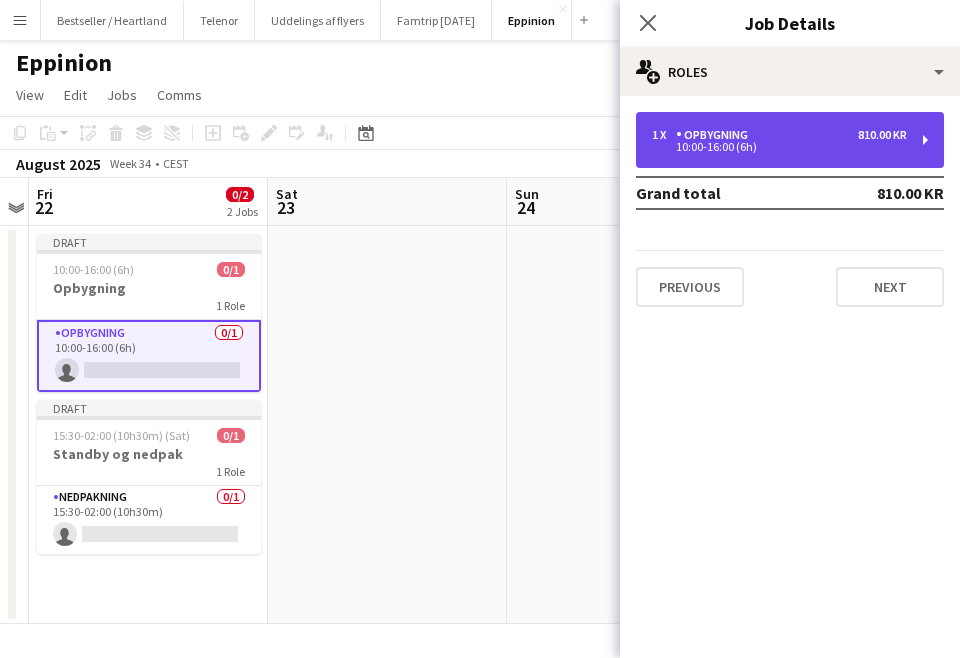 click on "1 x [TASK] [AMOUNT] KR" at bounding box center (779, 135) 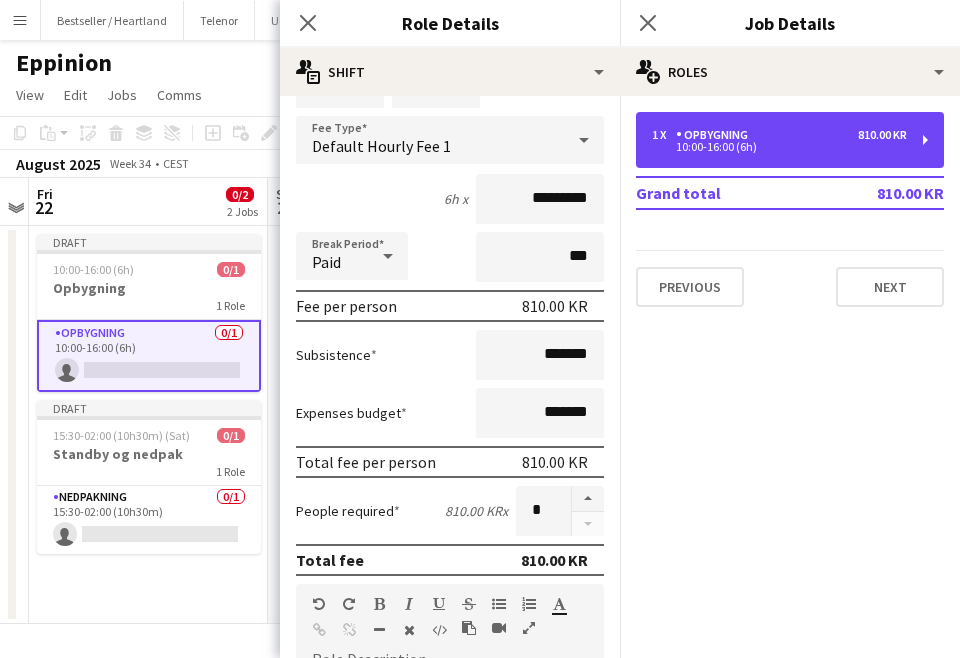 scroll, scrollTop: 0, scrollLeft: 0, axis: both 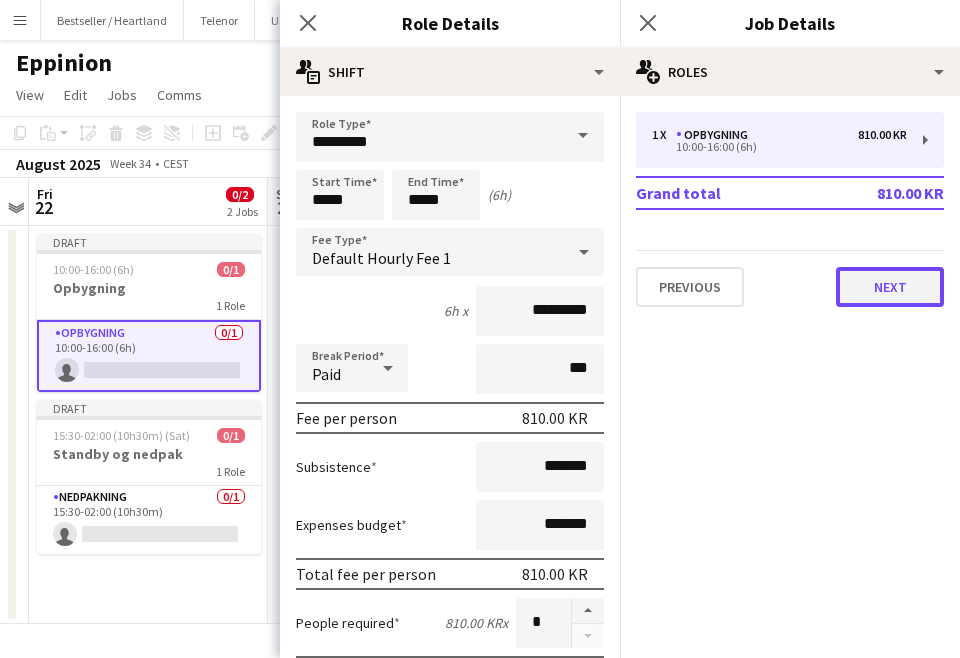 click on "Next" at bounding box center [890, 287] 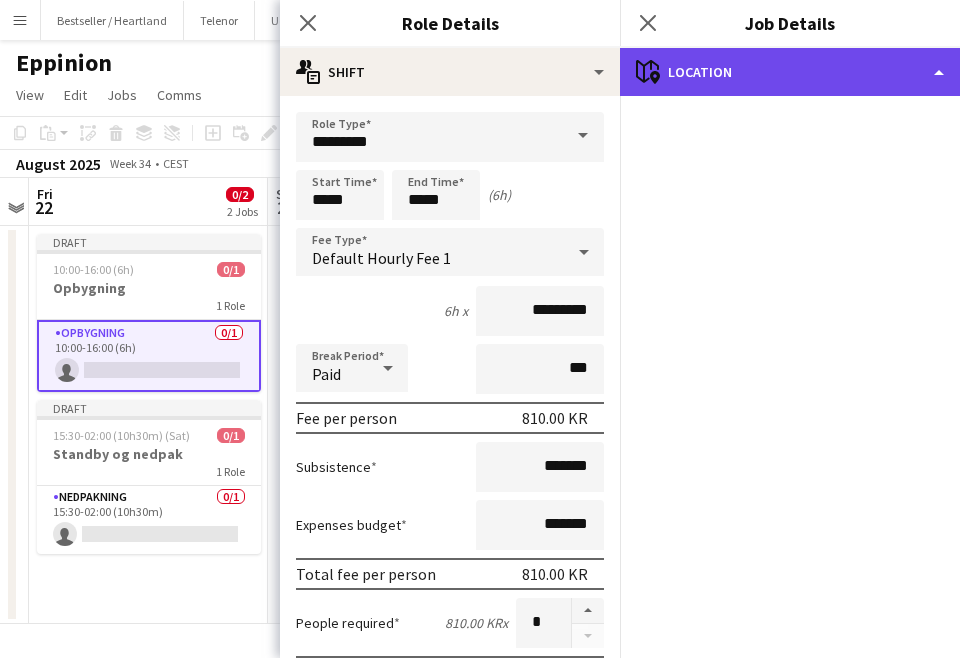 click on "maps-pin-1
Location" 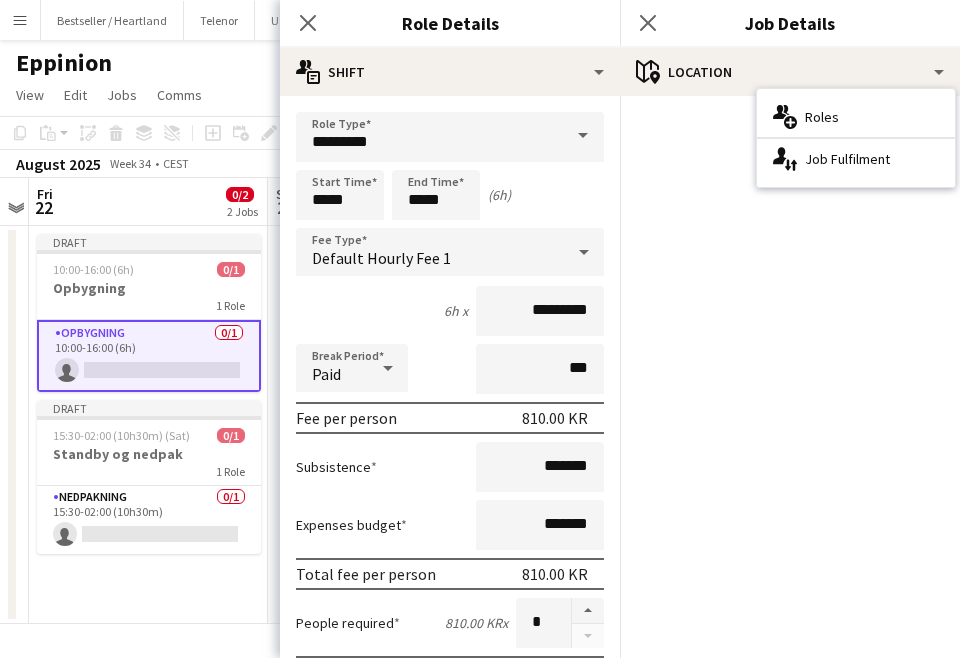 click on "Close pop-in" 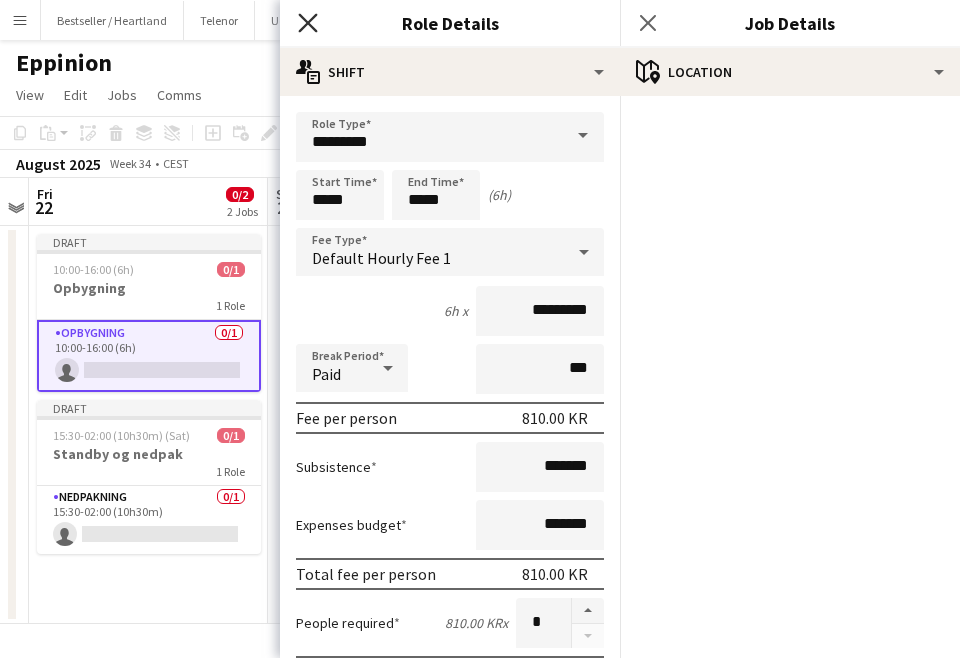 click 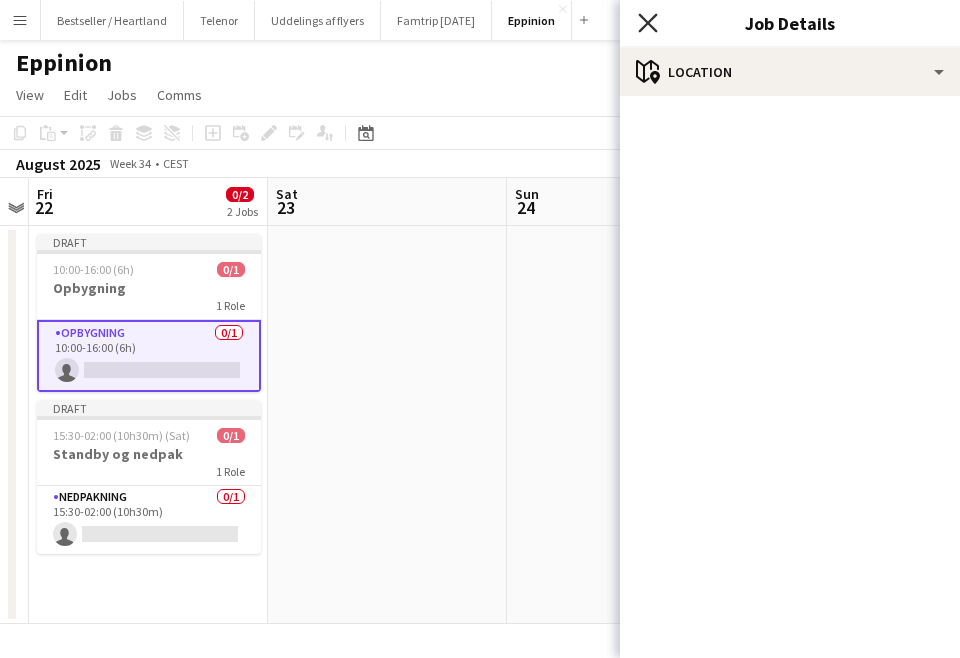 click on "Close pop-in" 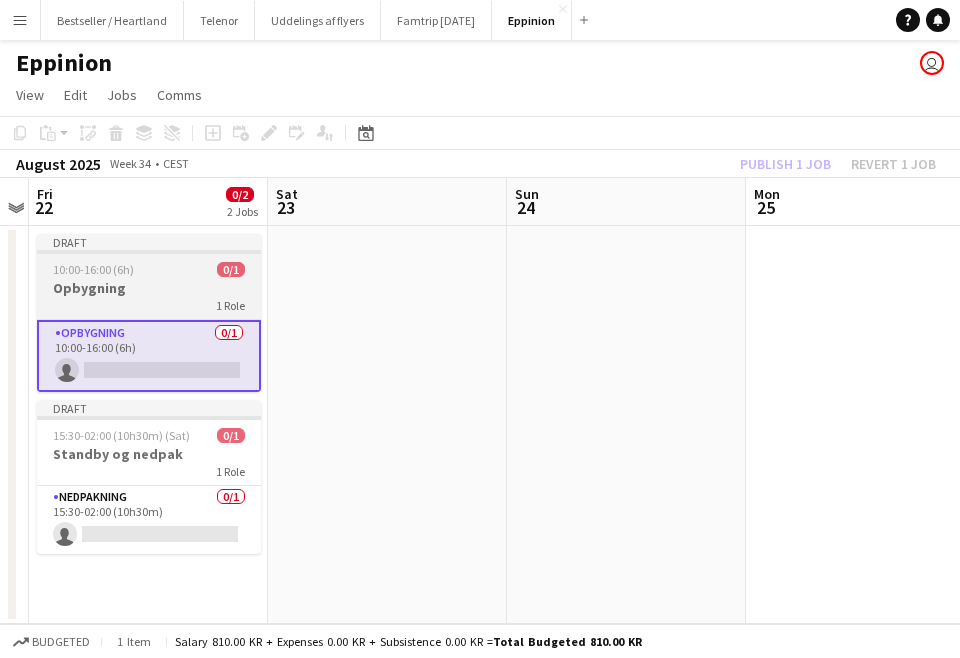 click on "10:00-16:00 (6h)" at bounding box center [93, 269] 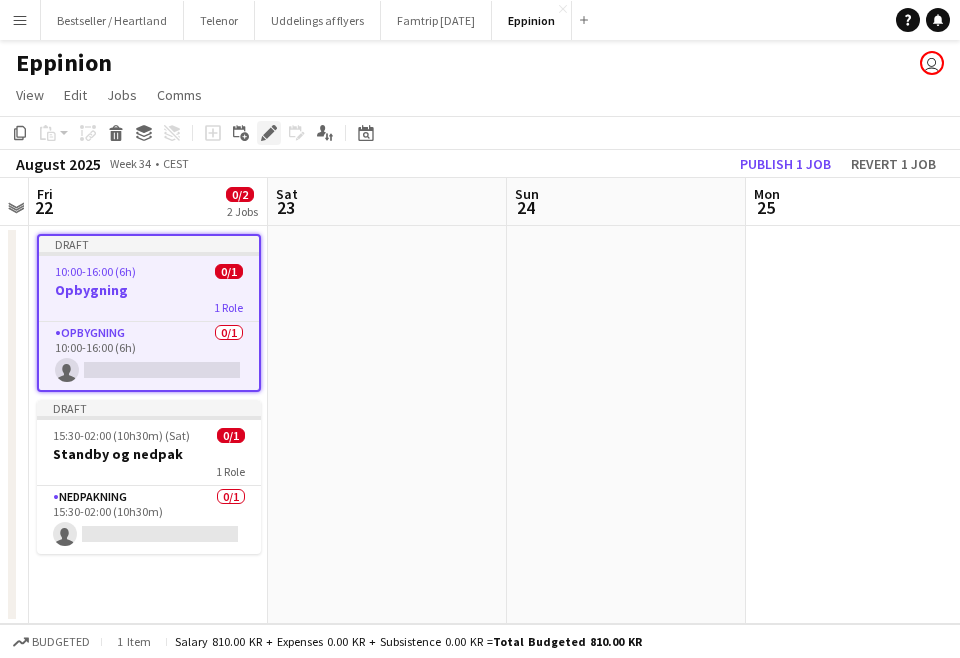 click on "Edit" 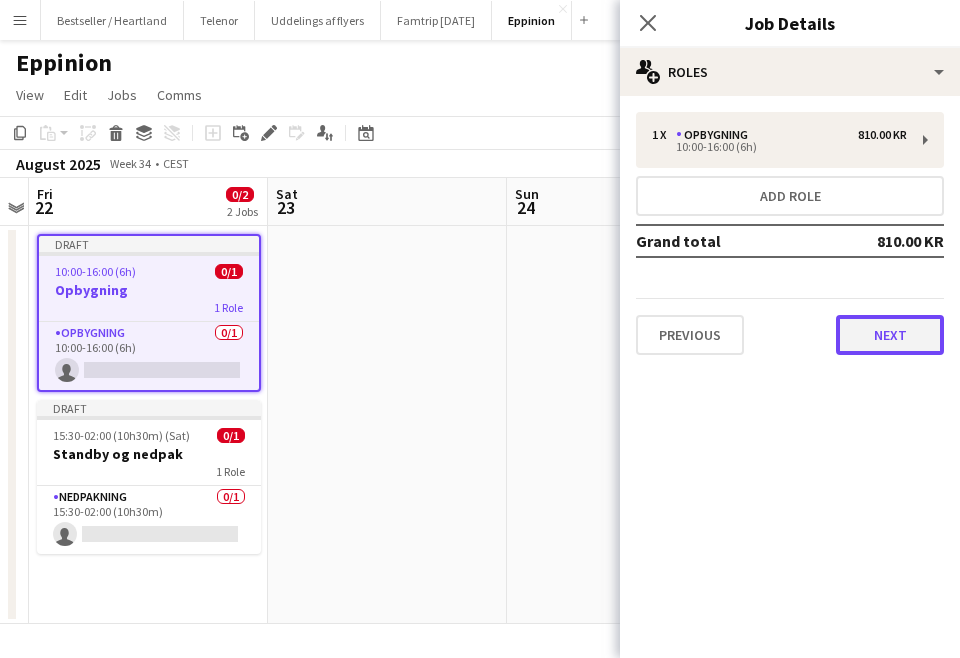 click on "Next" at bounding box center [890, 335] 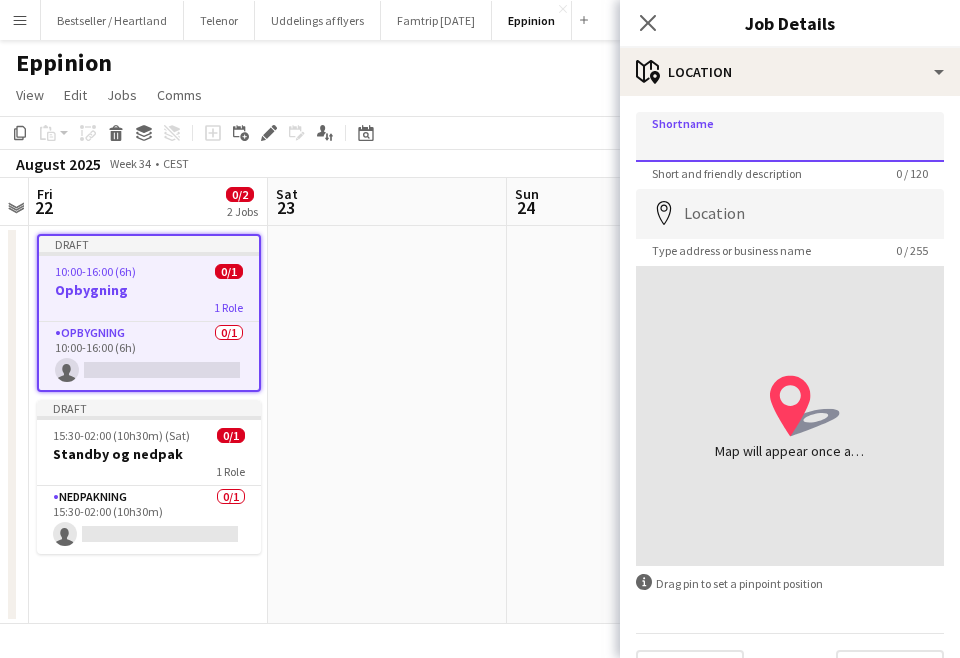click on "Shortname" at bounding box center (790, 137) 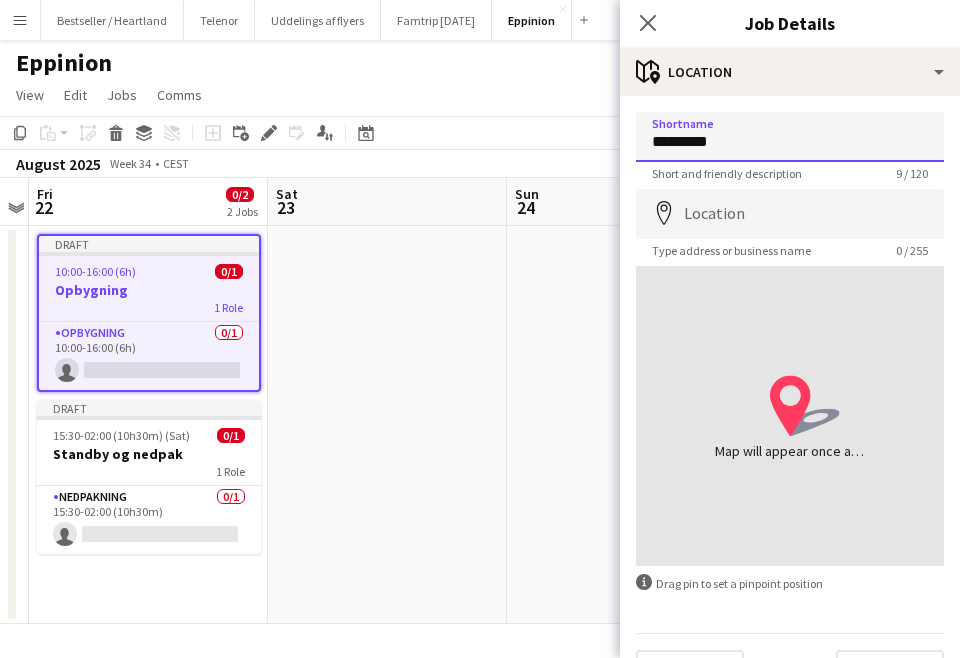 type on "*********" 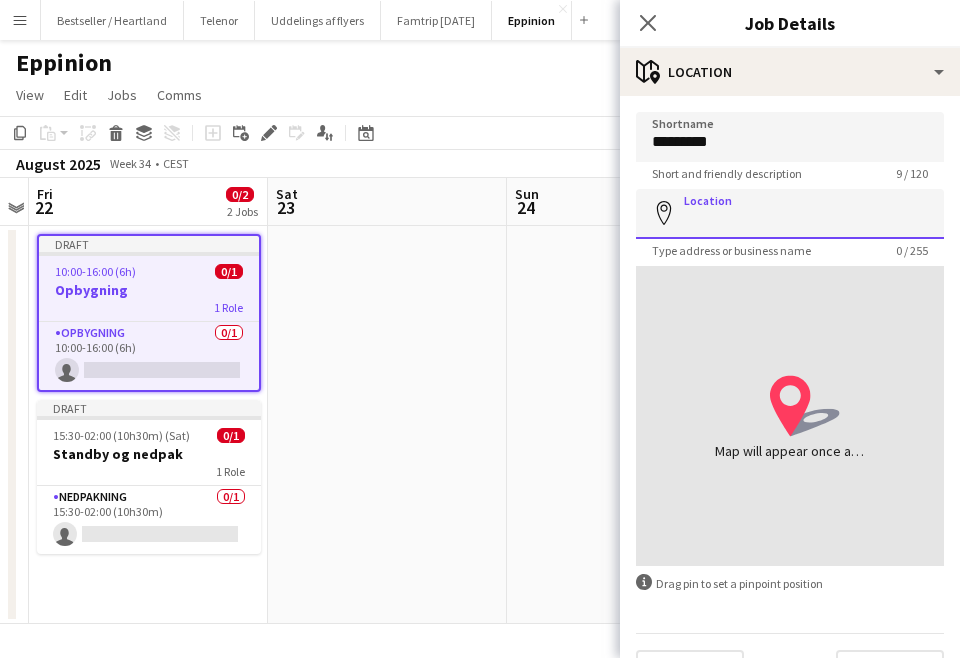 click on "Location" at bounding box center (790, 214) 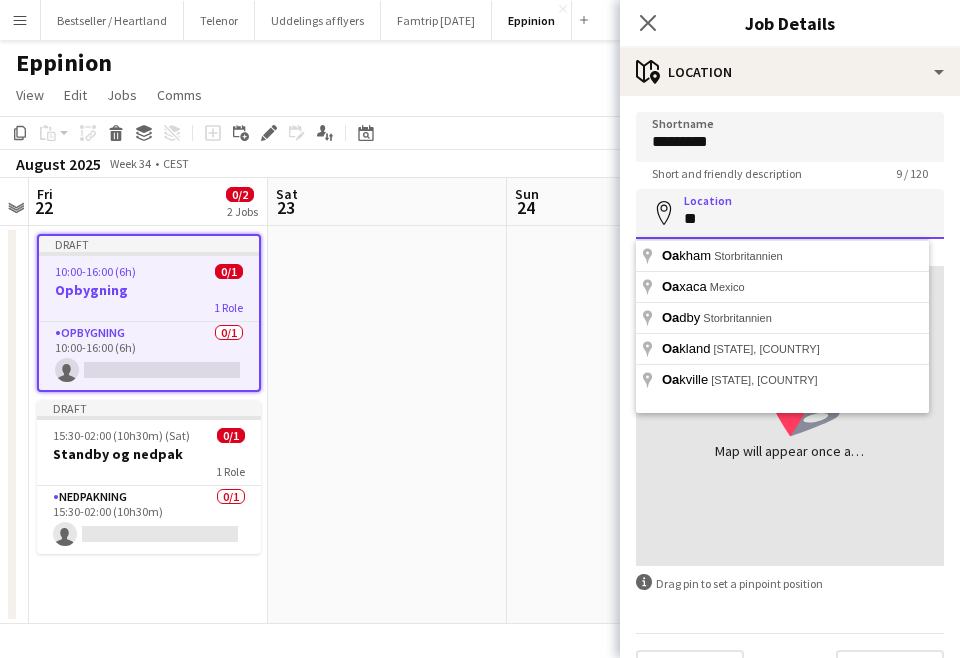 type on "*" 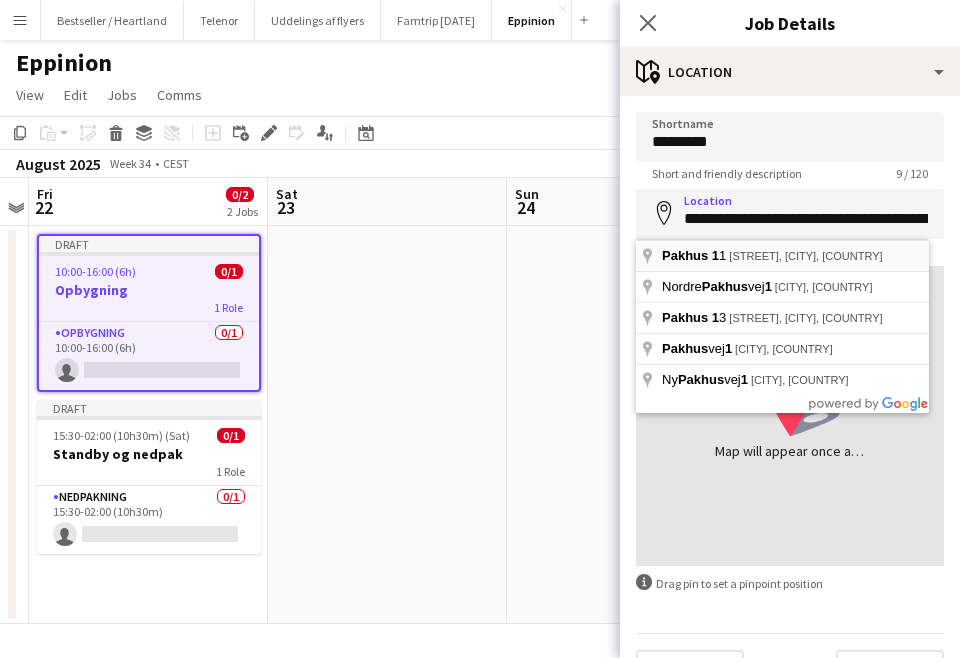 type on "**********" 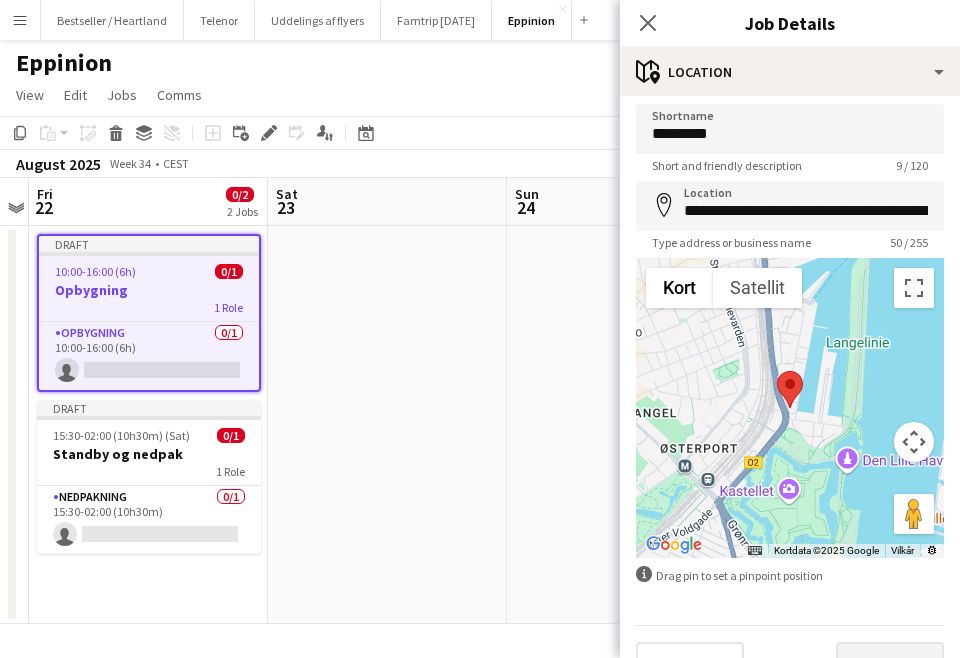 scroll, scrollTop: 48, scrollLeft: 0, axis: vertical 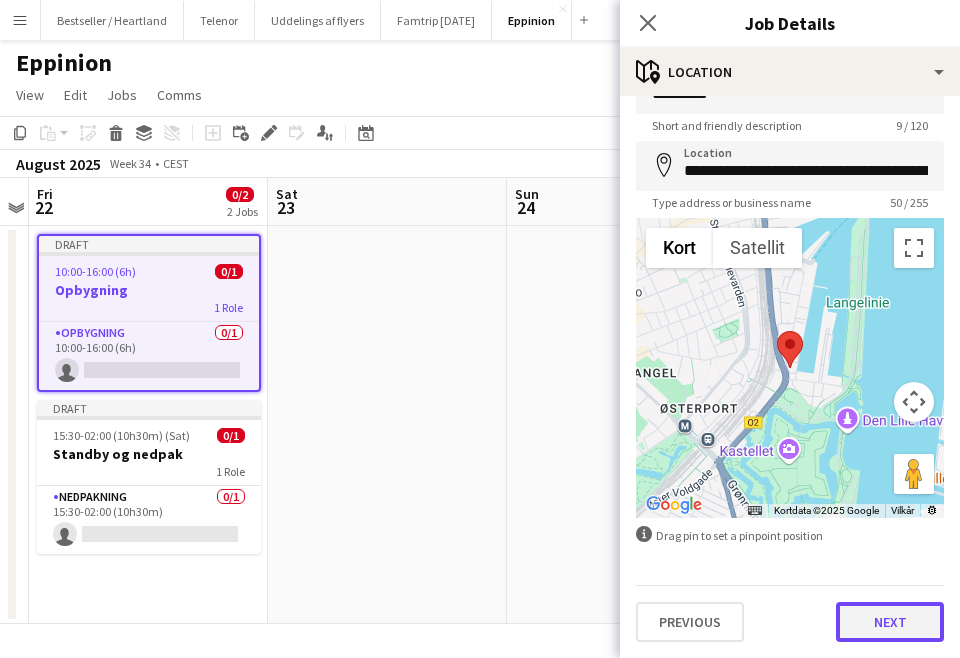 click on "Next" at bounding box center [890, 622] 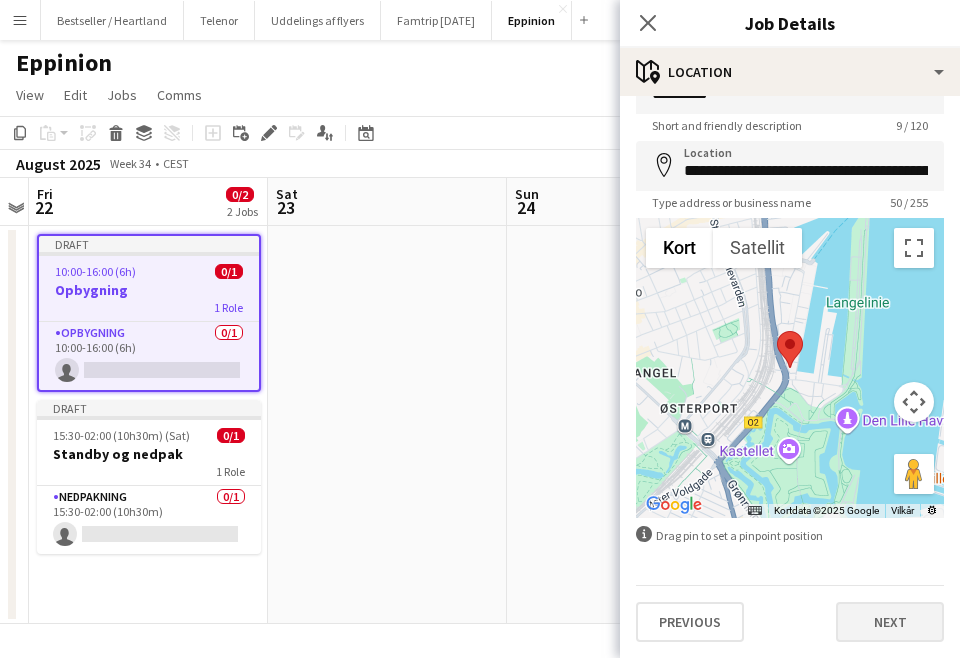 scroll, scrollTop: 0, scrollLeft: 0, axis: both 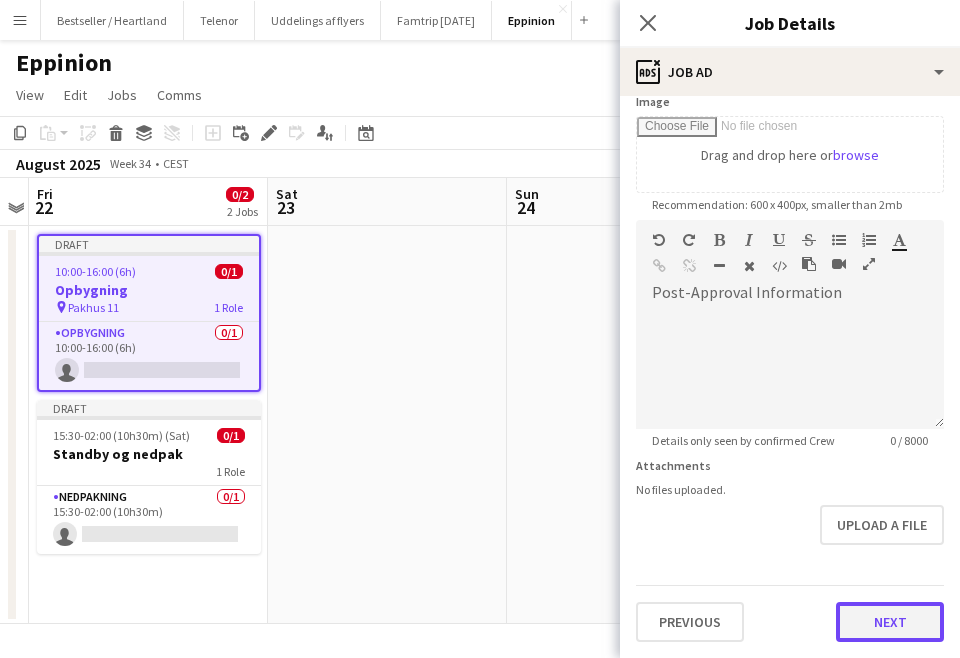click on "Headline  *********  9 / 140   Job Description  default   Heading 1   Heading 2   Heading 3   Heading 4   Heading 5   Heading 6   Heading 7   Paragraph   Predefined   Standard   default  Times New Roman   Arial   Times New Roman   Calibri   Comic Sans MS  3   1   2   3   4   5   6   7  ******* ******* Info about the job as a whole  0 / 8000   Image  Drag and drop here or  browse Recommendation: 600 x 400px, smaller than 2mb  Post-Approval Information  default   Heading 1   Heading 2   Heading 3   Heading 4   Heading 5   Heading 6   Heading 7   Paragraph   Predefined   Standard   default  Times New Roman   Arial   Times New Roman   Calibri   Comic Sans MS  3   1   2   3   4   5   6   7  ******* ******* Details only seen by confirmed Crew  0 / 8000   Attachments   No files uploaded.   Upload a file   Previous   Next" at bounding box center (790, 211) 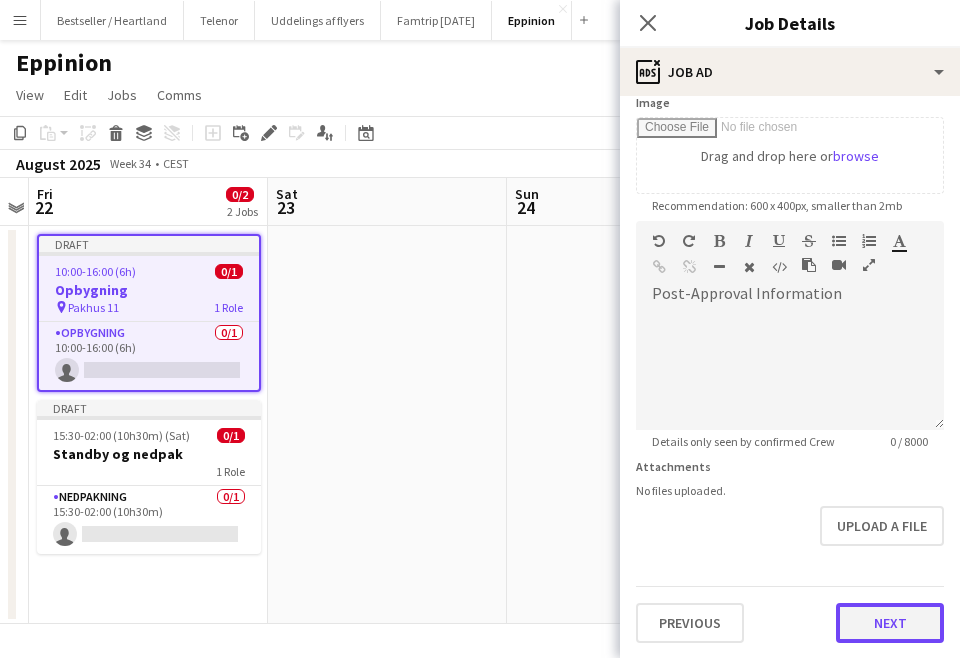 click on "Next" at bounding box center [890, 623] 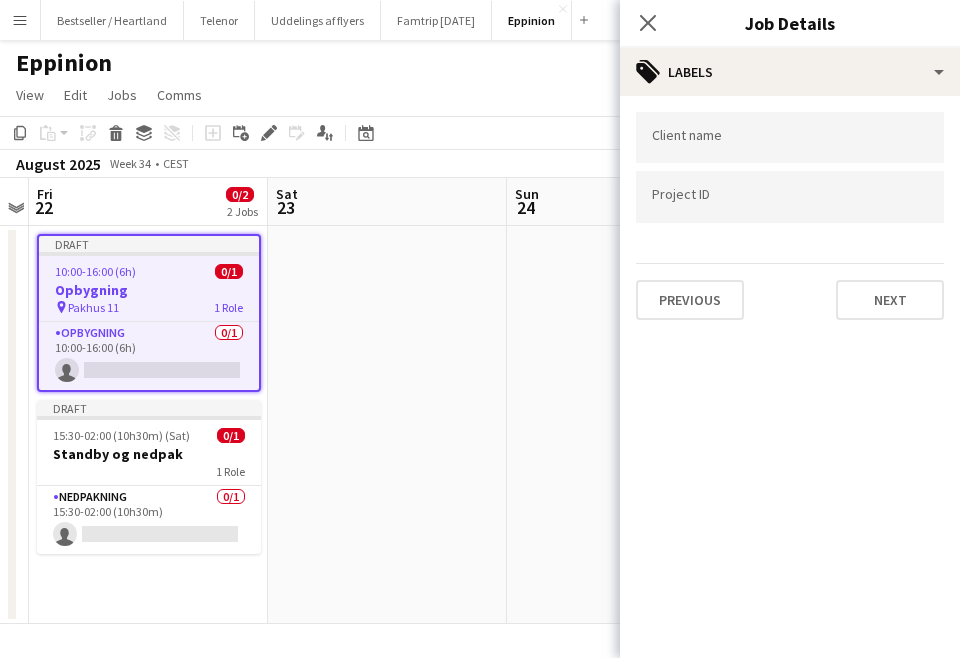 scroll, scrollTop: 0, scrollLeft: 0, axis: both 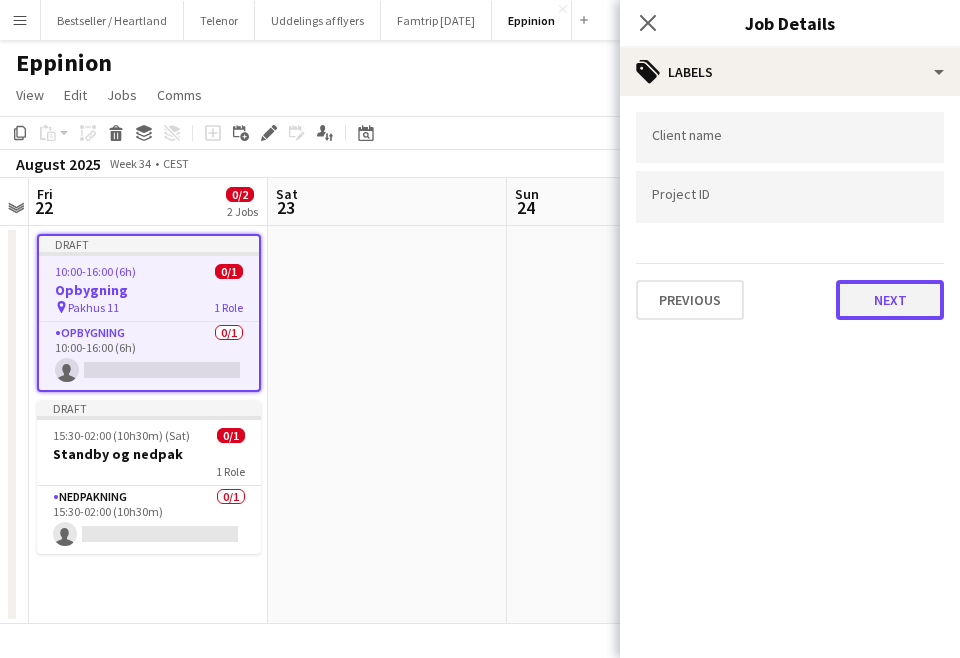 click on "Next" at bounding box center [890, 300] 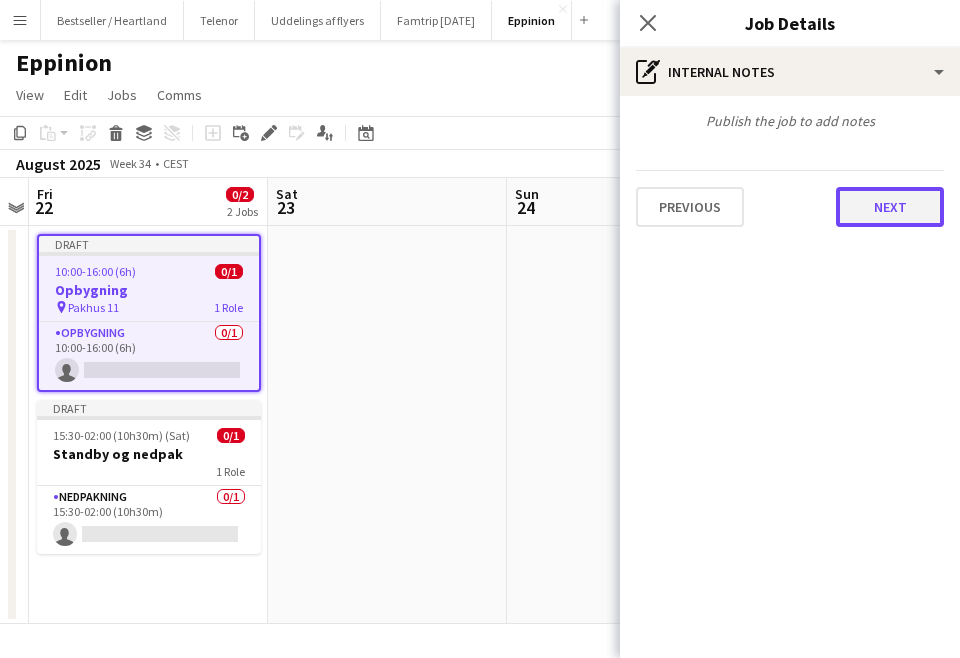 click on "Next" at bounding box center [890, 207] 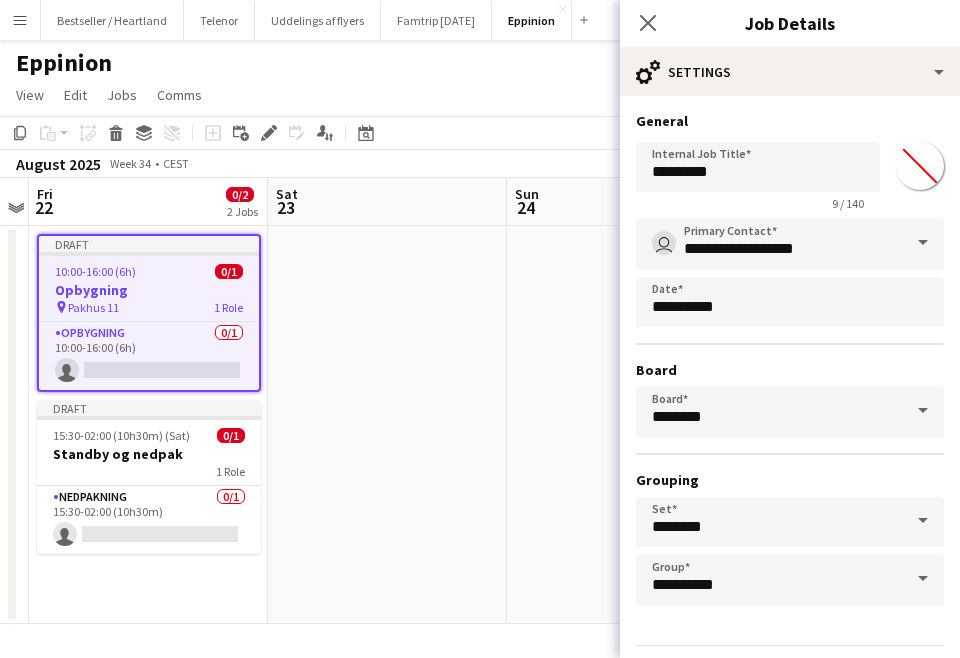 scroll, scrollTop: 60, scrollLeft: 0, axis: vertical 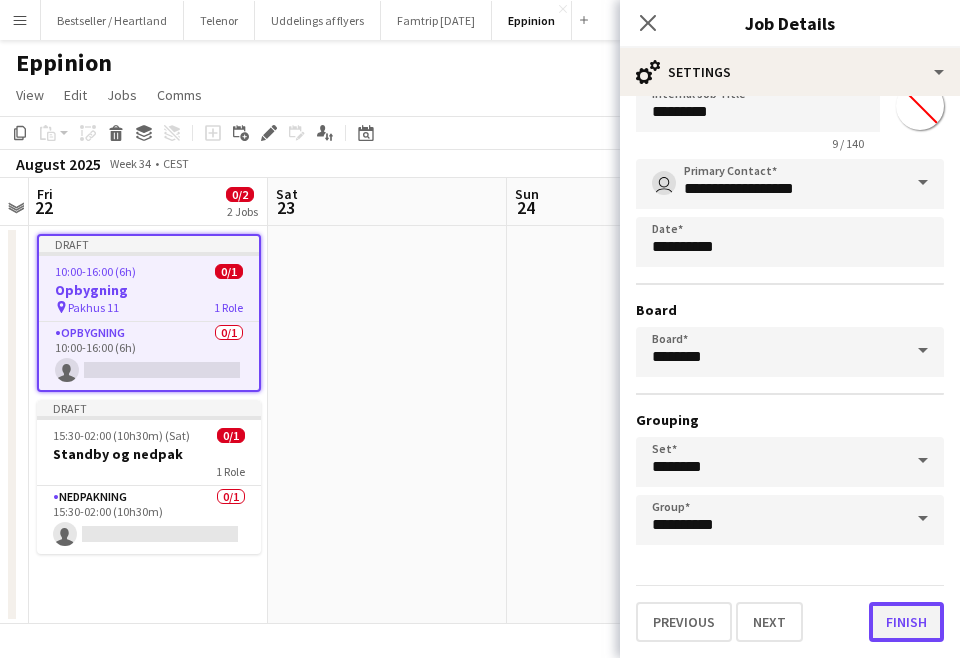 click on "Finish" at bounding box center [906, 622] 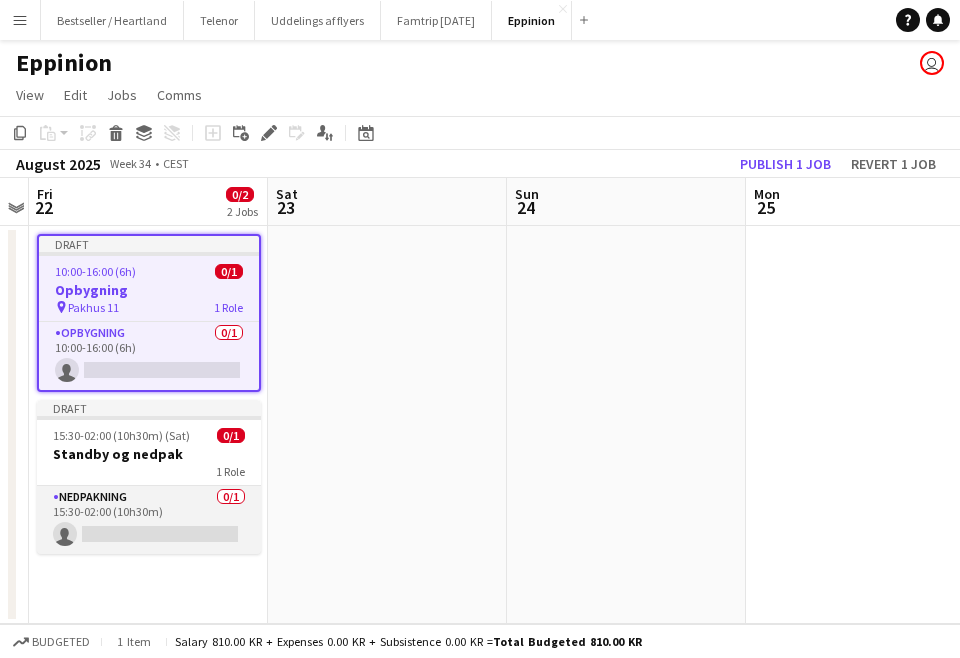click on "Nedpakning   0/1   15:30-02:00 (10h30m)
single-neutral-actions" at bounding box center [149, 520] 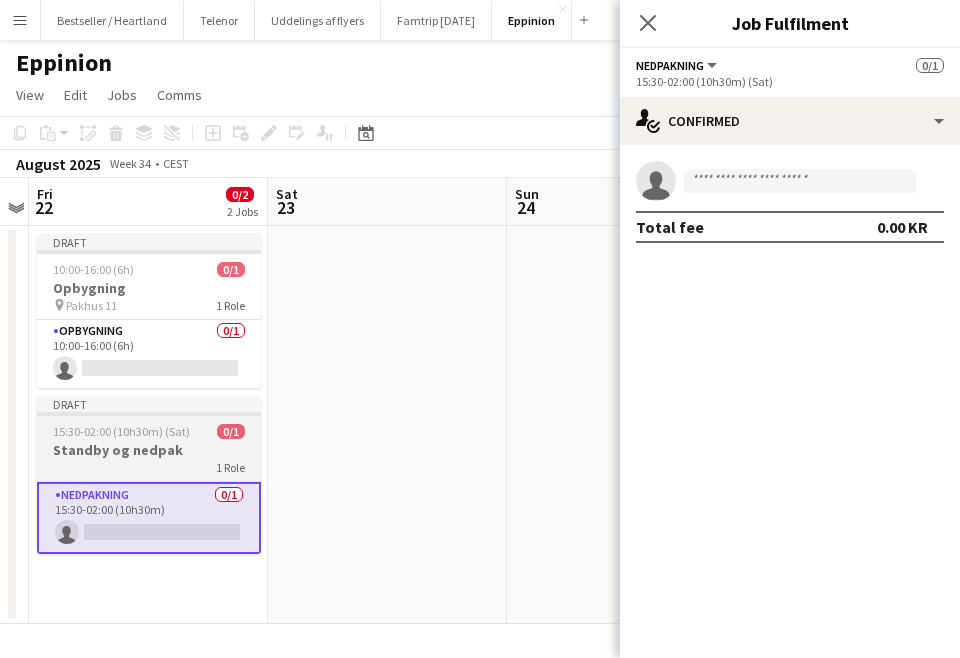 click on "1 Role" at bounding box center [149, 467] 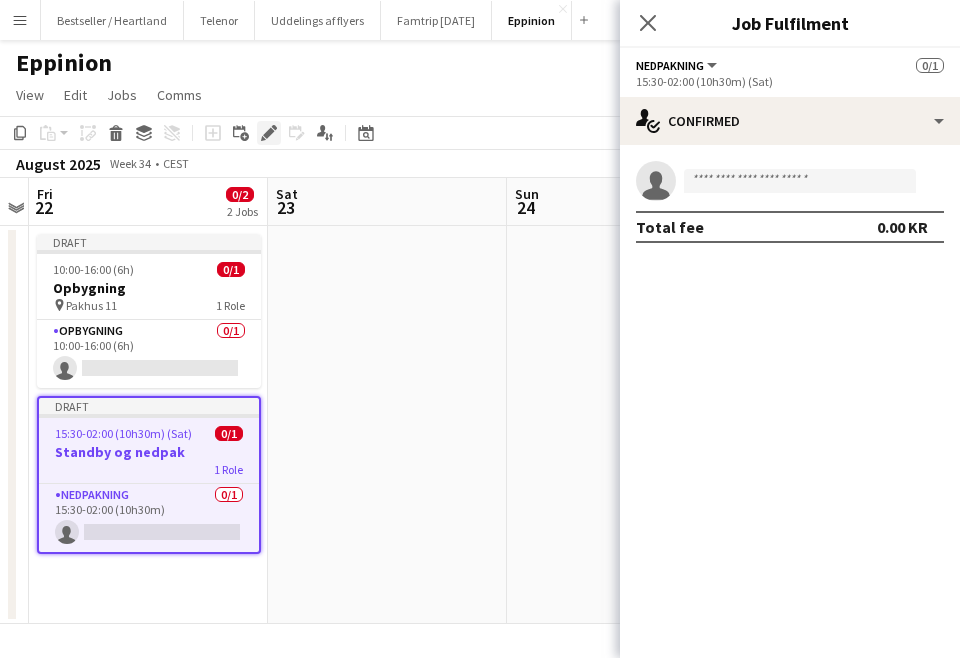 click on "Edit" 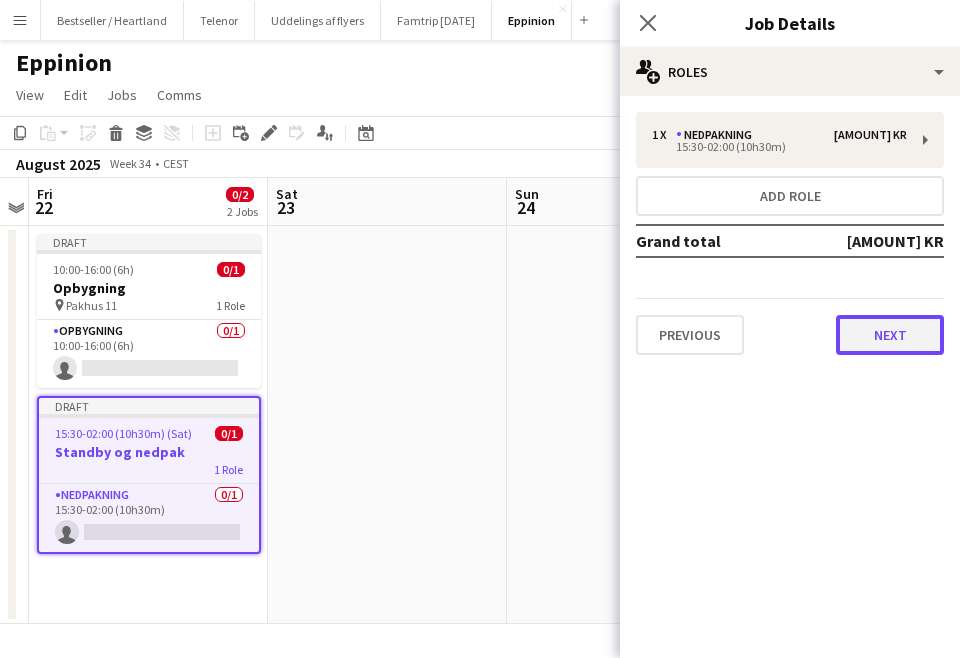 click on "Next" at bounding box center [890, 335] 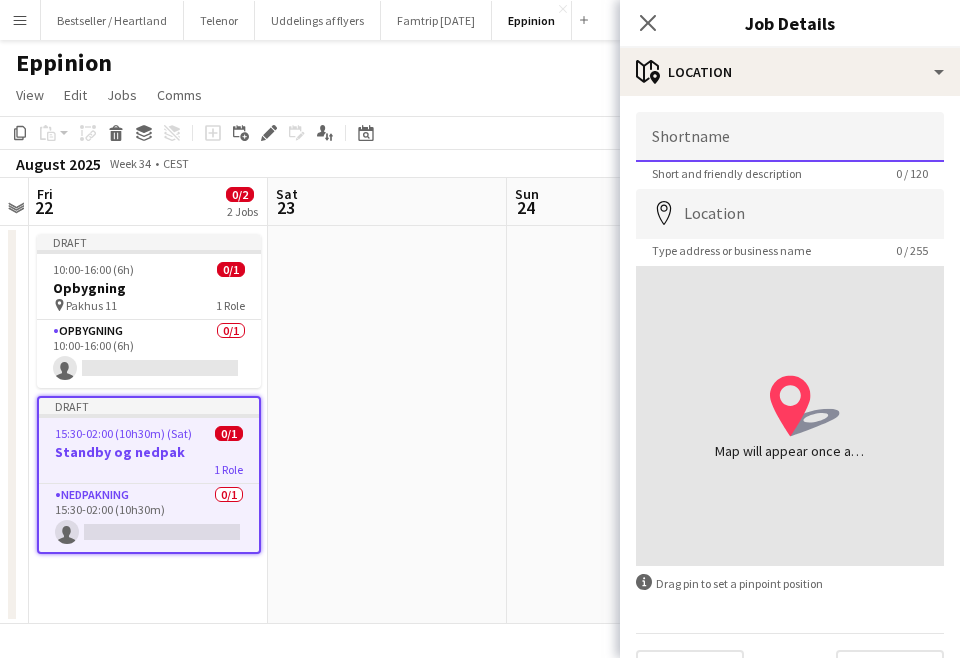 click on "Shortname" at bounding box center [790, 137] 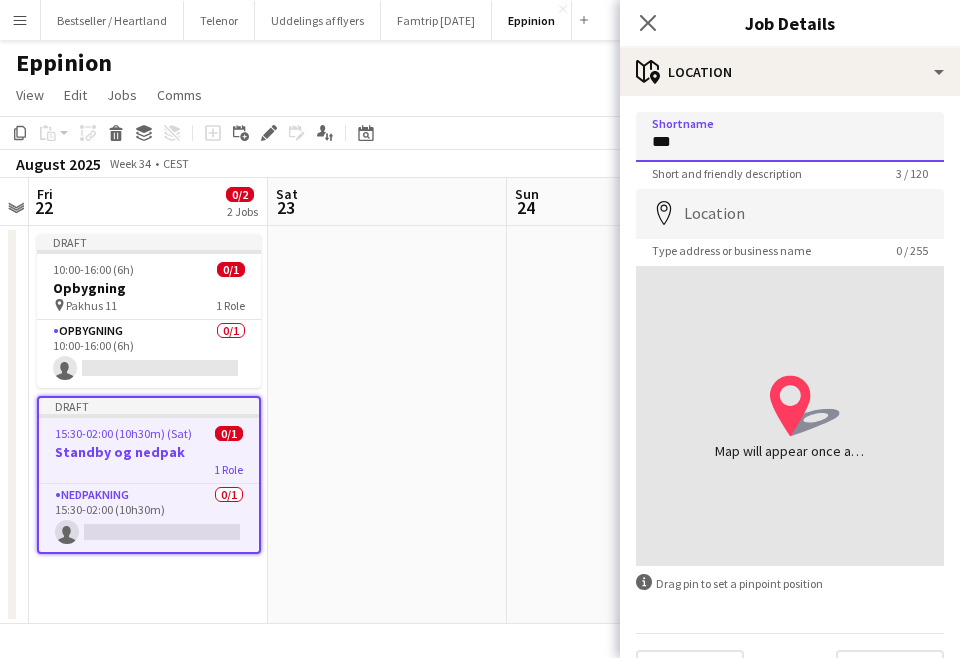 type on "*********" 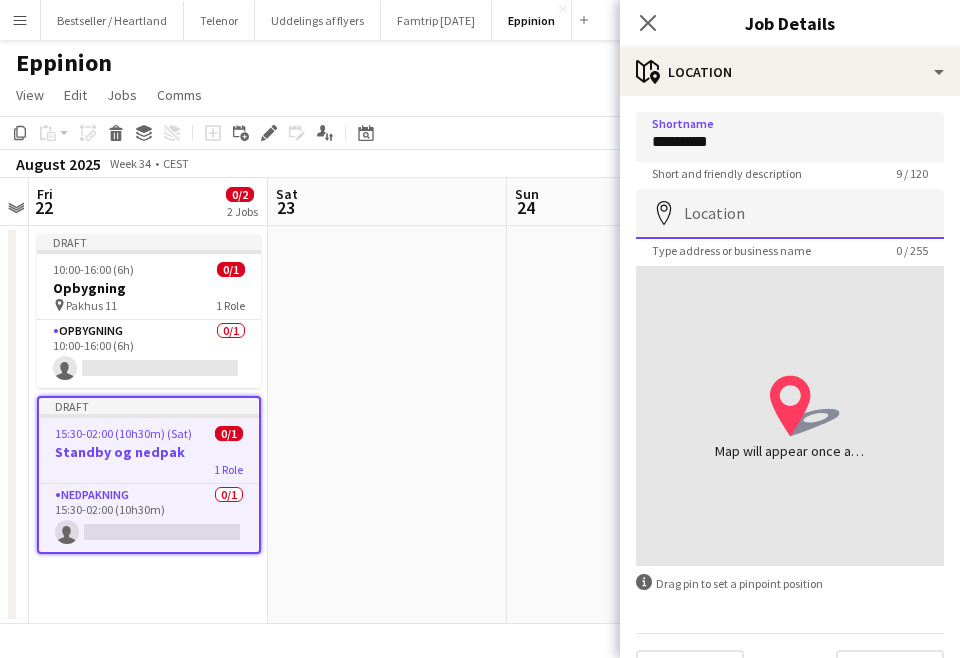click on "Location" at bounding box center [790, 214] 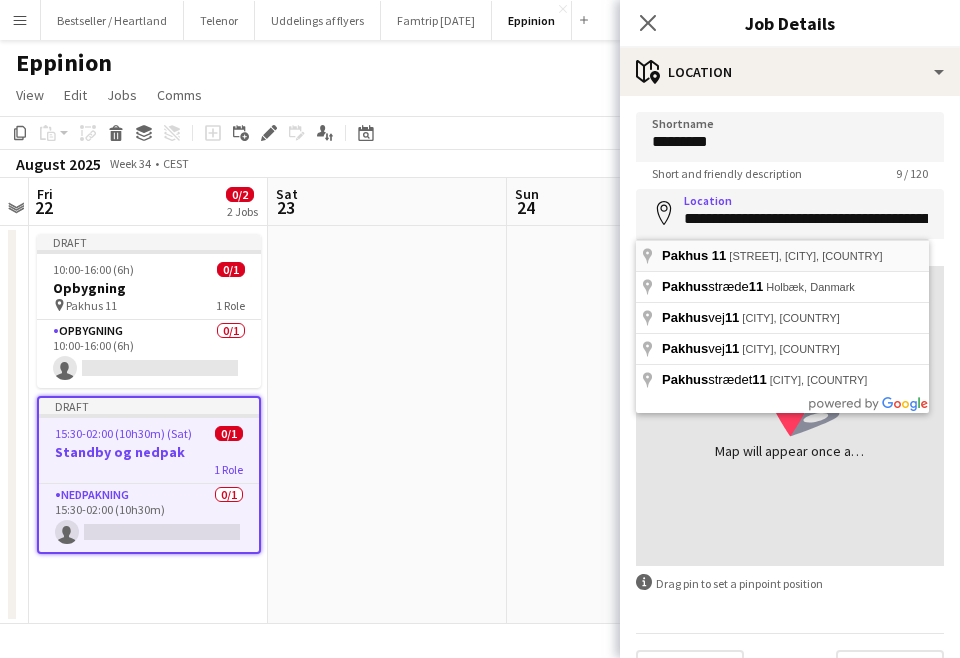 type on "**********" 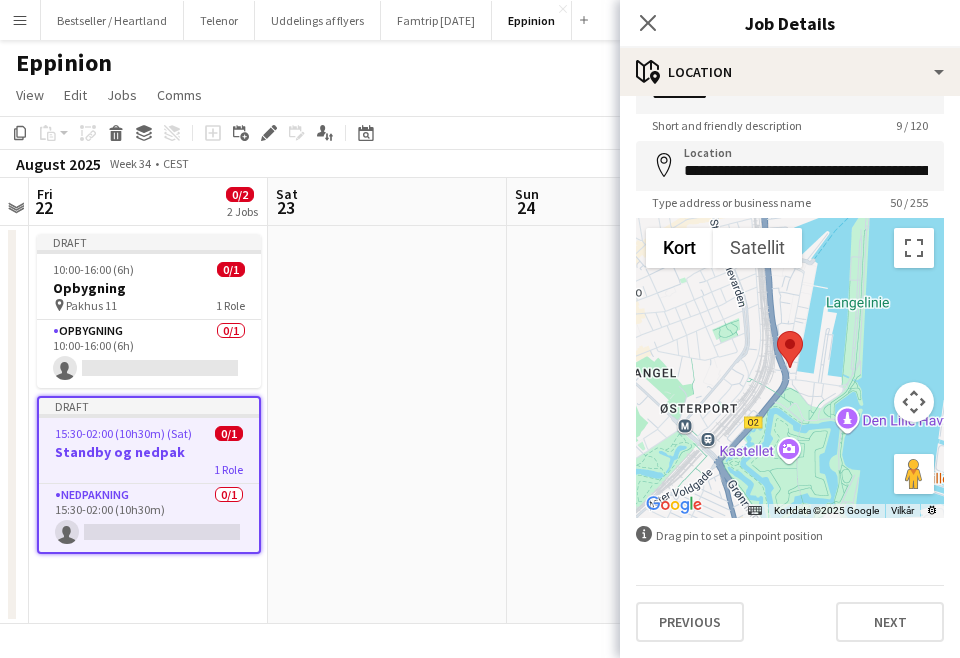 scroll, scrollTop: 48, scrollLeft: 0, axis: vertical 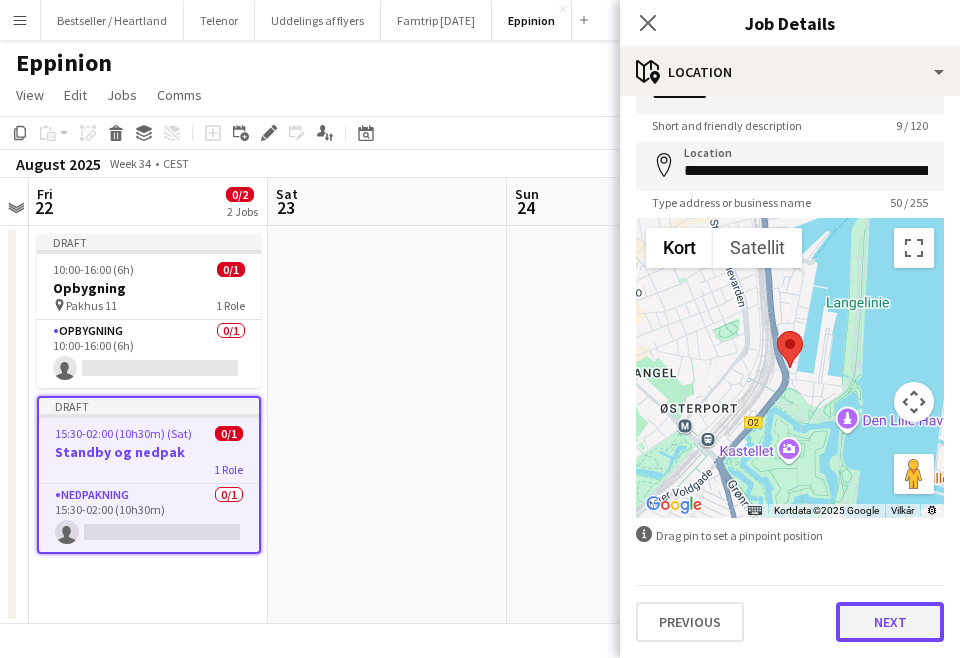 click on "Next" at bounding box center [890, 622] 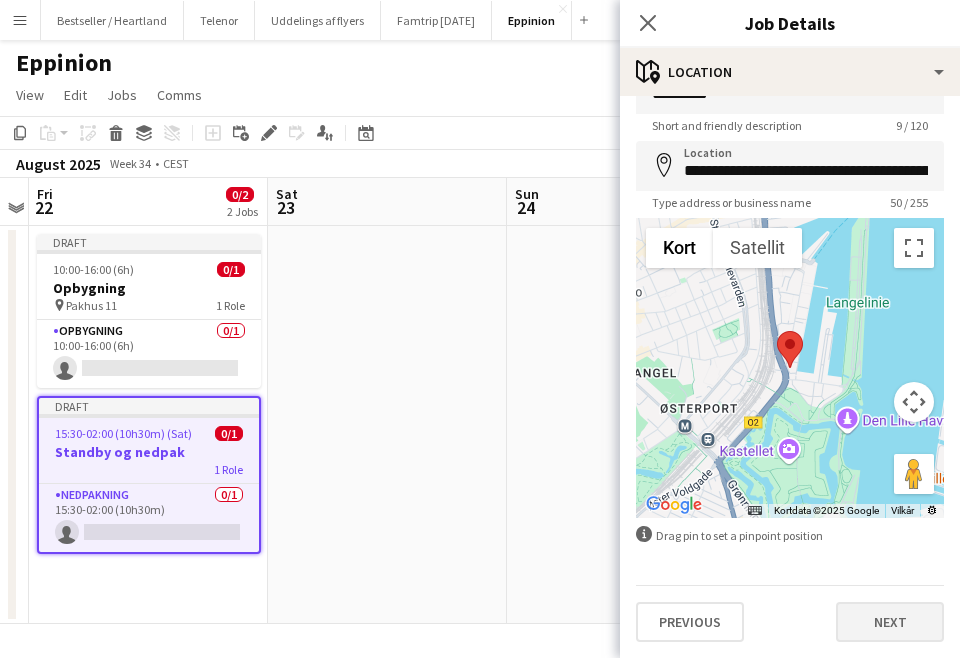 scroll, scrollTop: 0, scrollLeft: 0, axis: both 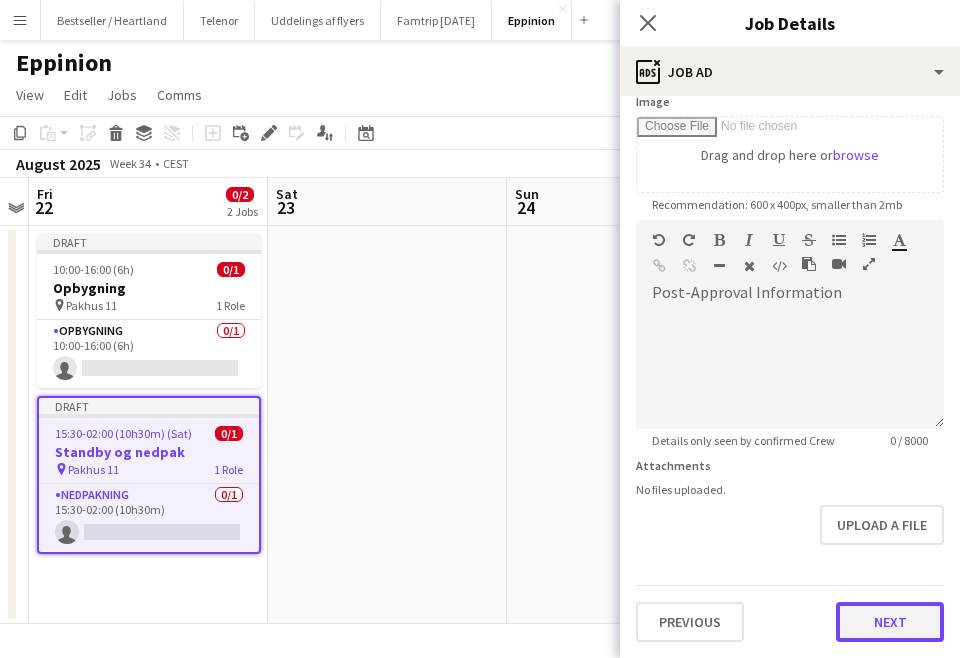 click on "**********" at bounding box center [790, 211] 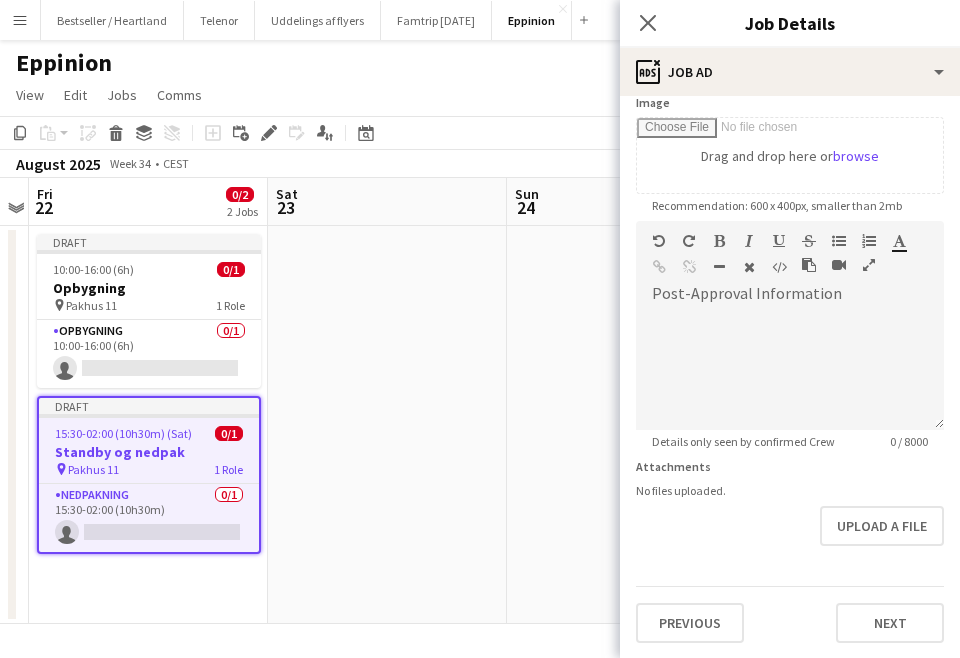 click on "**********" at bounding box center [790, 212] 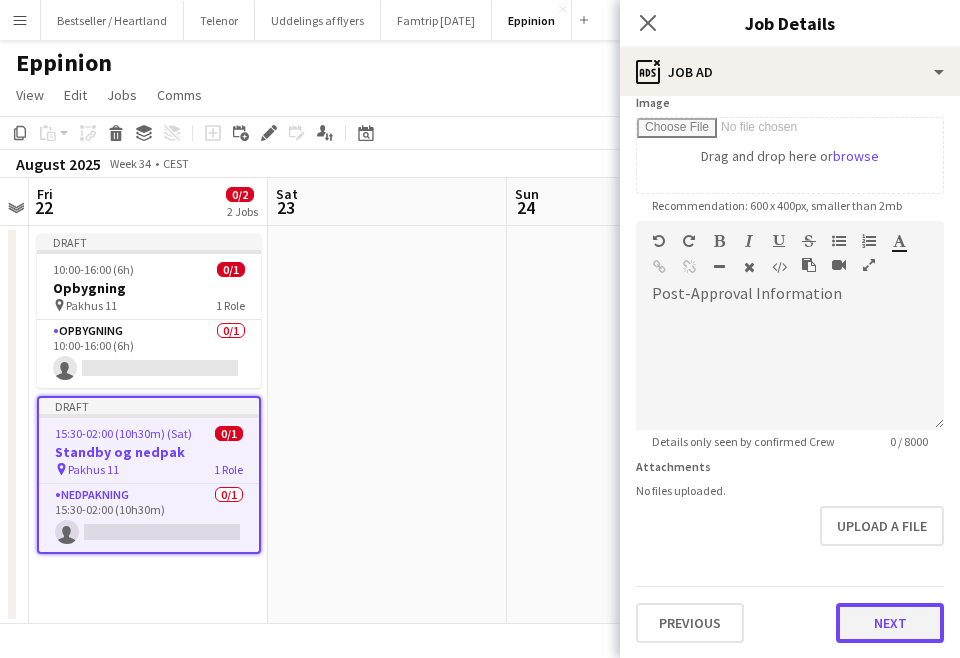 click on "Next" at bounding box center [890, 623] 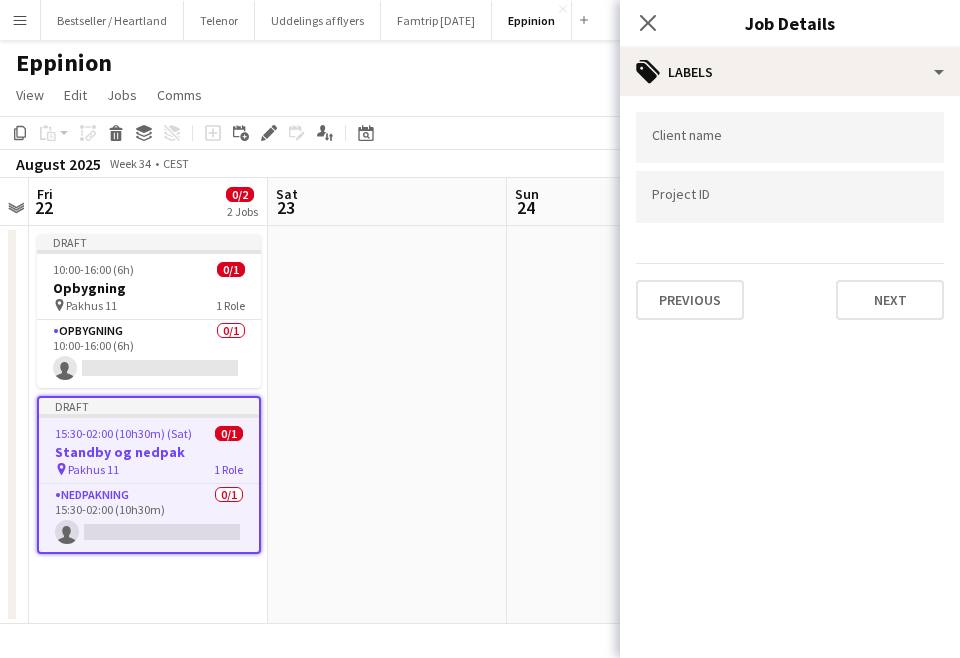 scroll, scrollTop: 0, scrollLeft: 0, axis: both 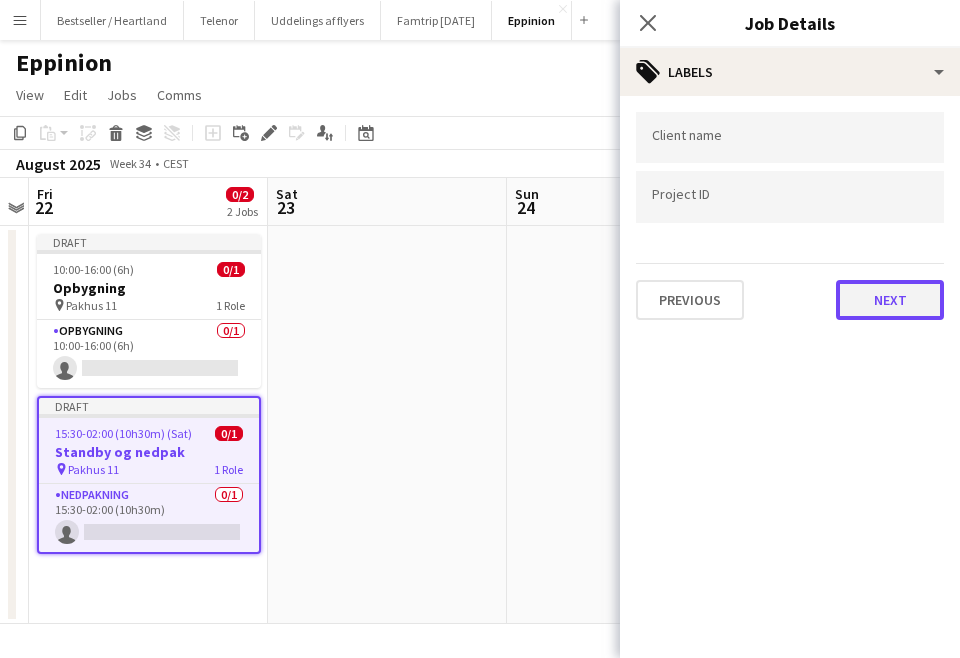 click on "Next" at bounding box center (890, 300) 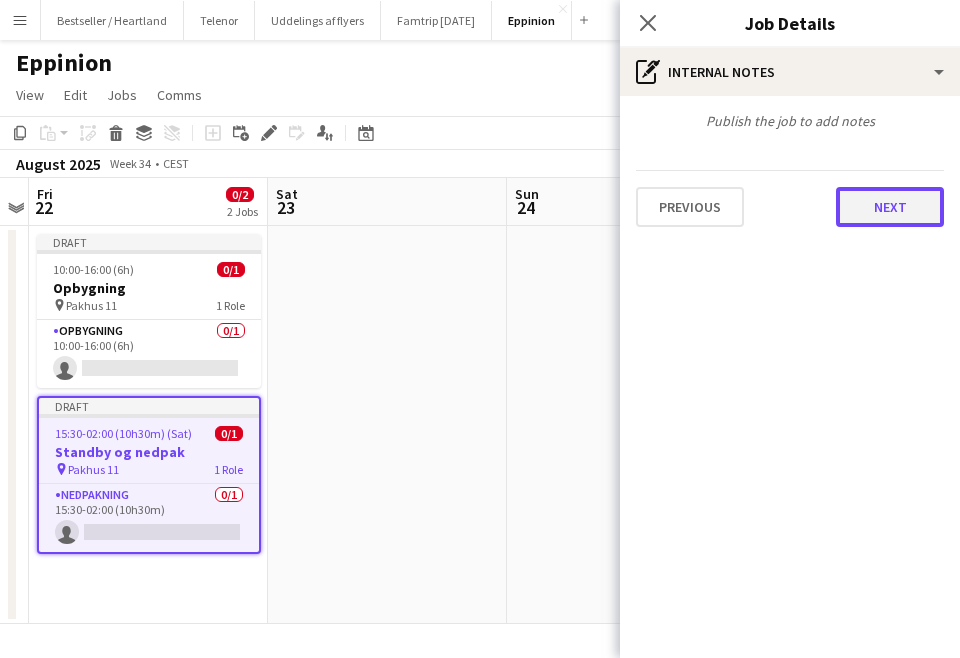 click on "Next" at bounding box center (890, 207) 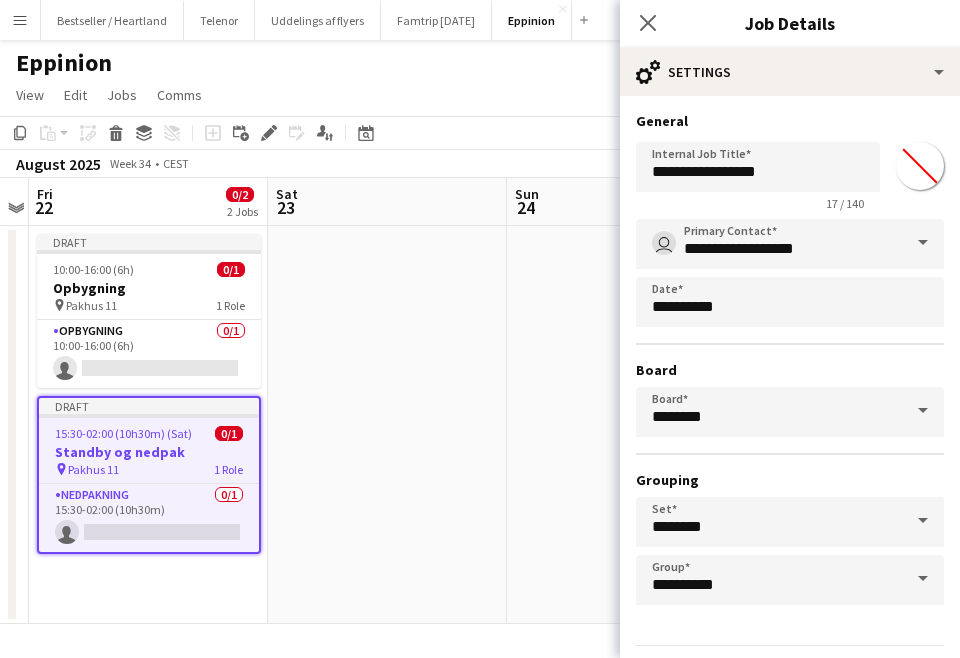 scroll, scrollTop: 60, scrollLeft: 0, axis: vertical 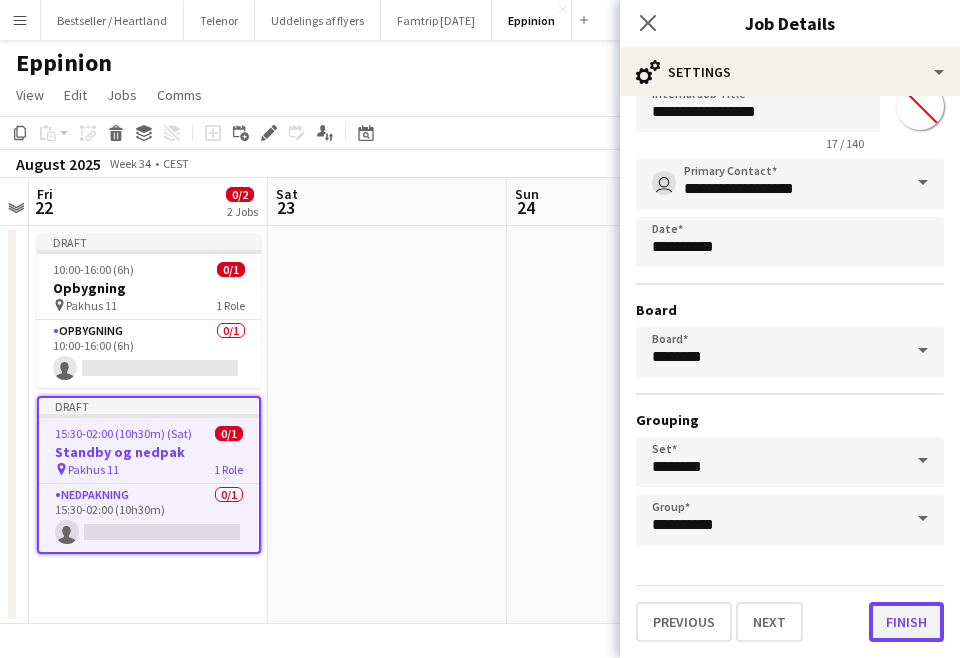 click on "Finish" at bounding box center (906, 622) 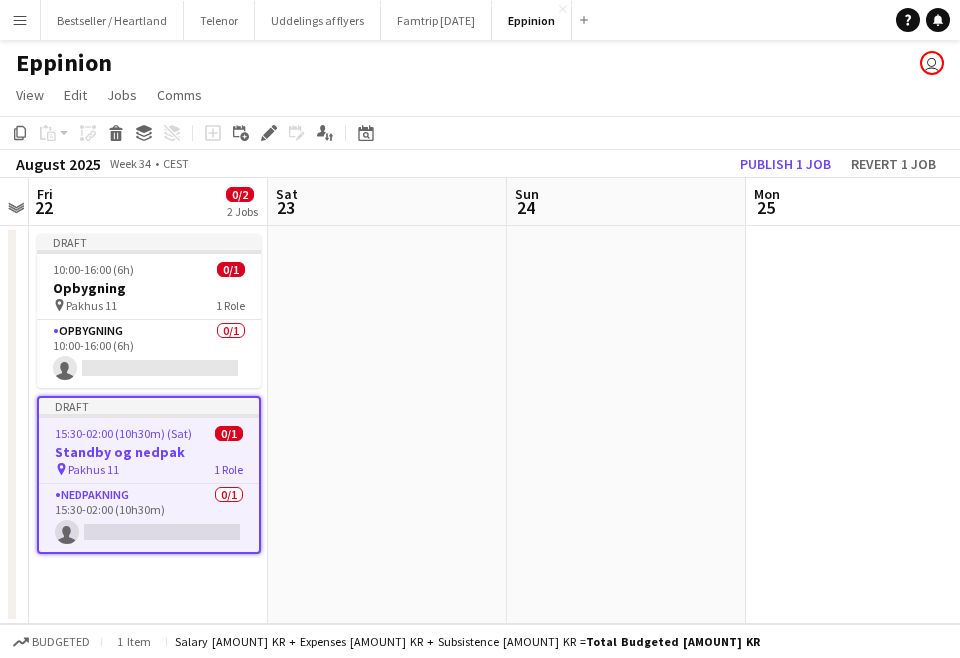 click at bounding box center [626, 425] 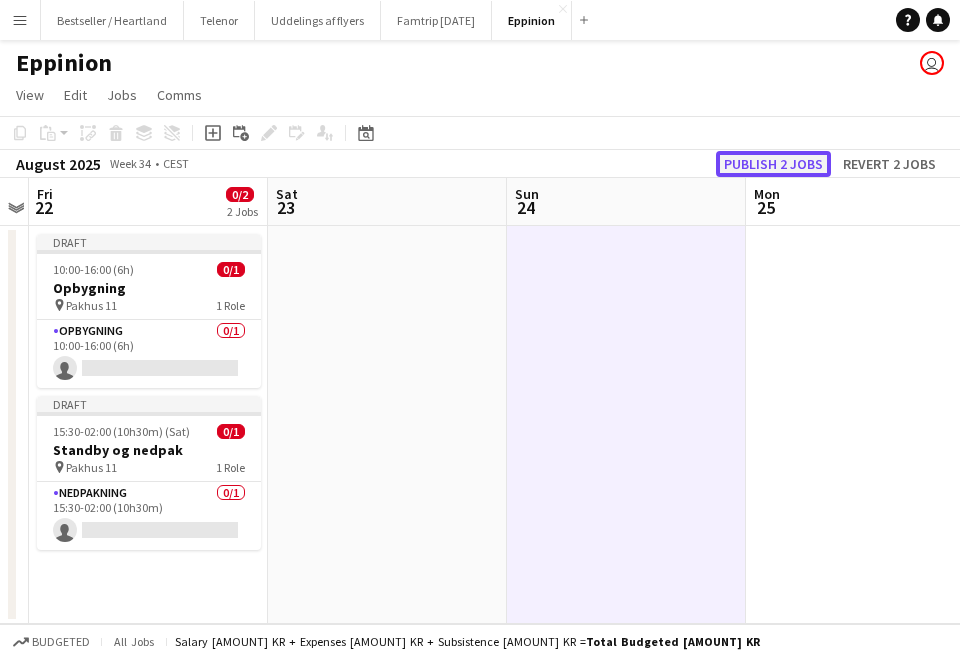 click on "Publish 2 jobs" 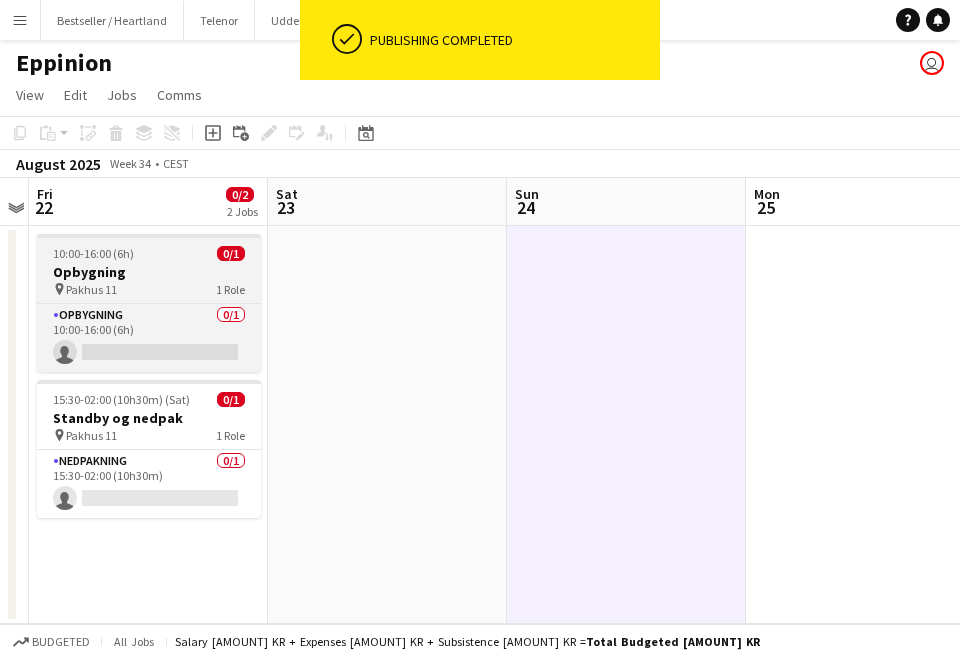 click on "Opbygning" at bounding box center [149, 272] 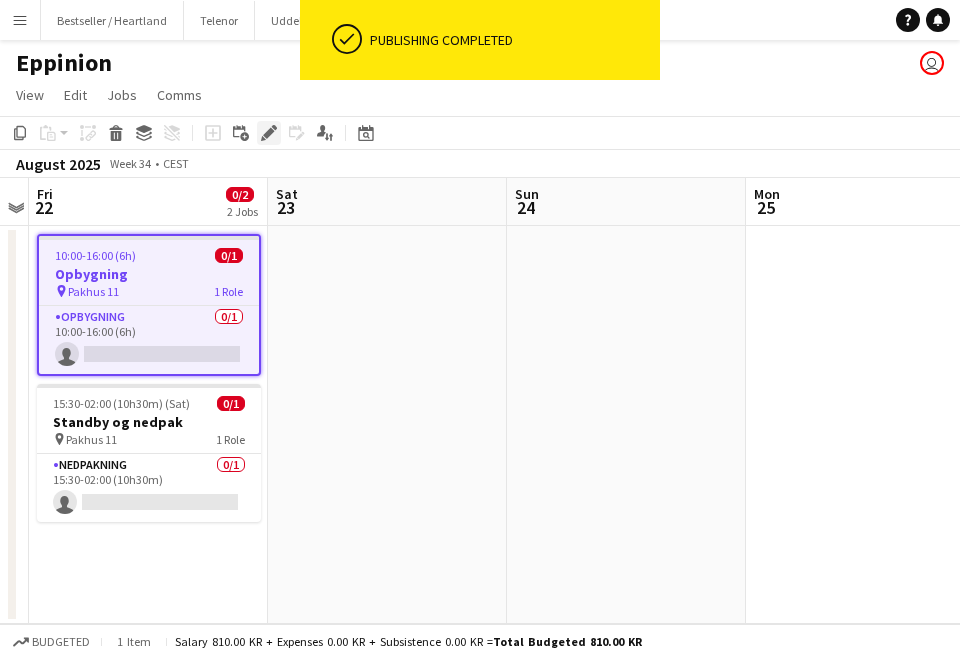 click on "Edit" 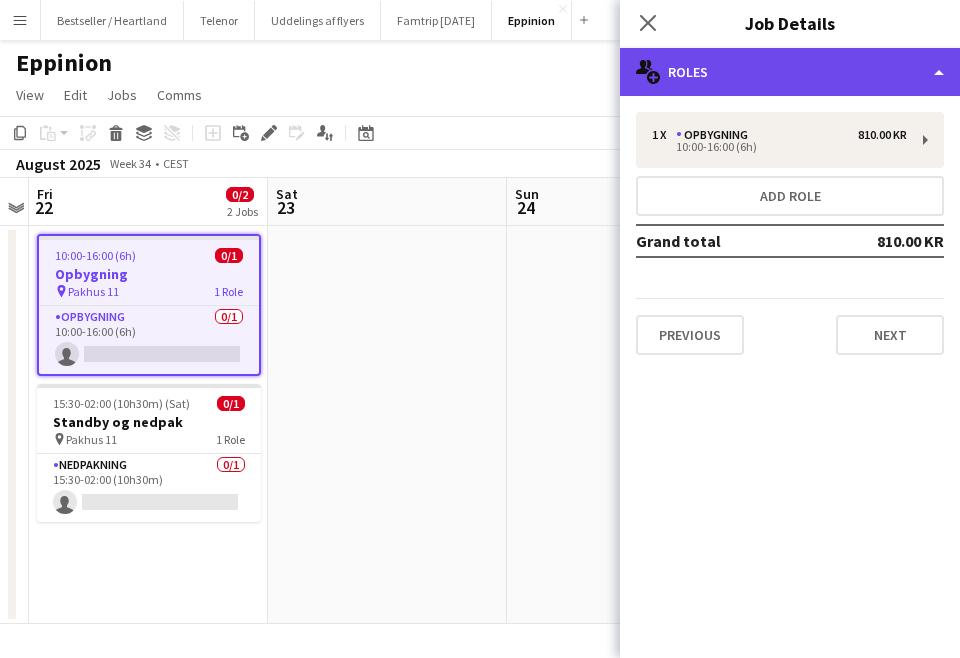 click on "multiple-users-add
Roles" 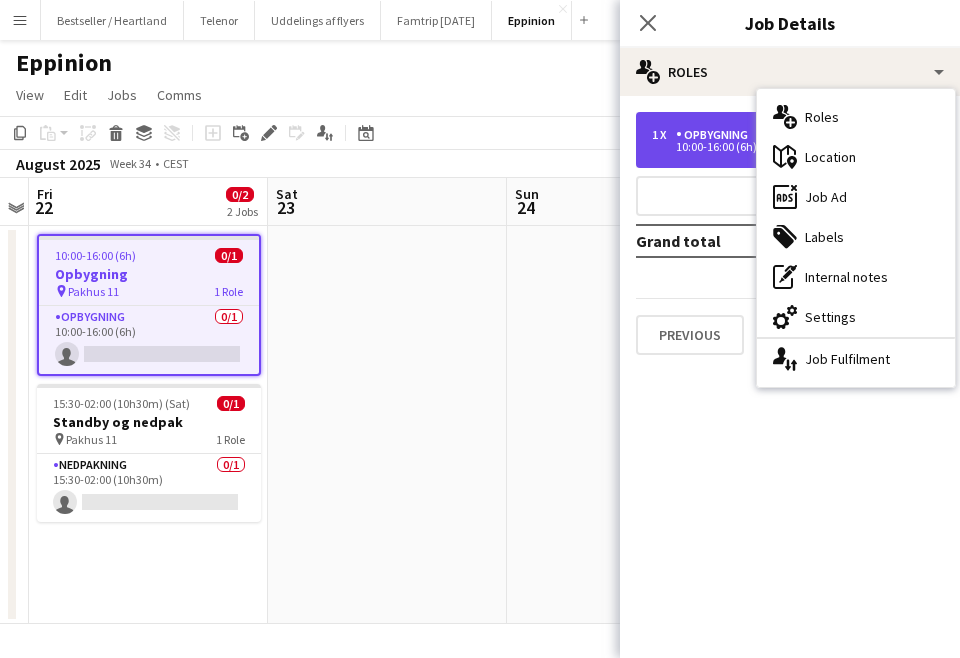 click on "10:00-16:00 (6h)" at bounding box center (779, 147) 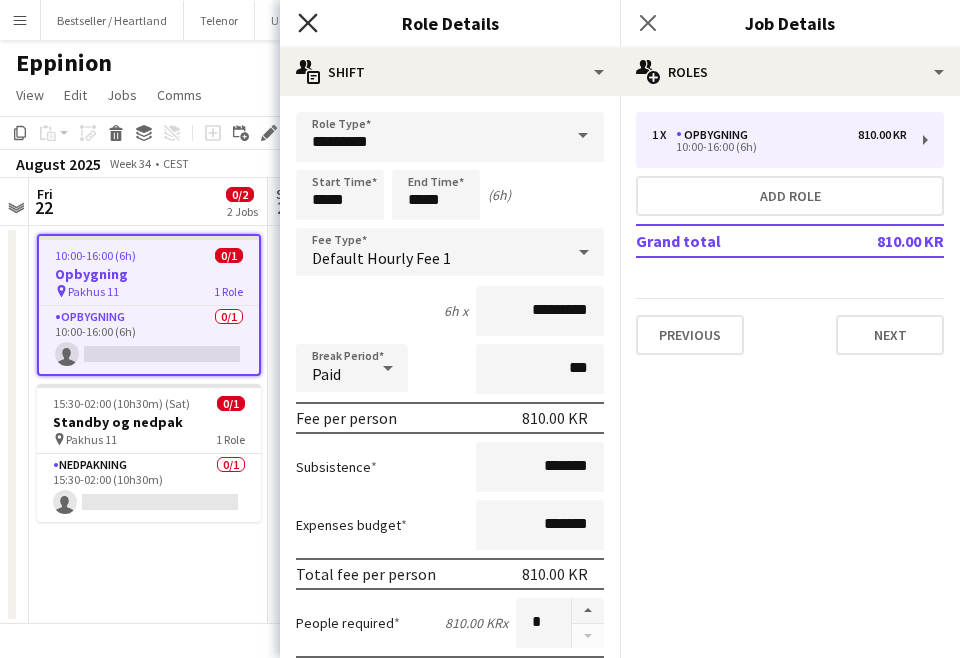 click on "Close pop-in" 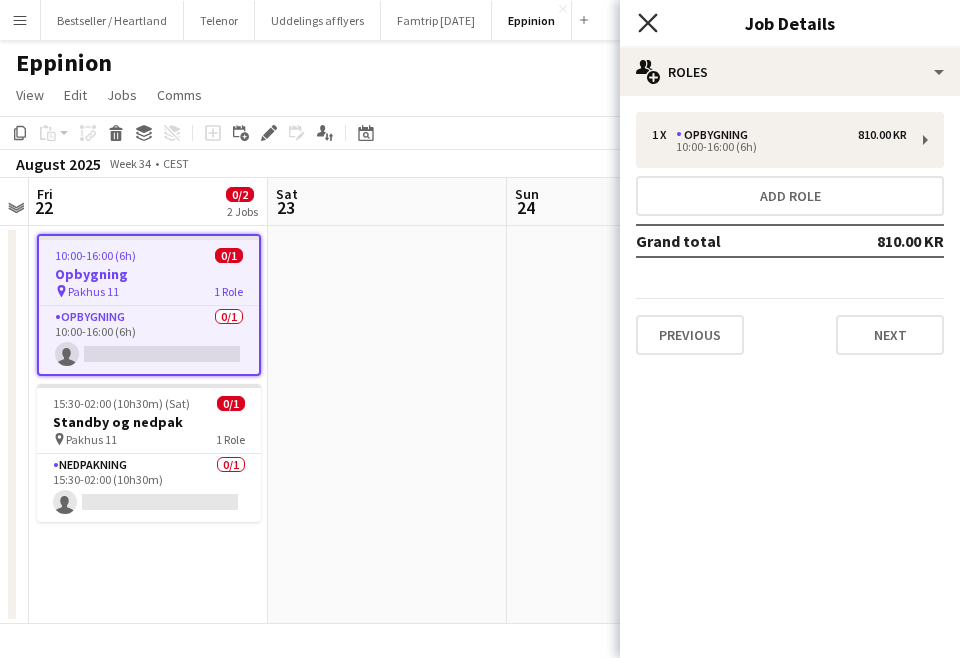 click 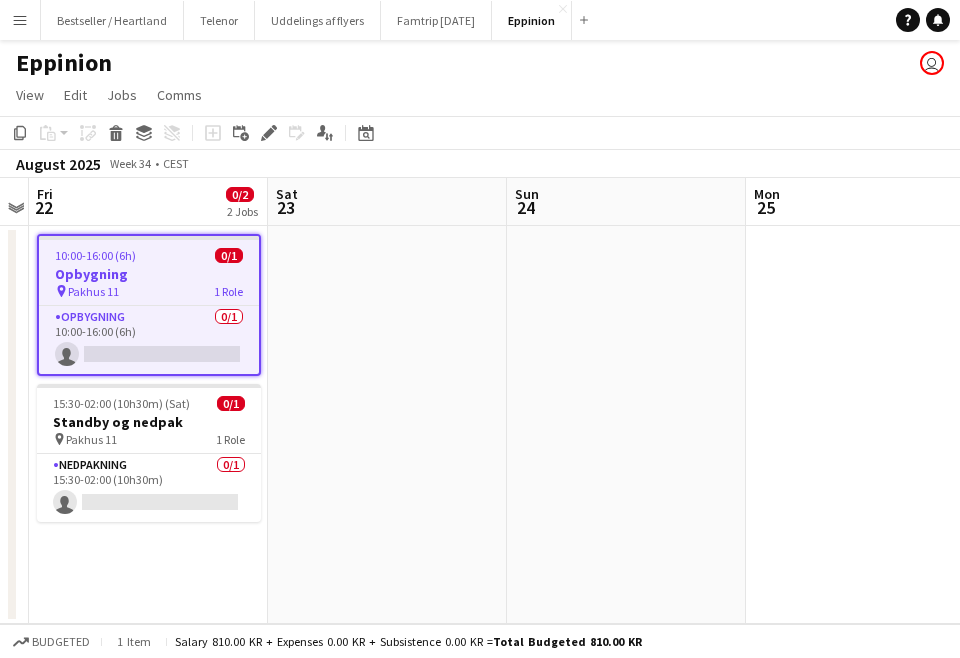 click at bounding box center [387, 425] 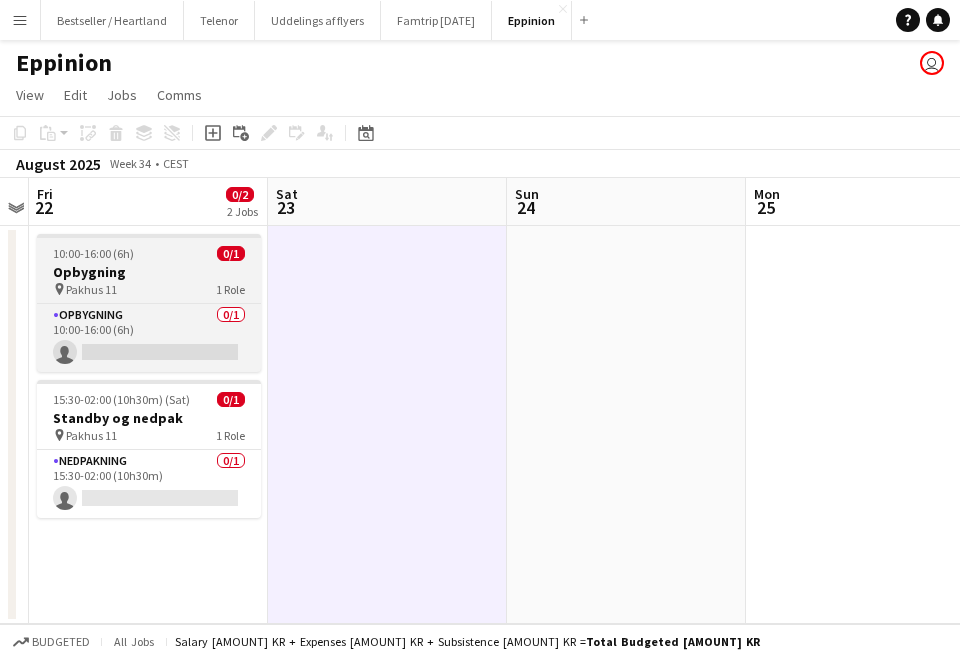 click on "pin
Pakhus 11   1 Role" at bounding box center (149, 289) 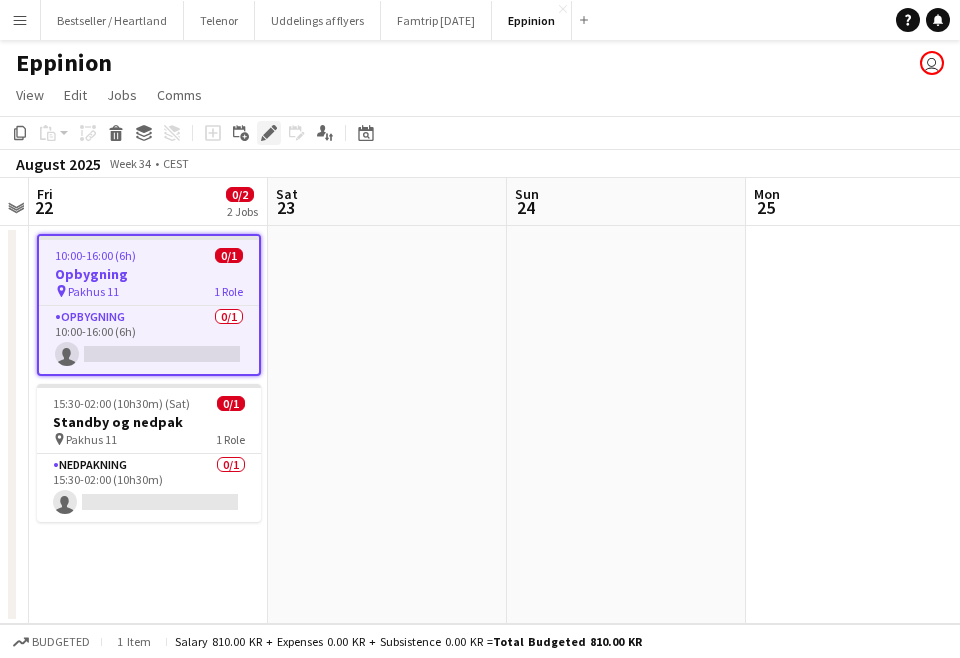 click on "Edit" 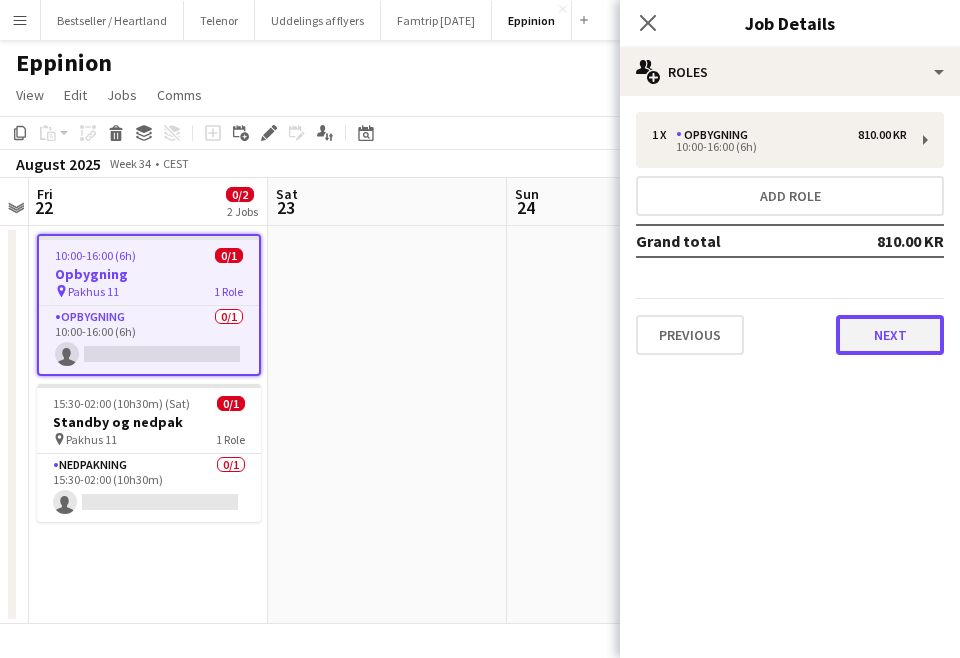 click on "Next" at bounding box center [890, 335] 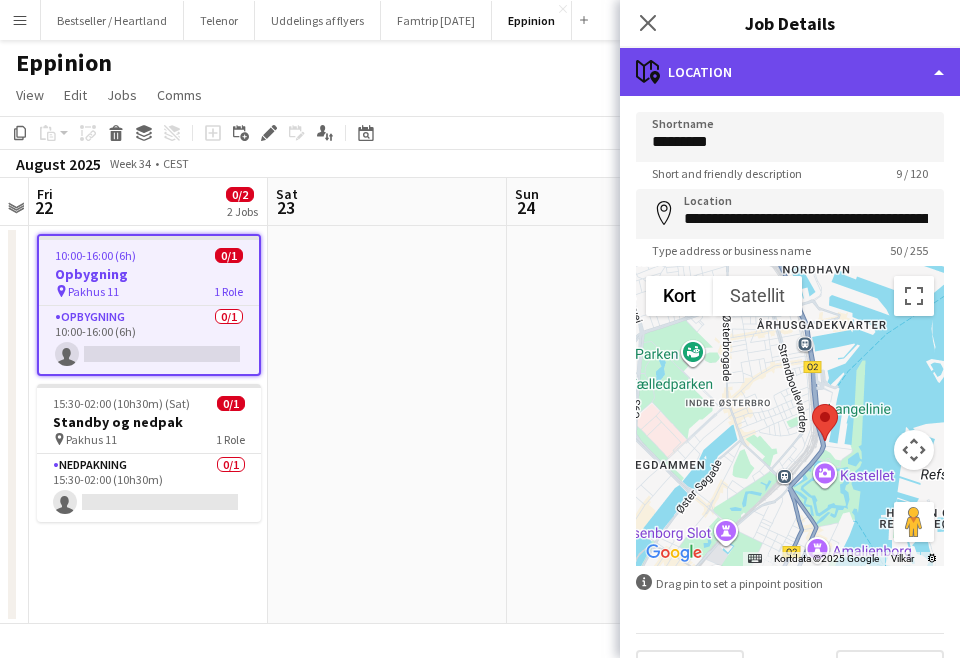click on "maps-pin-1
Location" 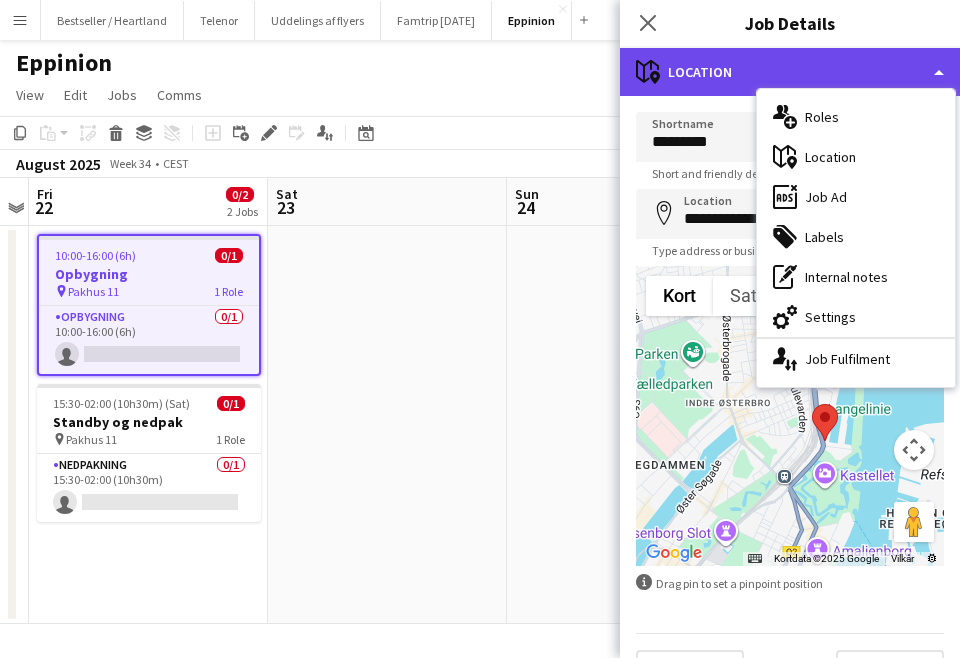 click on "maps-pin-1
Location" 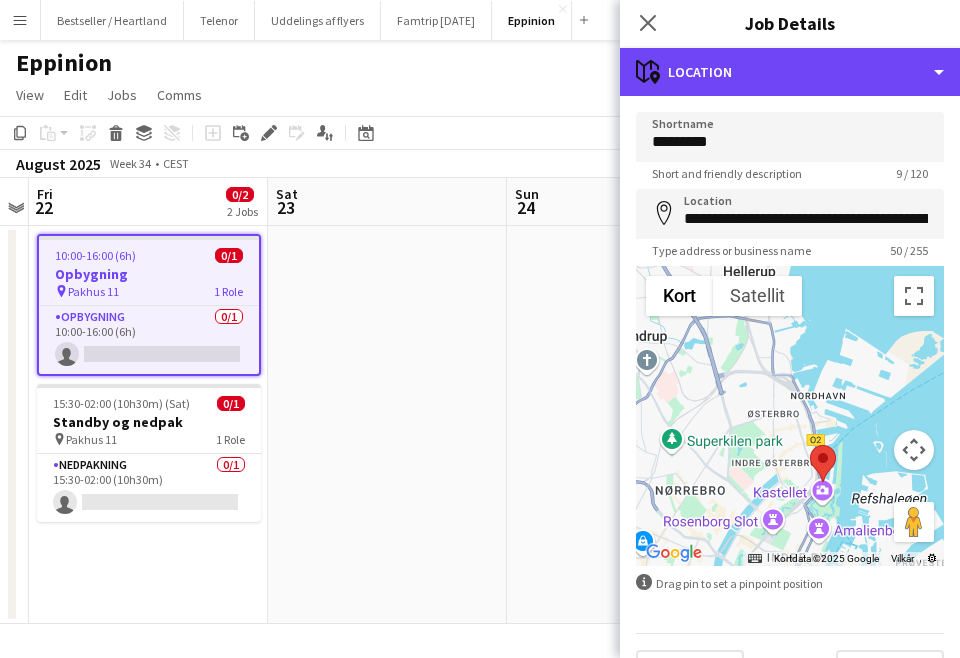 scroll, scrollTop: 48, scrollLeft: 0, axis: vertical 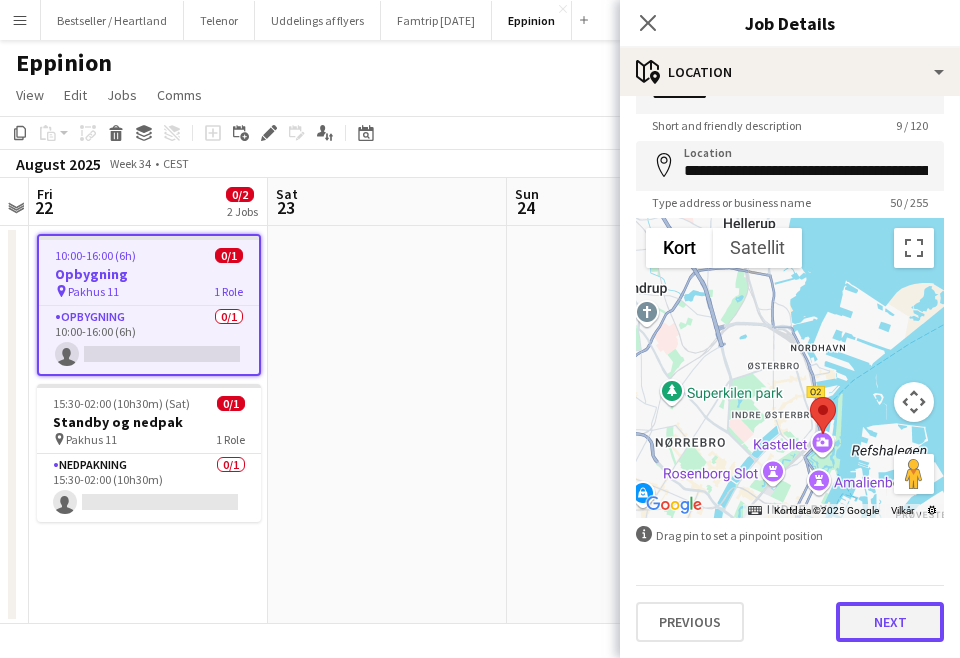 click on "Next" at bounding box center [890, 622] 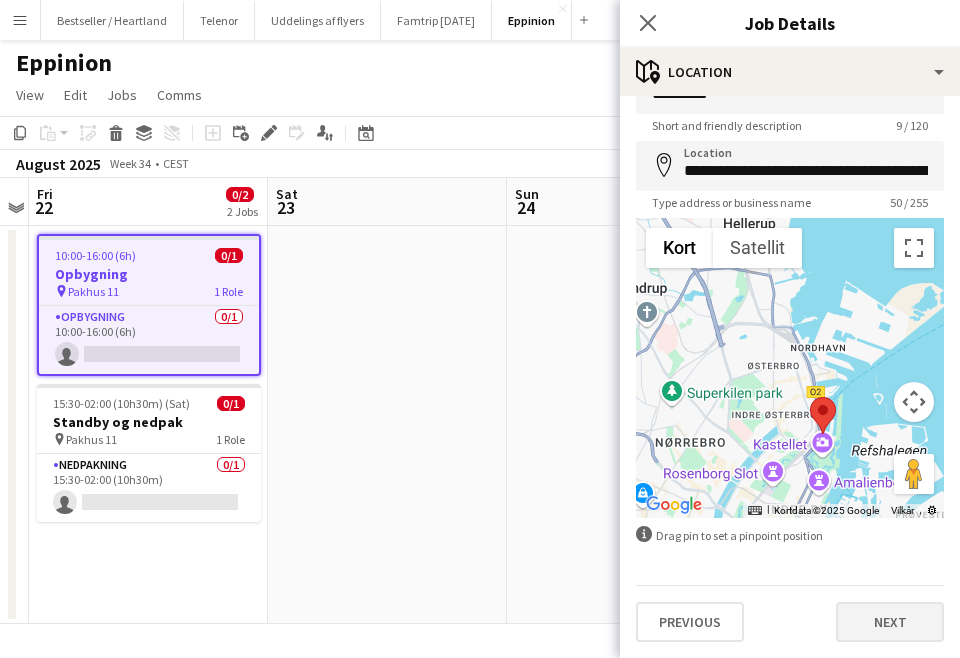 scroll, scrollTop: 0, scrollLeft: 0, axis: both 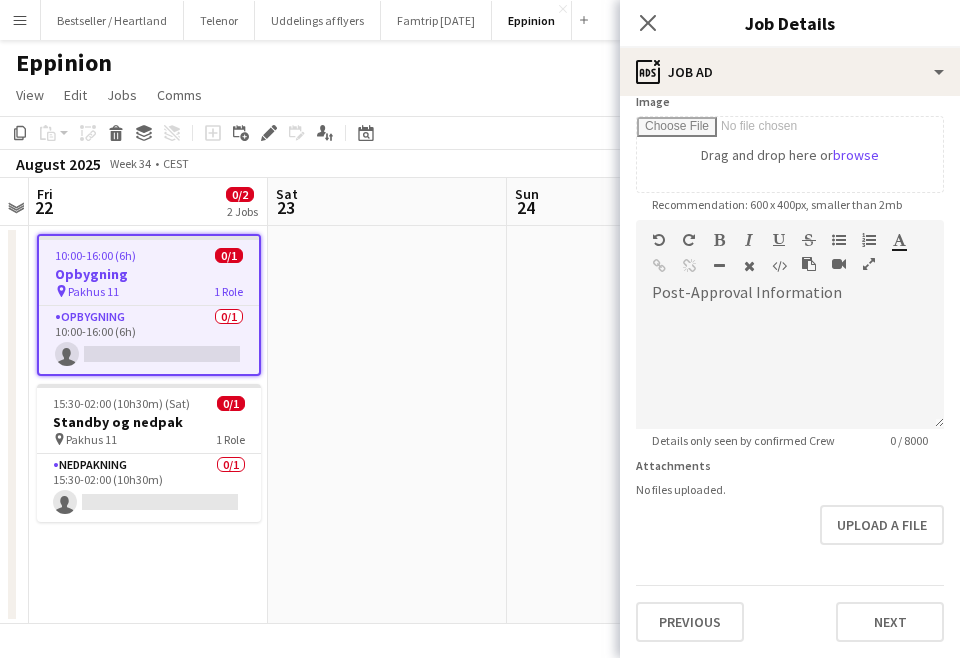 click on "Headline  *********  9 / 140   Job Description  default   Heading 1   Heading 2   Heading 3   Heading 4   Heading 5   Heading 6   Heading 7   Paragraph   Predefined   Standard   default  Times New Roman   Arial   Times New Roman   Calibri   Comic Sans MS  3   1   2   3   4   5   6   7  ******* ******* Info about the job as a whole  0 / 8000   Image  Drag and drop here or  browse Recommendation: 600 x 400px, smaller than 2mb  Post-Approval Information  default   Heading 1   Heading 2   Heading 3   Heading 4   Heading 5   Heading 6   Heading 7   Paragraph   Predefined   Standard   default  Times New Roman   Arial   Times New Roman   Calibri   Comic Sans MS  3   1   2   3   4   5   6   7  ******* ******* Details only seen by confirmed Crew  0 / 8000   Attachments   No files uploaded.   Upload a file   Previous   Next" at bounding box center (790, 211) 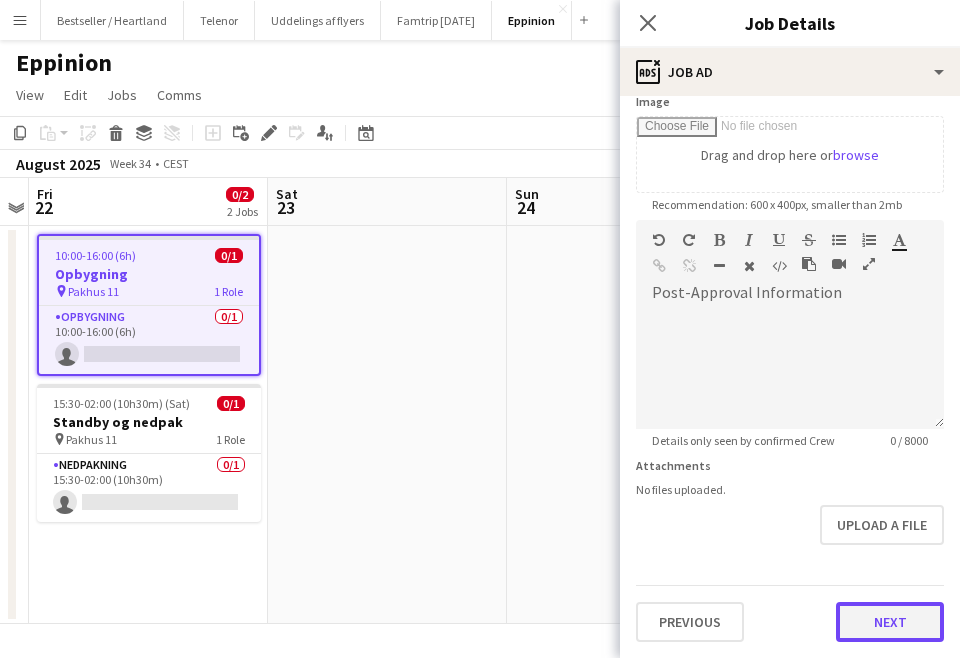 click on "Headline  *********  9 / 140   Job Description  default   Heading 1   Heading 2   Heading 3   Heading 4   Heading 5   Heading 6   Heading 7   Paragraph   Predefined   Standard   default  Times New Roman   Arial   Times New Roman   Calibri   Comic Sans MS  3   1   2   3   4   5   6   7  ******* ******* Info about the job as a whole  0 / 8000   Image  Drag and drop here or  browse Recommendation: 600 x 400px, smaller than 2mb  Post-Approval Information  default   Heading 1   Heading 2   Heading 3   Heading 4   Heading 5   Heading 6   Heading 7   Paragraph   Predefined   Standard   default  Times New Roman   Arial   Times New Roman   Calibri   Comic Sans MS  3   1   2   3   4   5   6   7  ******* ******* Details only seen by confirmed Crew  0 / 8000   Attachments   No files uploaded.   Upload a file   Previous   Next" at bounding box center (790, 211) 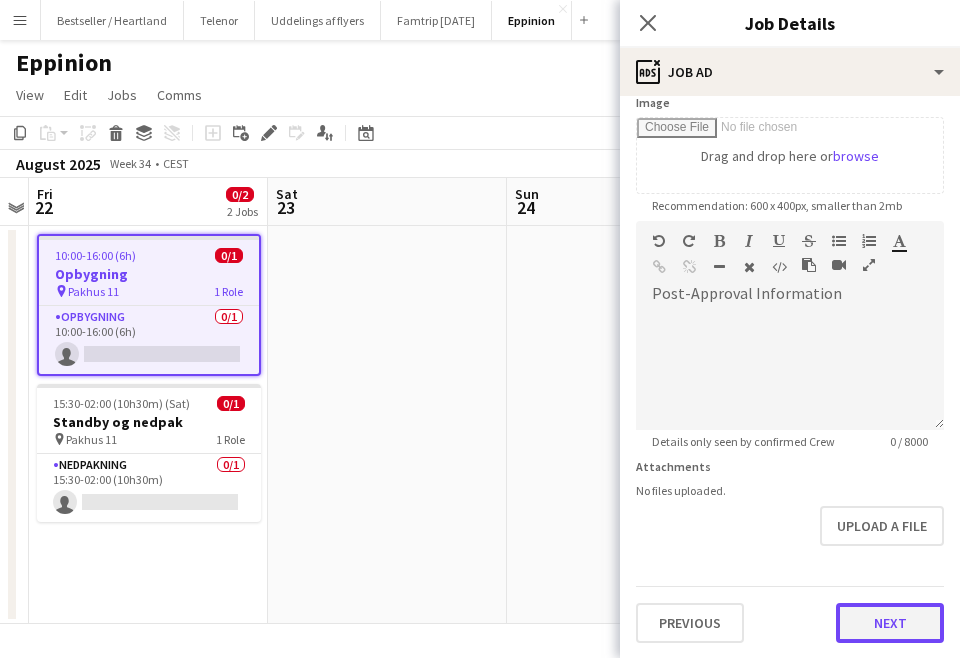 click on "Next" at bounding box center (890, 623) 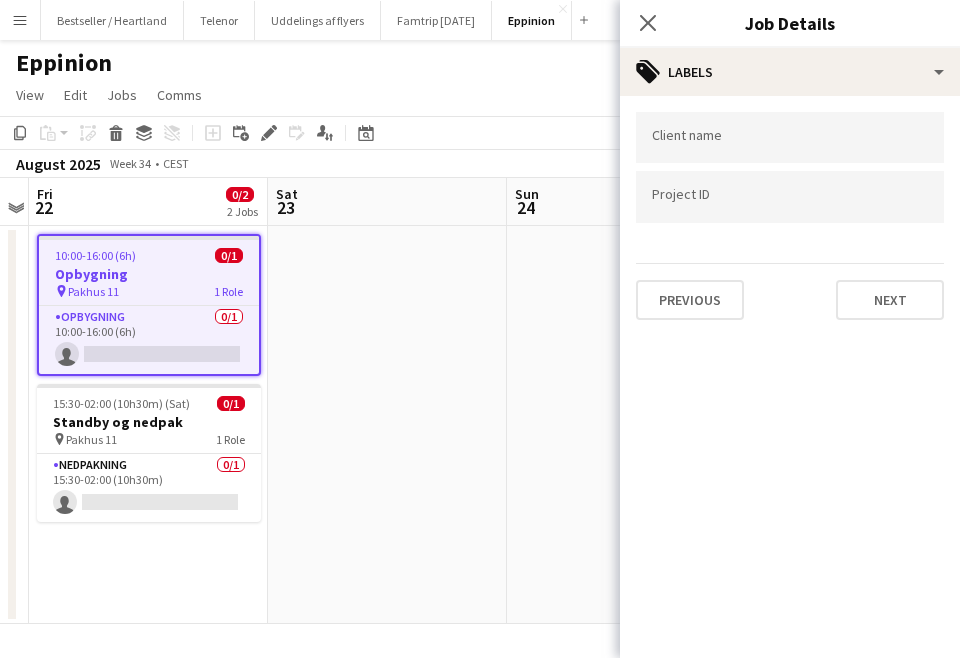 scroll, scrollTop: 0, scrollLeft: 0, axis: both 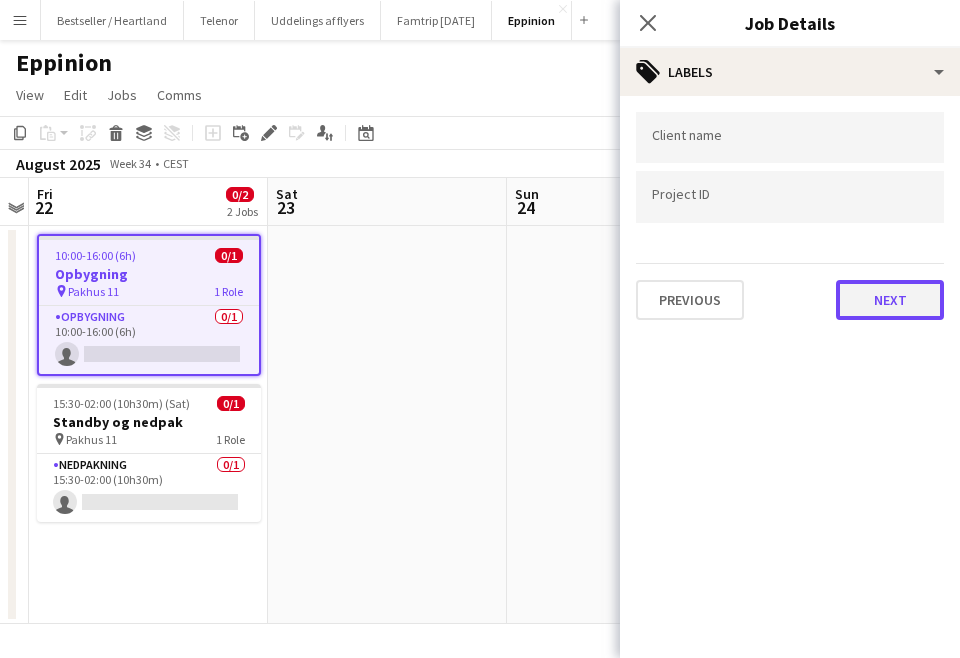 click on "Next" at bounding box center [890, 300] 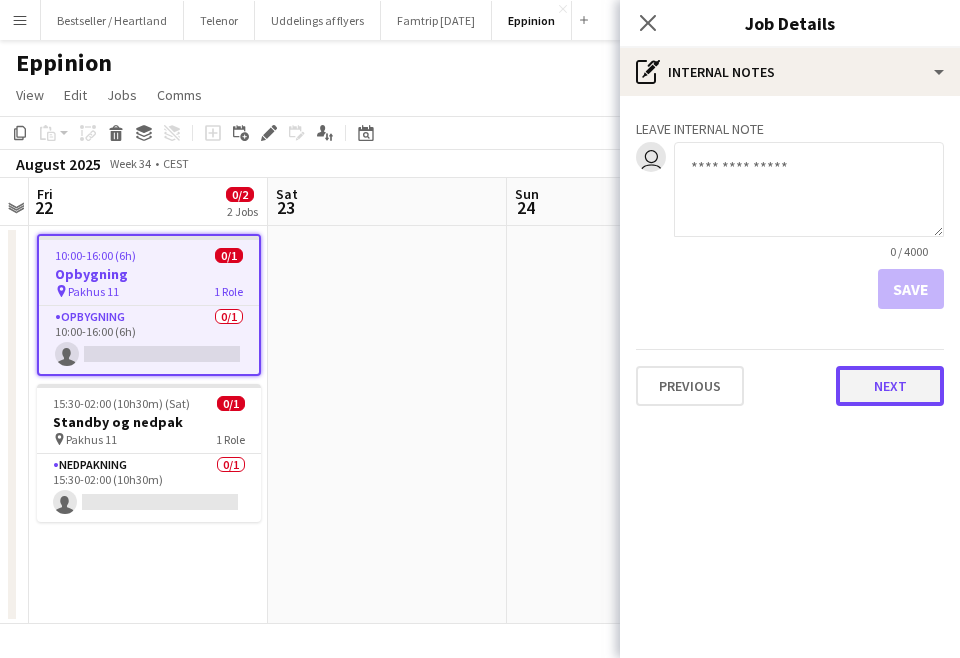 click on "Next" at bounding box center (890, 386) 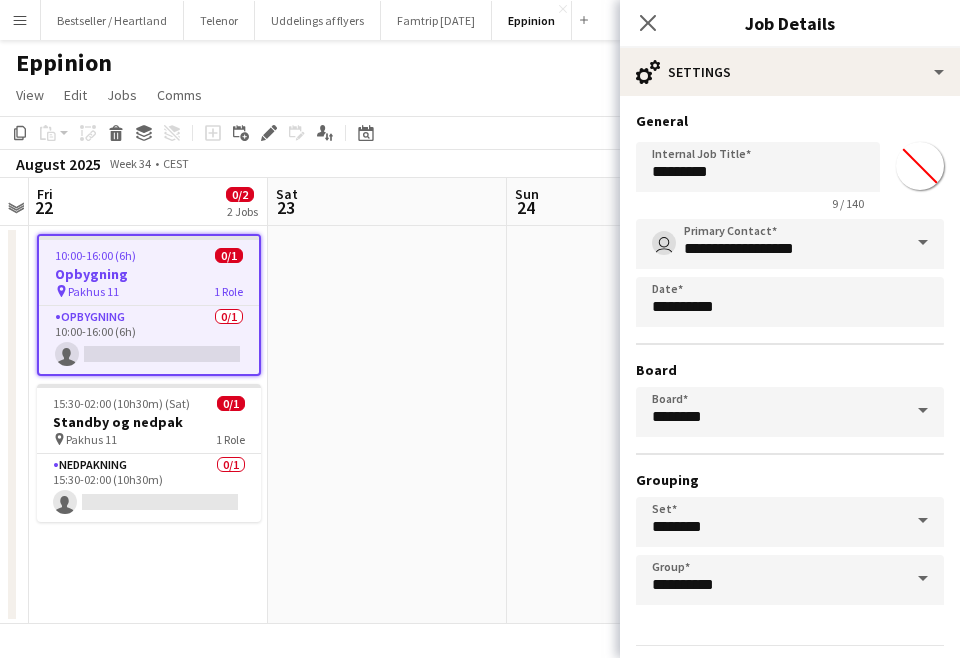 scroll, scrollTop: 60, scrollLeft: 0, axis: vertical 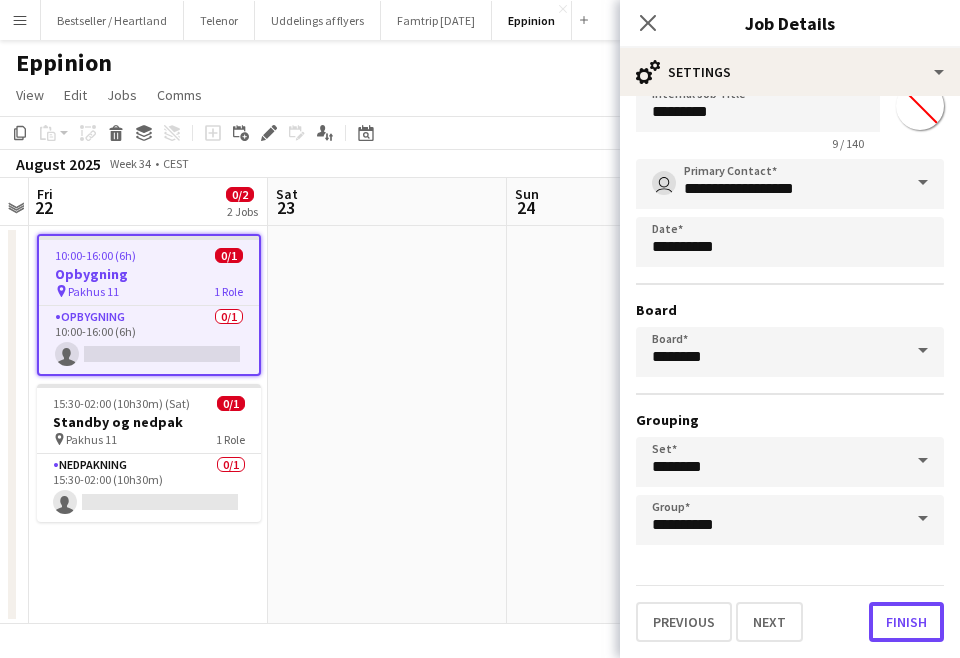 click on "Finish" at bounding box center (906, 622) 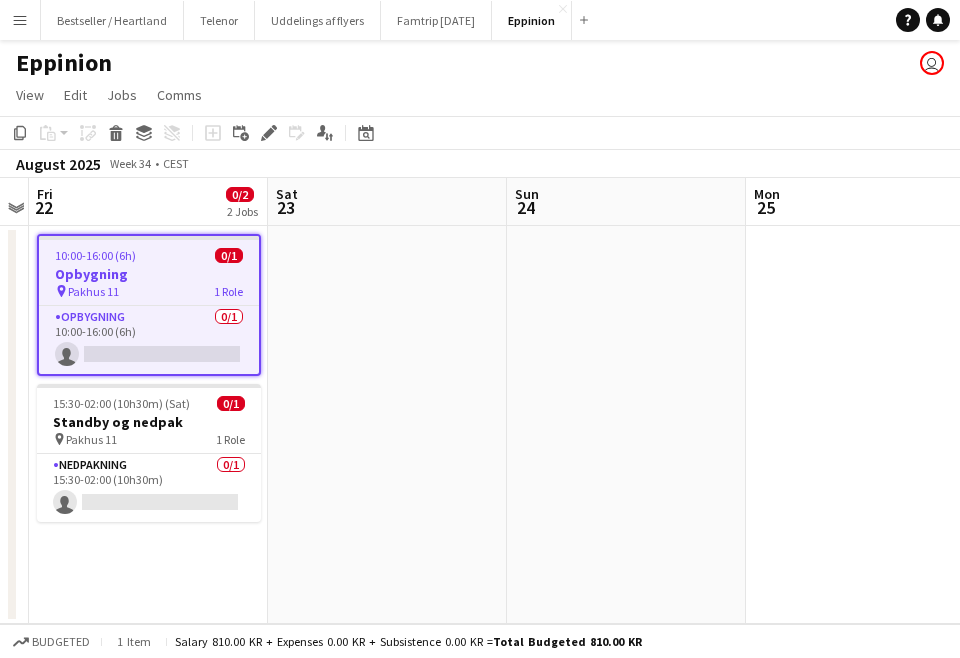 click on "Fri   22   0/2   2 Jobs" at bounding box center [148, 202] 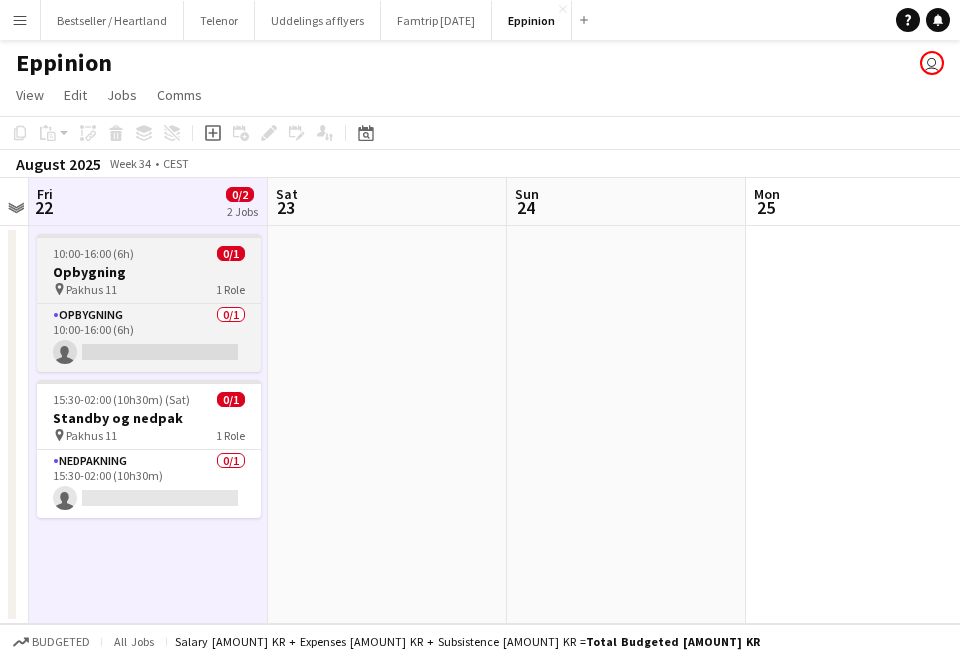 click on "10:00-16:00 (6h)    0/1   Opbygning
pin
Pakhus 11   1 Role   Opbygning   0/1   10:00-16:00 (6h)
single-neutral-actions" at bounding box center [149, 303] 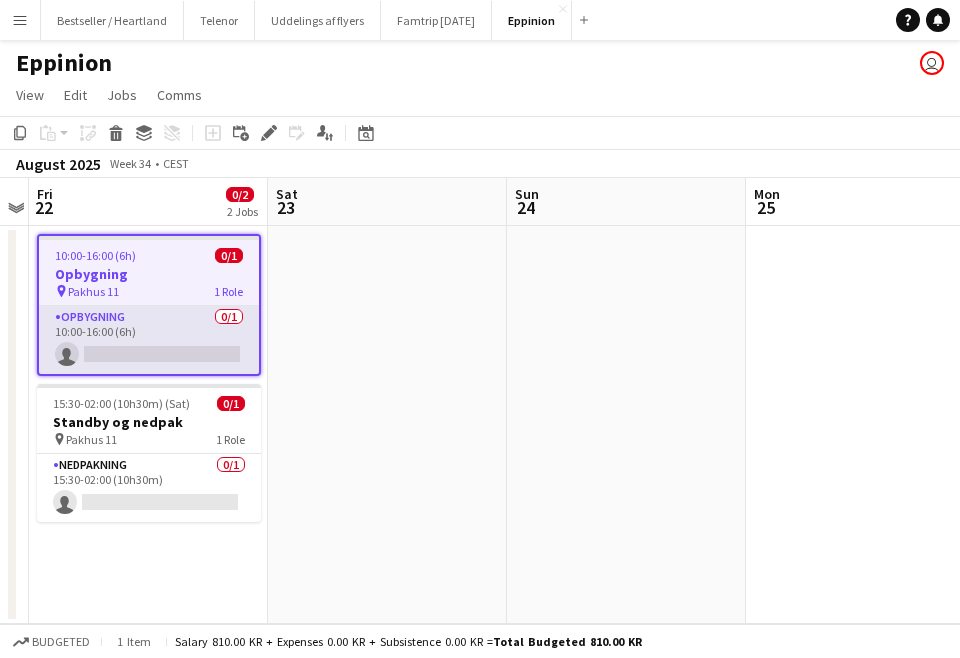 click on "Opbygning   0/1   10:00-16:00 (6h)
single-neutral-actions" at bounding box center (149, 340) 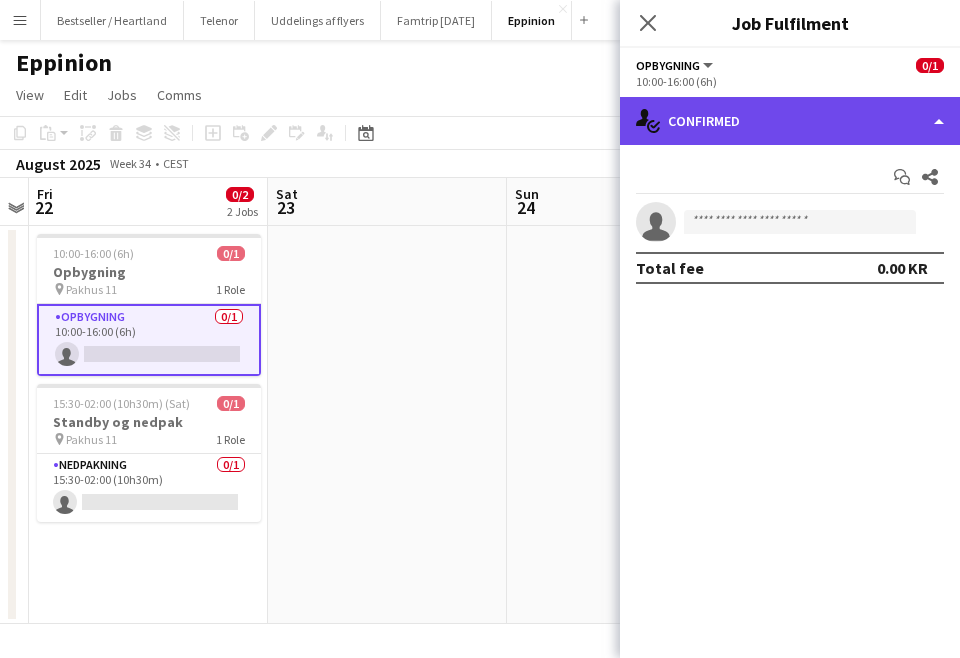 click on "single-neutral-actions-check-2
Confirmed" 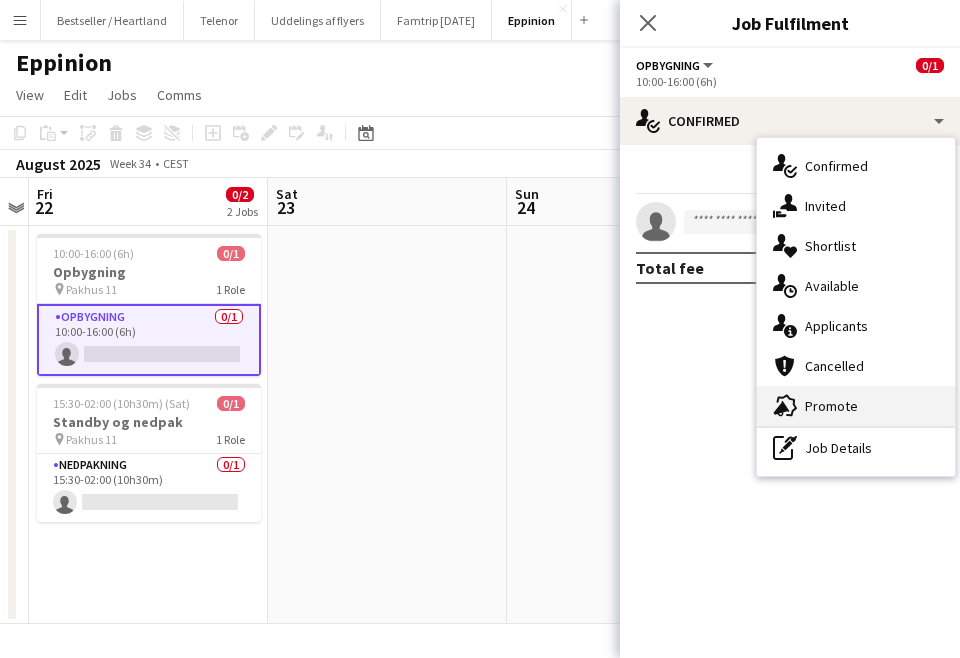 click on "advertising-megaphone
Promote" at bounding box center [856, 406] 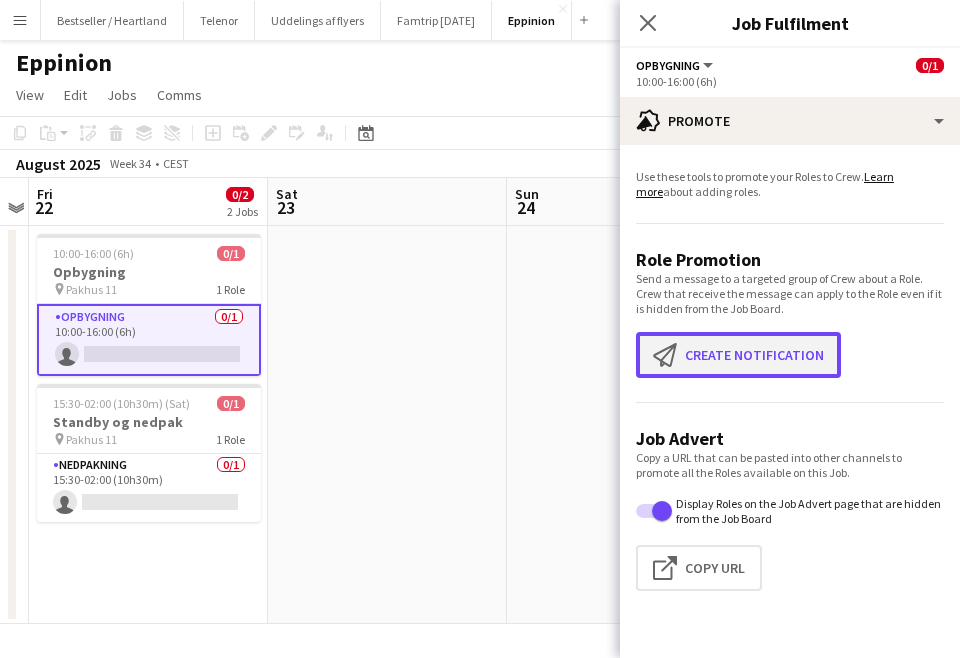 click on "Create notification
Create notification" at bounding box center (738, 355) 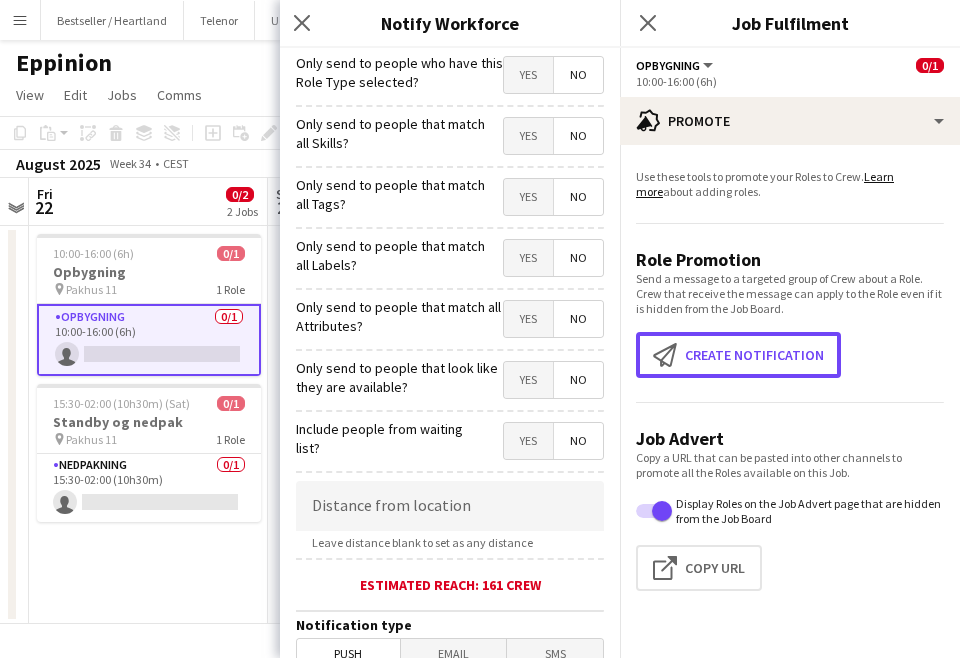 scroll, scrollTop: 443, scrollLeft: 0, axis: vertical 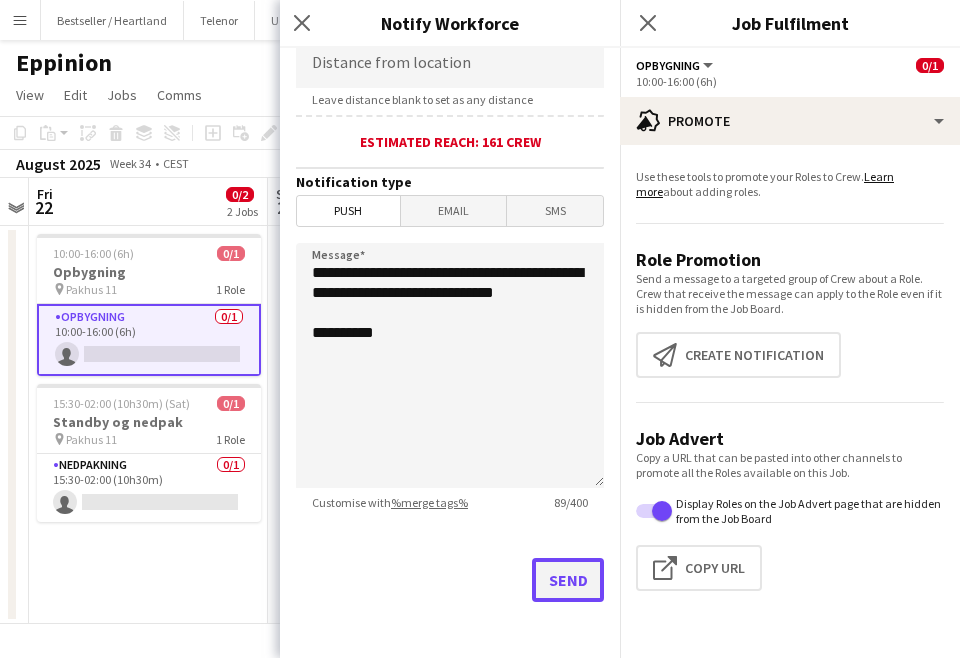 click on "Send" 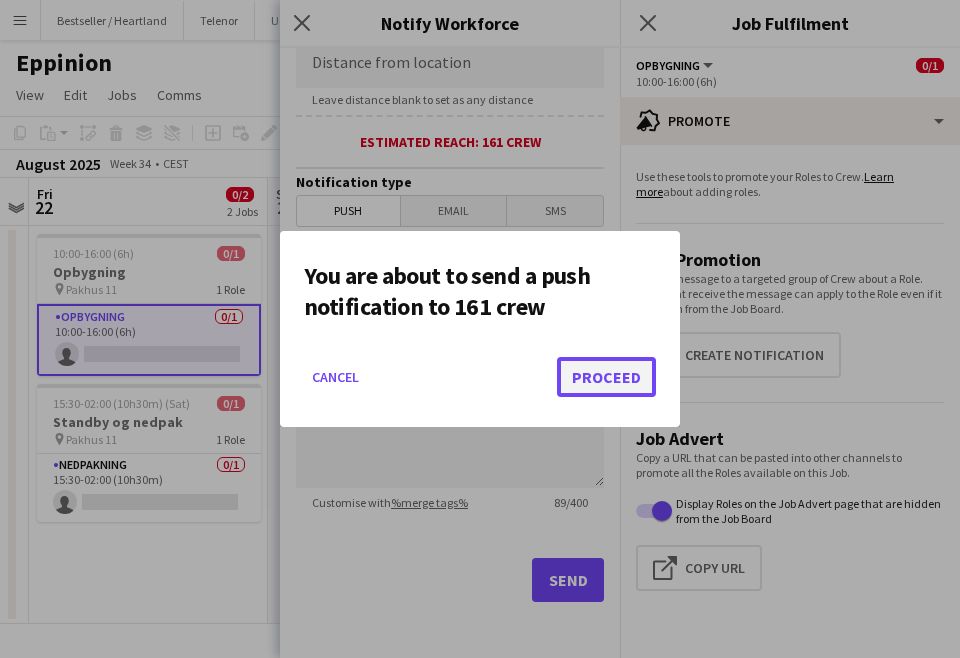 click on "Proceed" 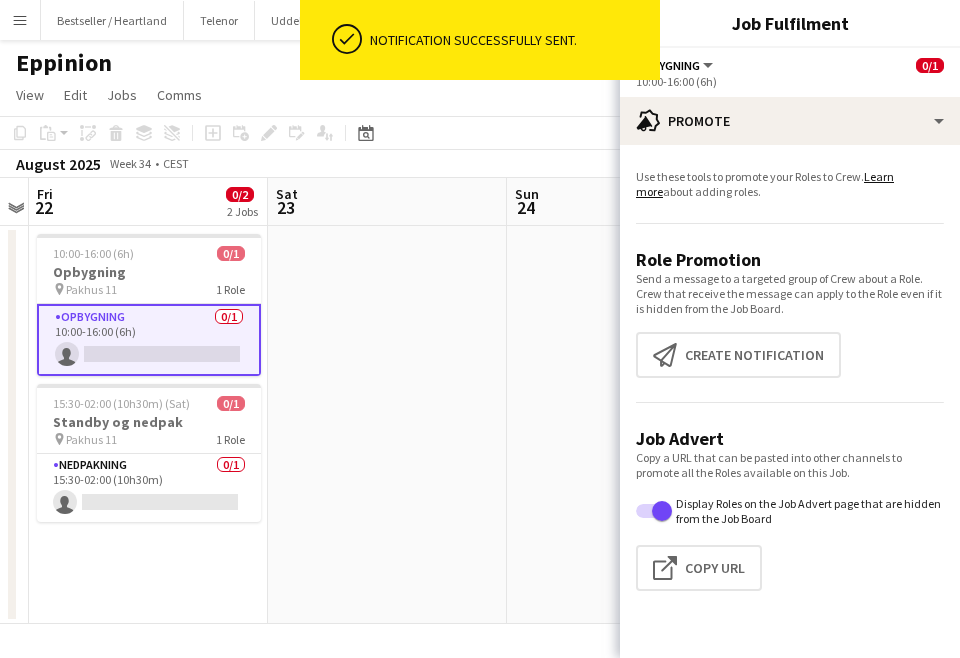click on "10:00-16:00 (6h)    0/1   Opbygning
pin
Pakhus 11   1 Role   Opbygning   0/1   10:00-16:00 (6h)
single-neutral-actions
15:30-02:00 (10h30m) (Sat)   0/1   Standby og nedpak
pin
Pakhus 11   1 Role   Nedpakning   0/1   15:30-02:00 (10h30m)
single-neutral-actions" at bounding box center (148, 425) 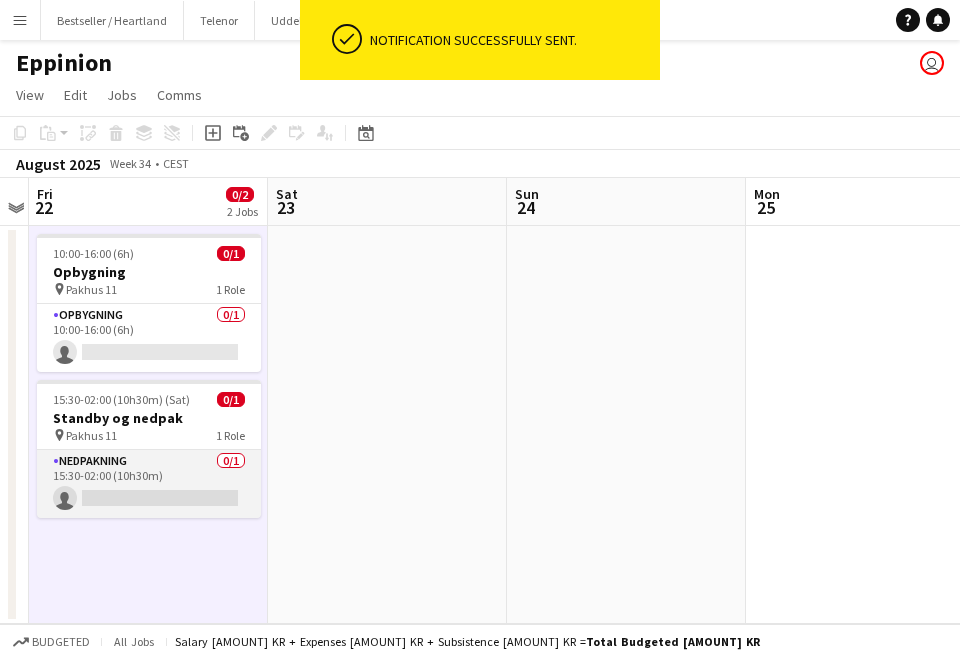 click on "Nedpakning   0/1   15:30-02:00 (10h30m)
single-neutral-actions" at bounding box center [149, 484] 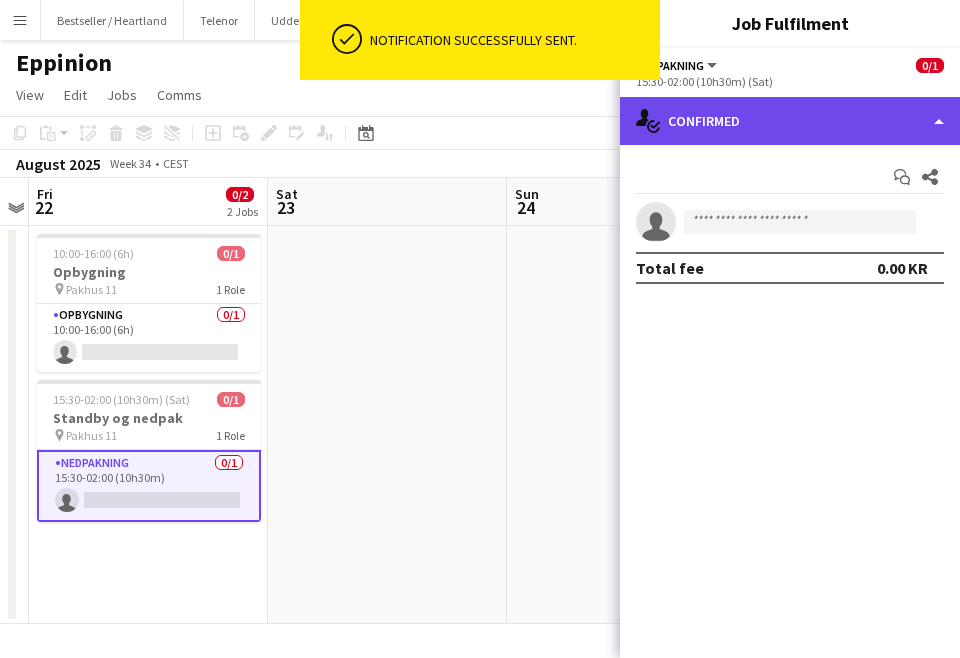 click on "single-neutral-actions-check-2
Confirmed" 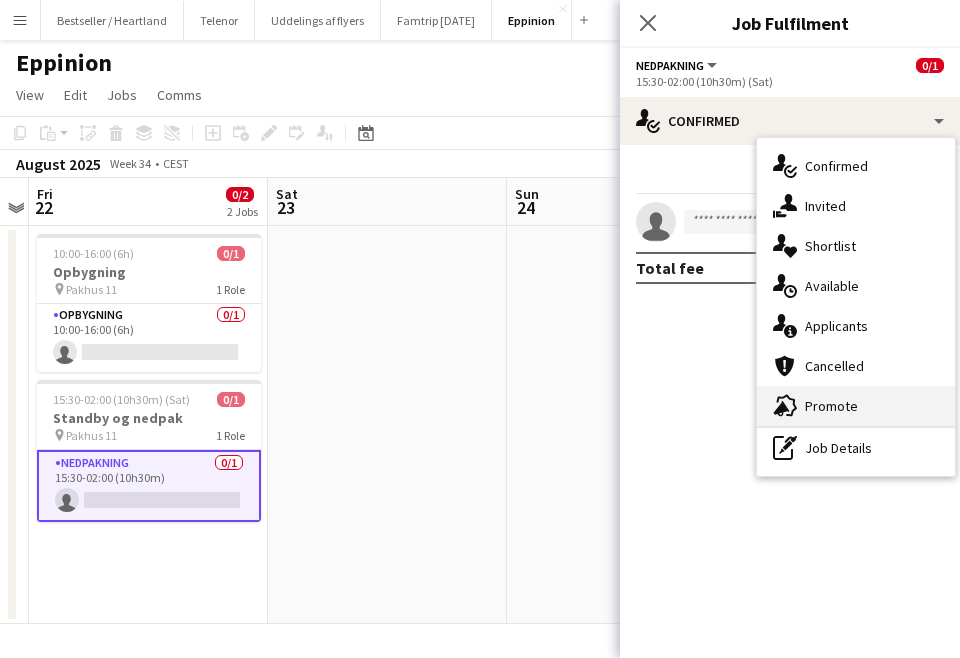 click on "advertising-megaphone
Promote" at bounding box center (856, 406) 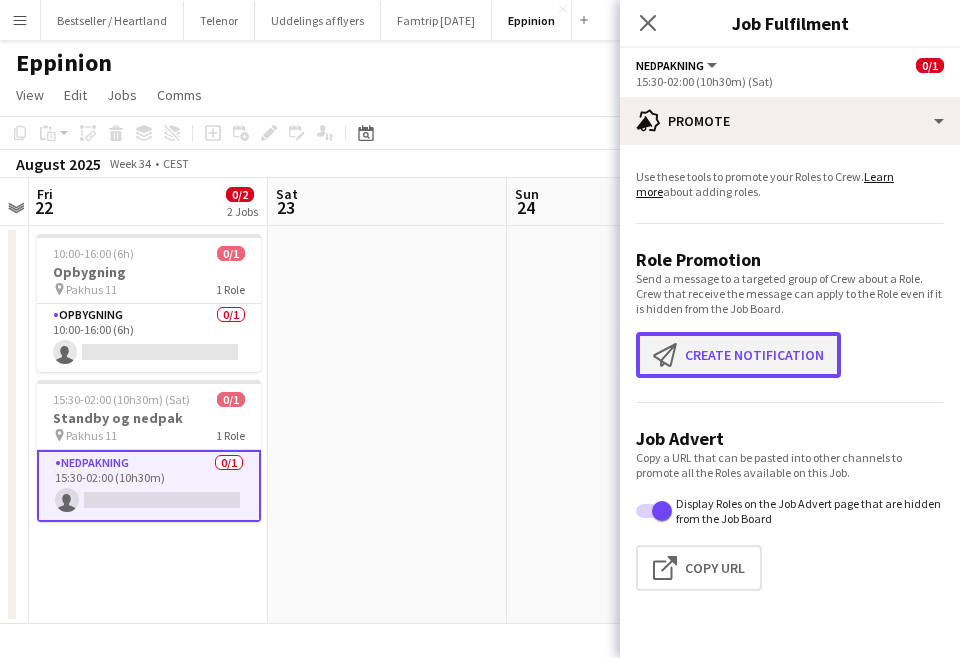 click on "Create notification
Create notification" at bounding box center [738, 355] 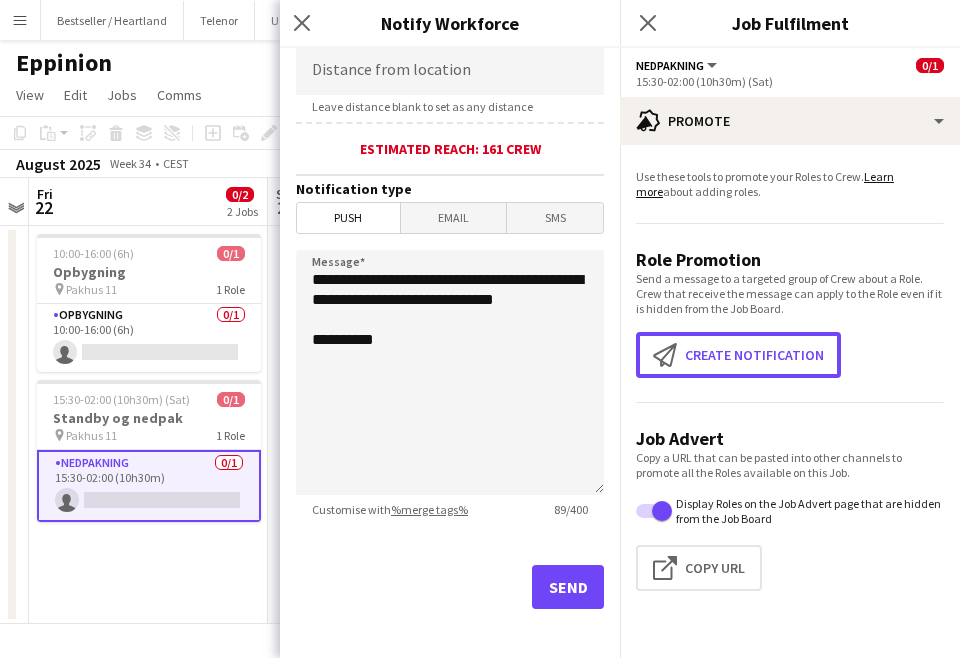 scroll, scrollTop: 443, scrollLeft: 0, axis: vertical 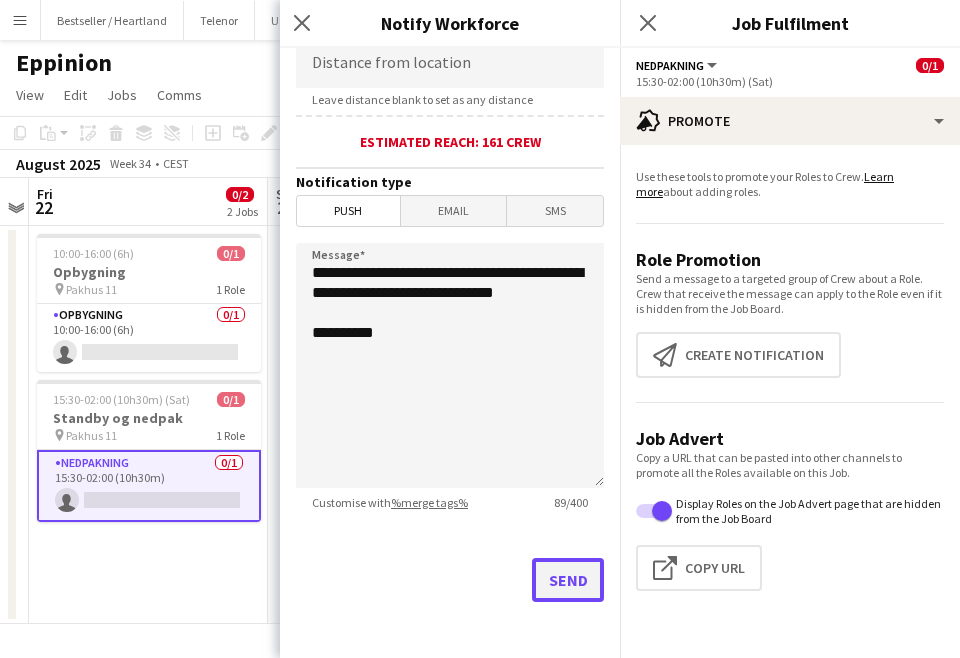 click on "Send" 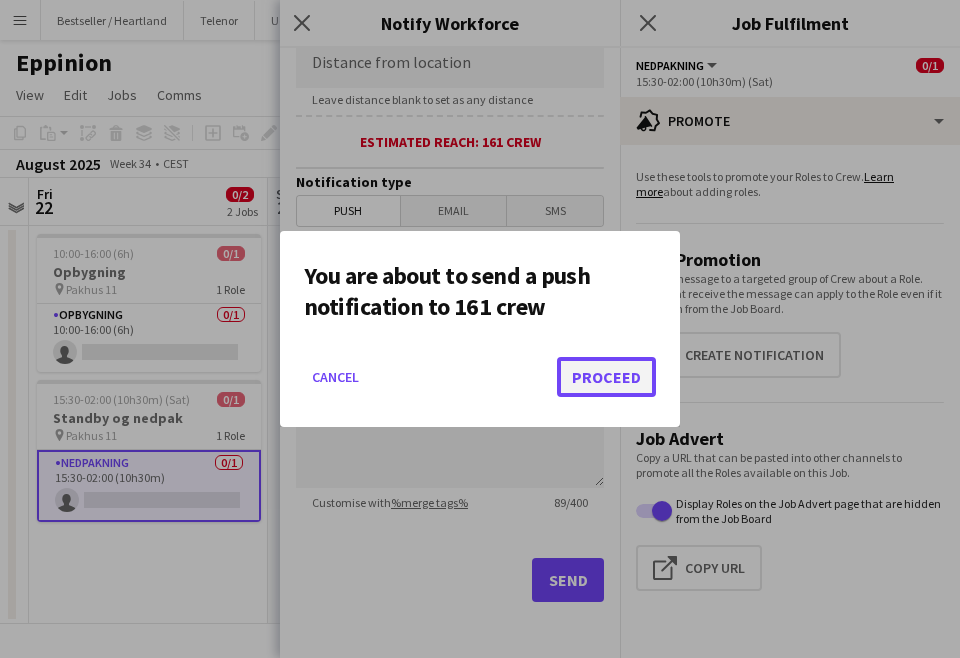 click on "Proceed" 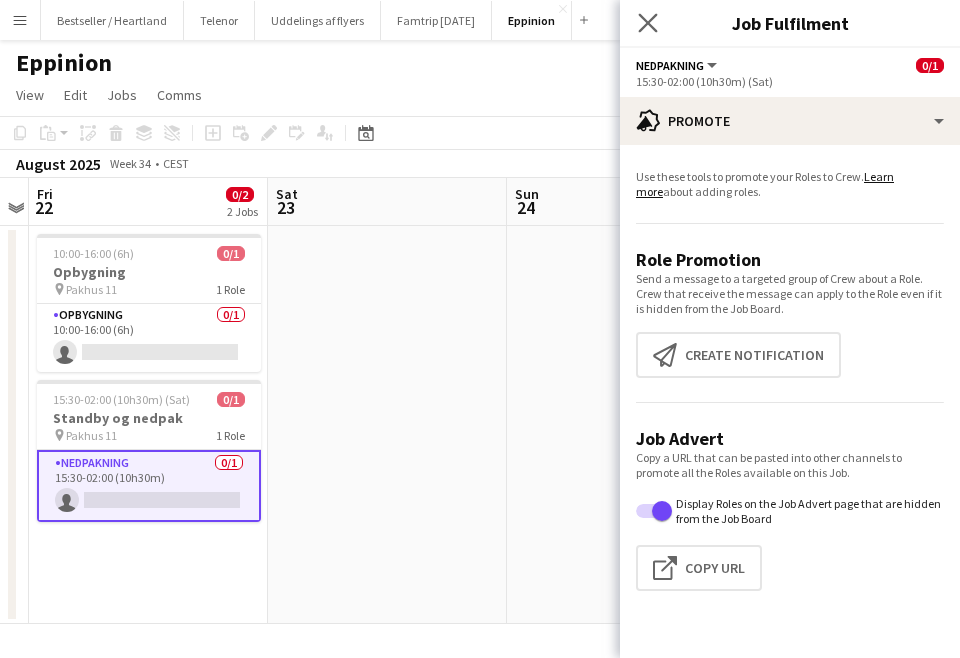 click on "Close pop-in" 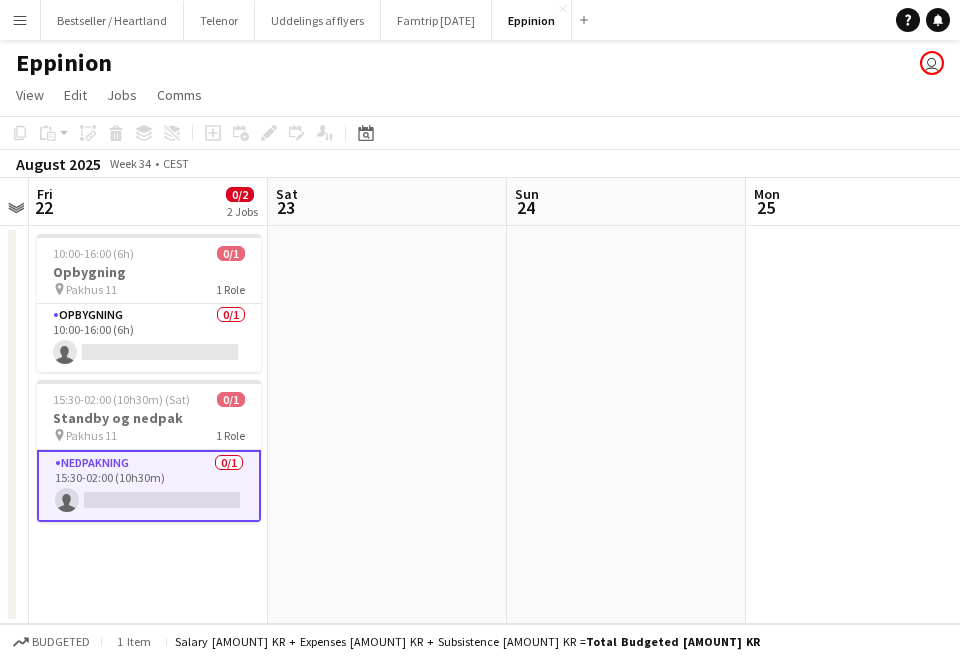click at bounding box center (387, 425) 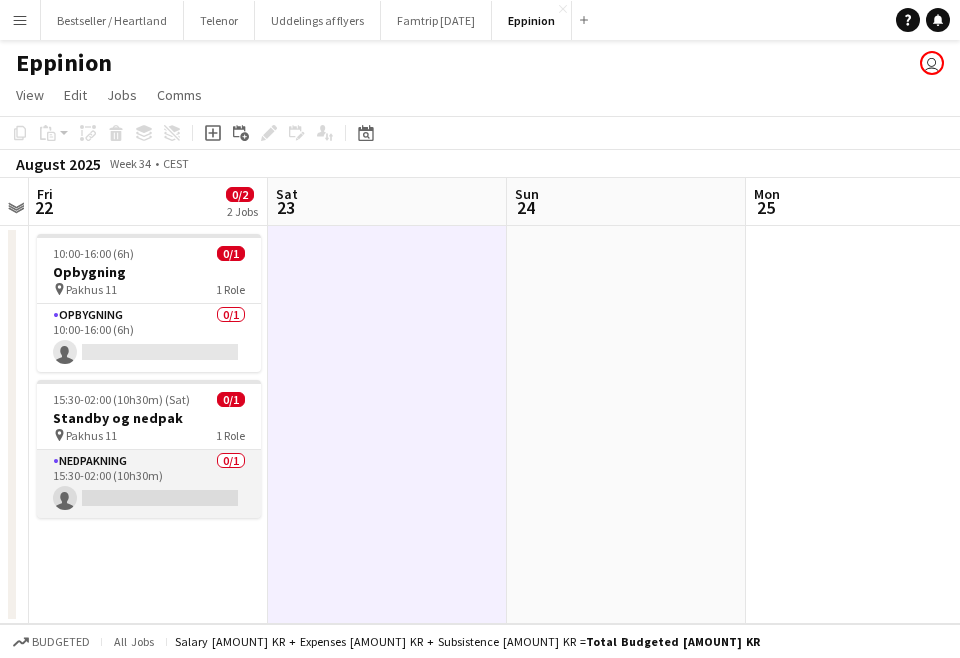 click on "Nedpakning   0/1   15:30-02:00 (10h30m)
single-neutral-actions" at bounding box center (149, 484) 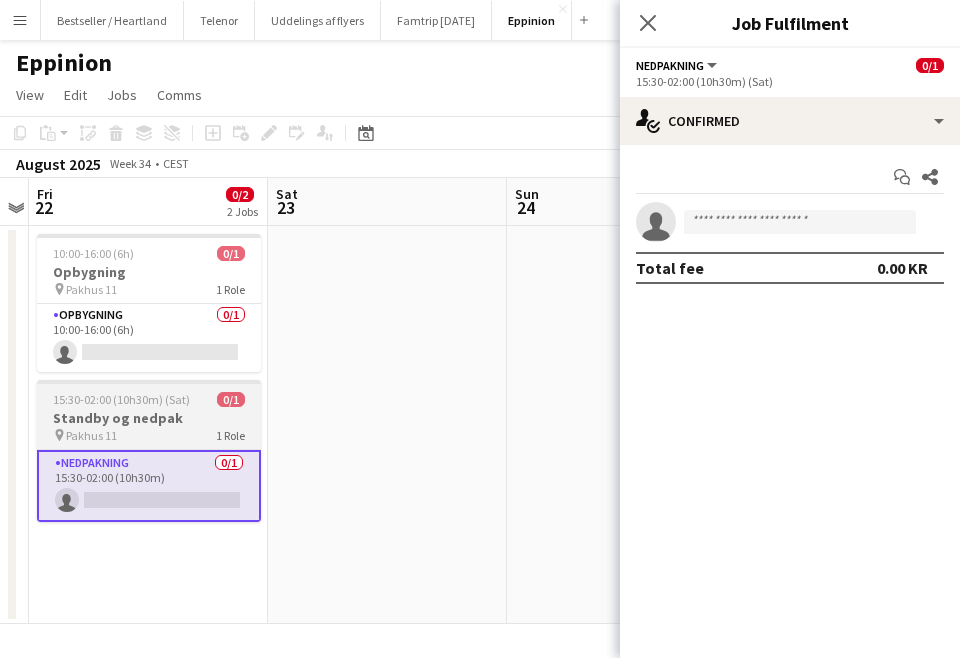 click on "15:30-02:00 (10h30m) (Sat)   0/1   Standby og nedpak
pin
Pakhus 11   1 Role   Nedpakning   0/1   15:30-02:00 (10h30m)
single-neutral-actions" at bounding box center (149, 451) 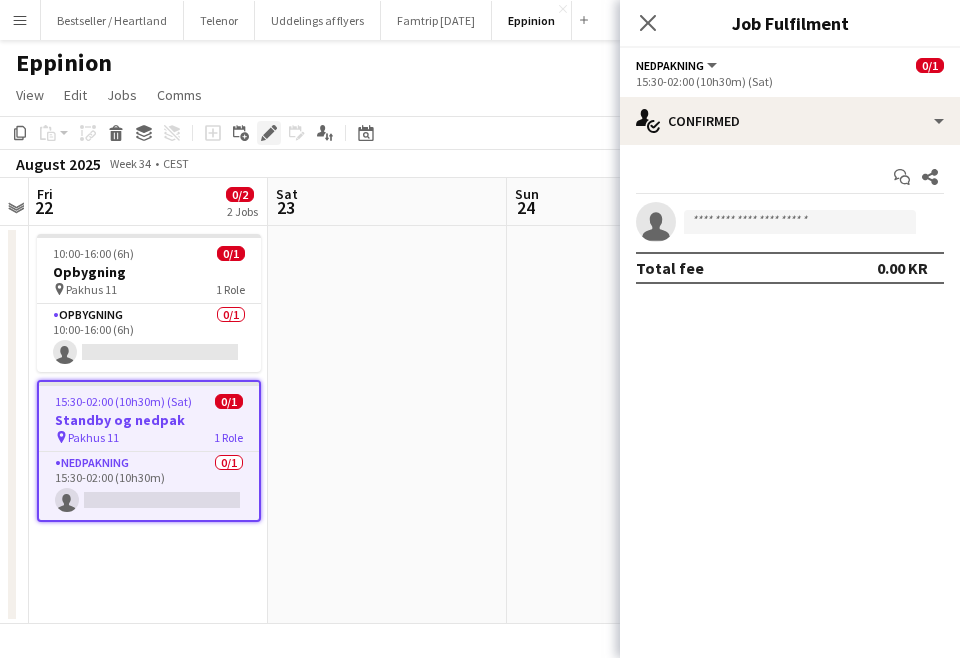 click on "Edit" at bounding box center [269, 133] 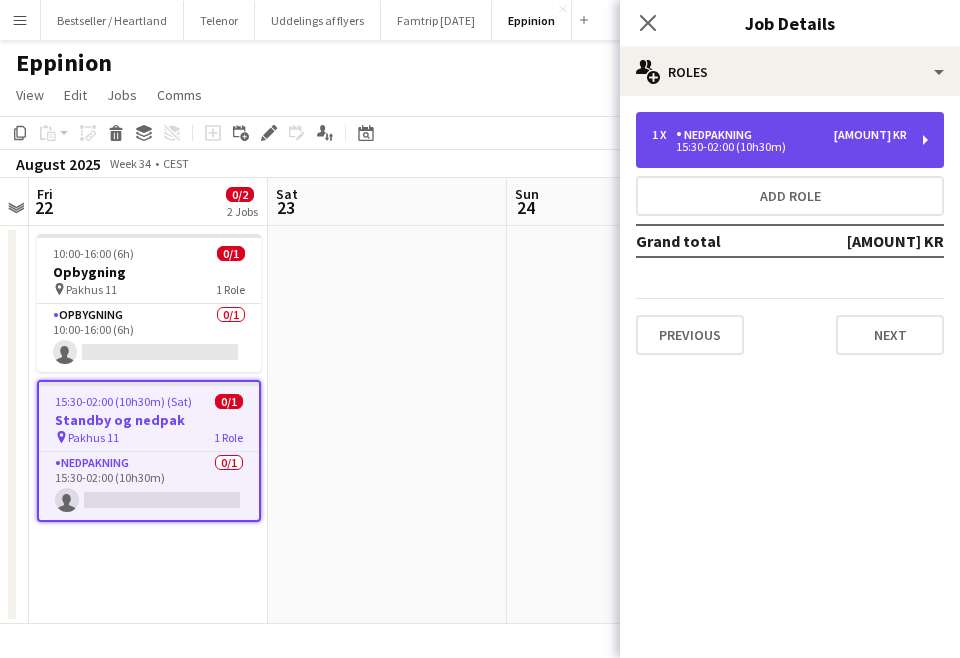 click on "1 x [TASK] [AMOUNT] KR [TIME]" at bounding box center [790, 140] 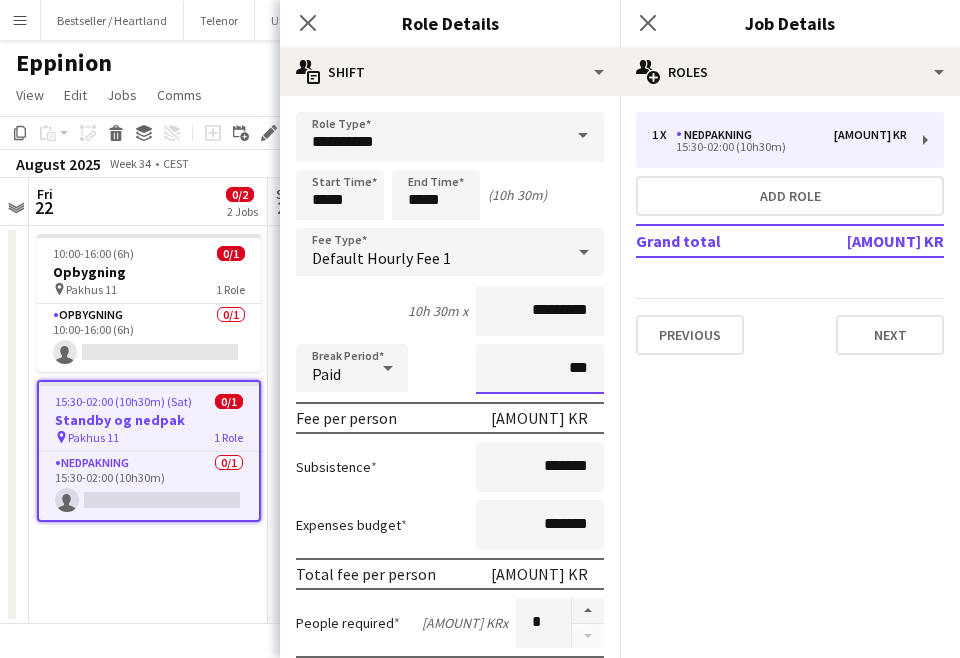 click on "***" at bounding box center [540, 369] 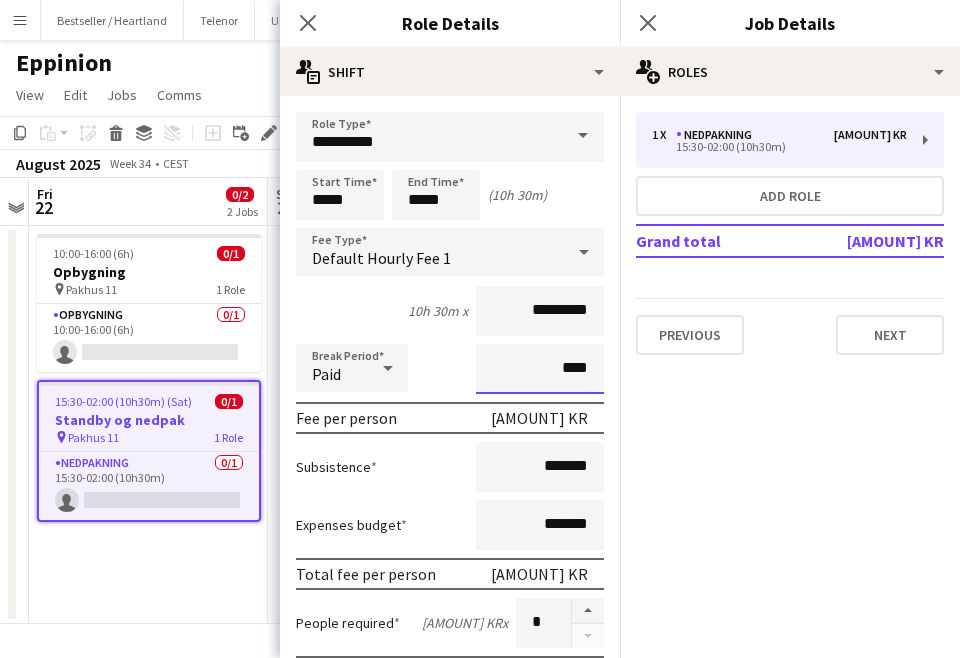 type on "***" 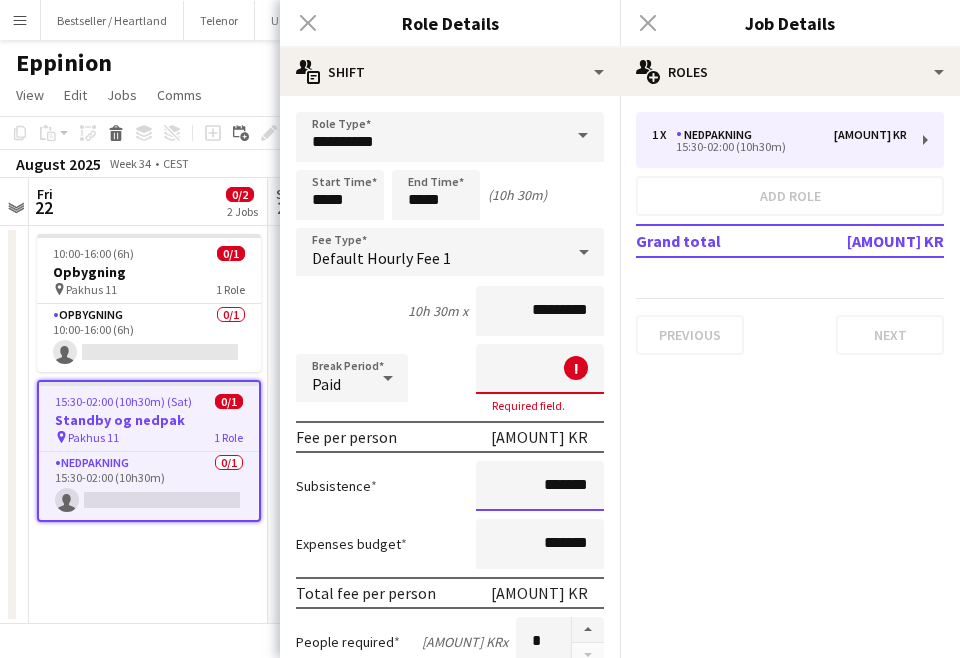 click on "*******" at bounding box center (540, 486) 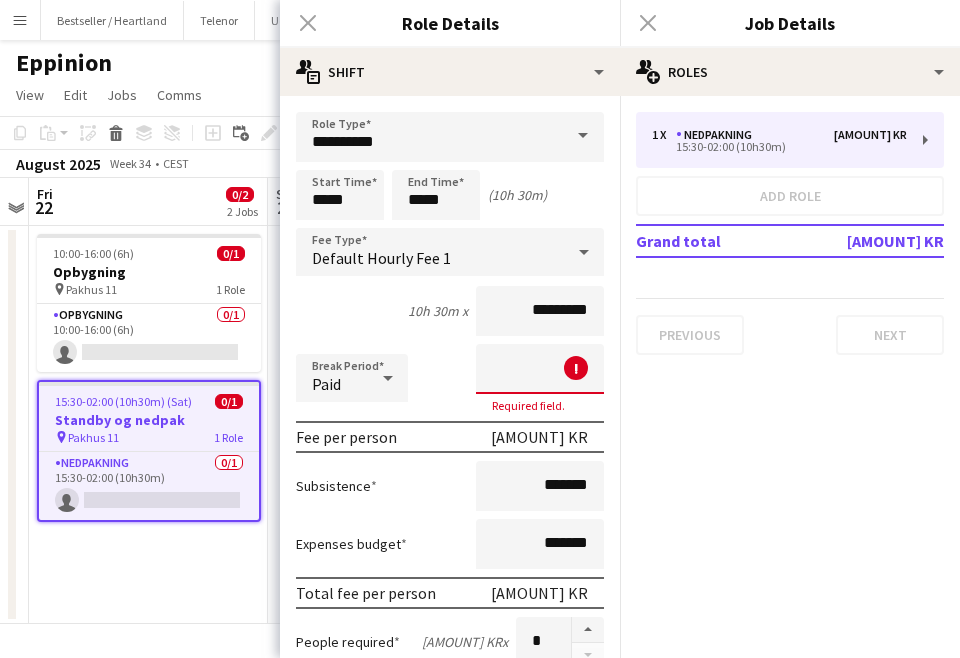 click at bounding box center [540, 369] 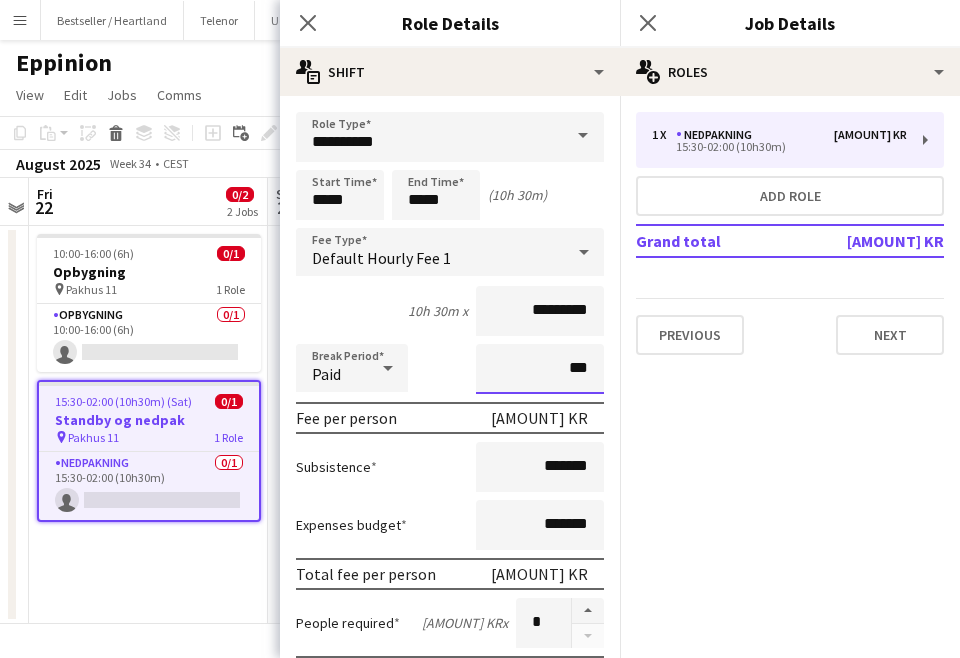 type on "***" 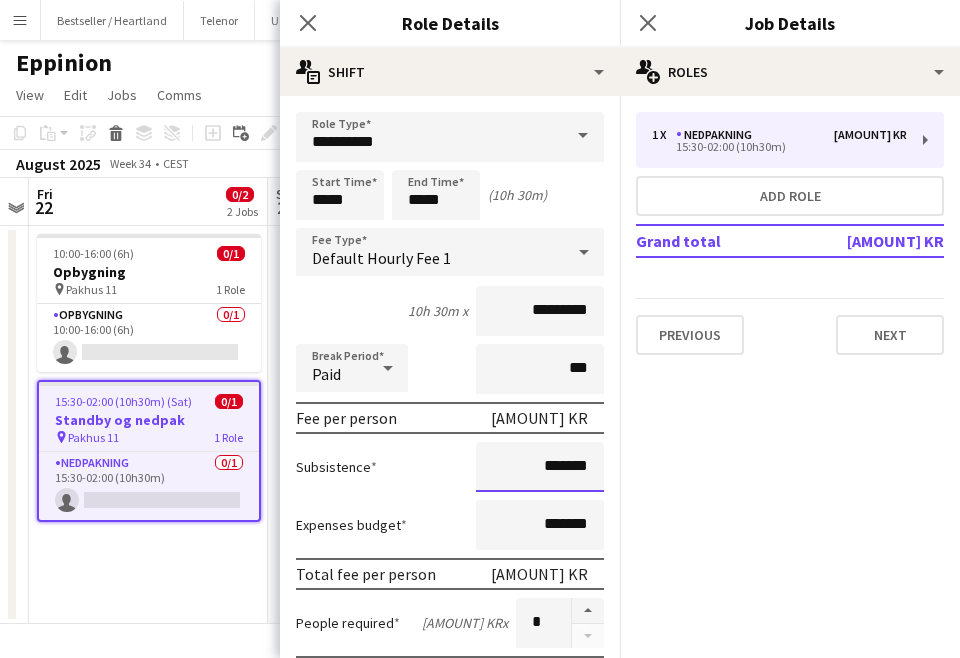 click on "*******" at bounding box center (540, 467) 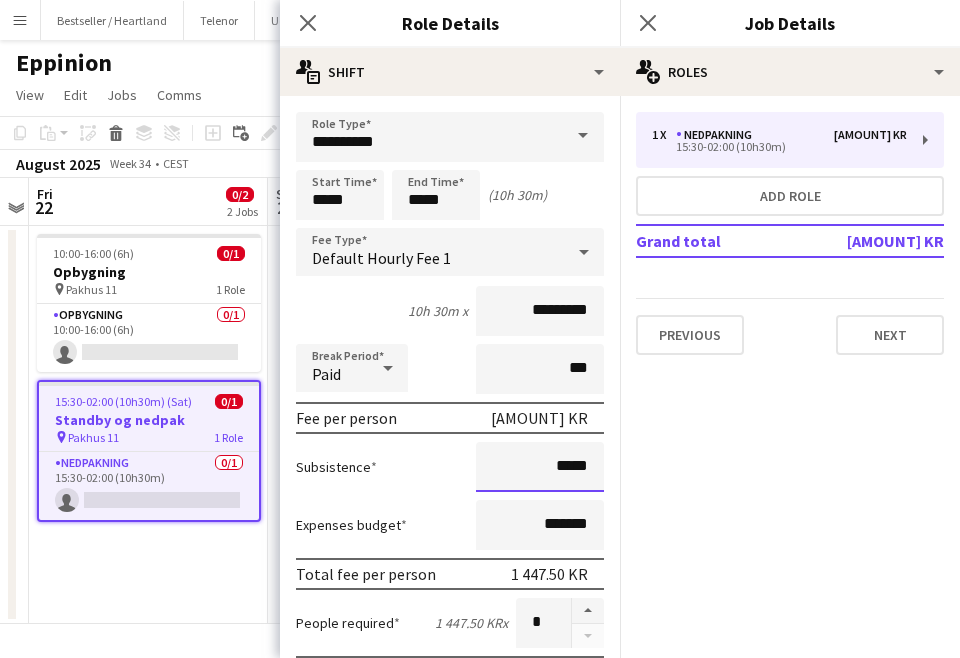 type on "*****" 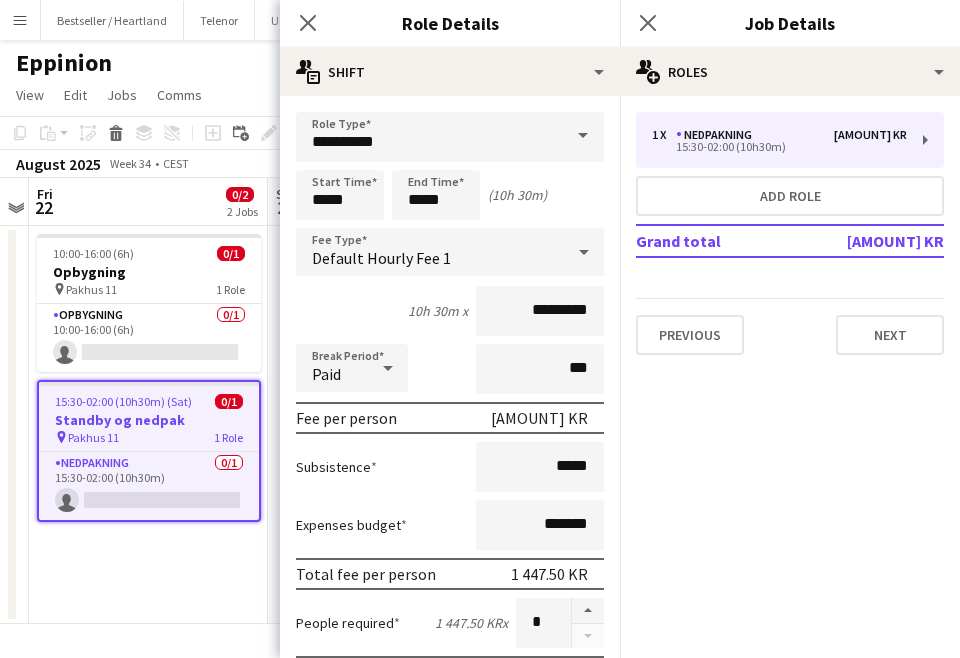 click on "Expenses budget  *******" at bounding box center (450, 525) 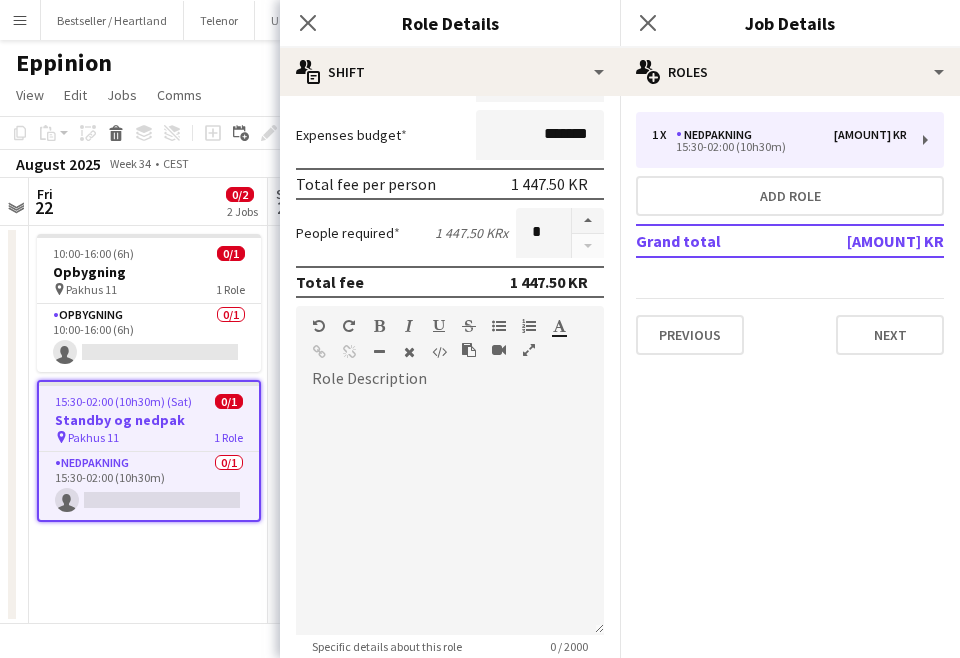 scroll, scrollTop: 695, scrollLeft: 0, axis: vertical 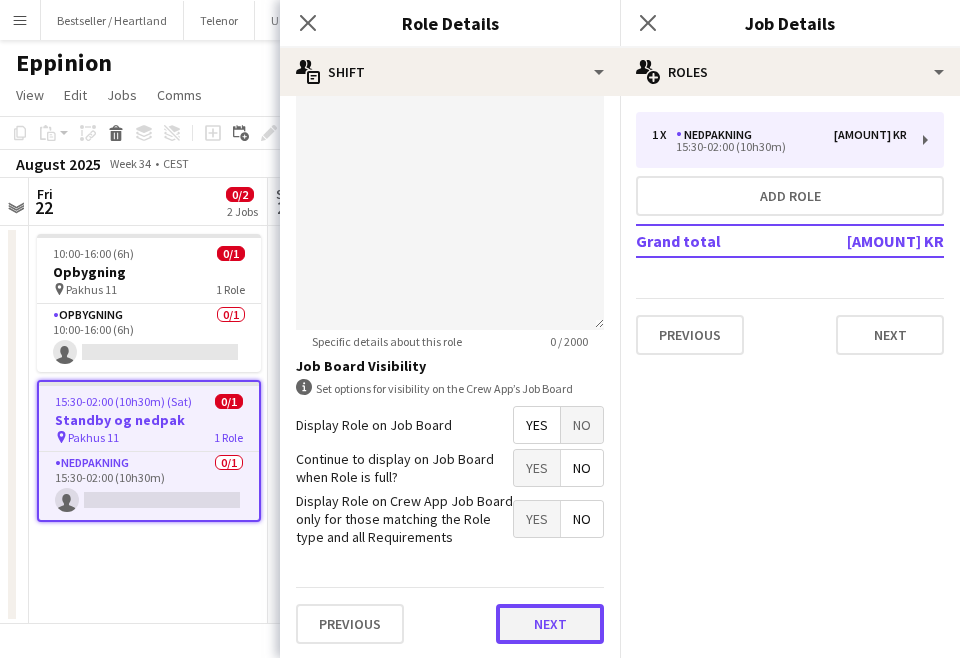 click on "Next" at bounding box center (550, 624) 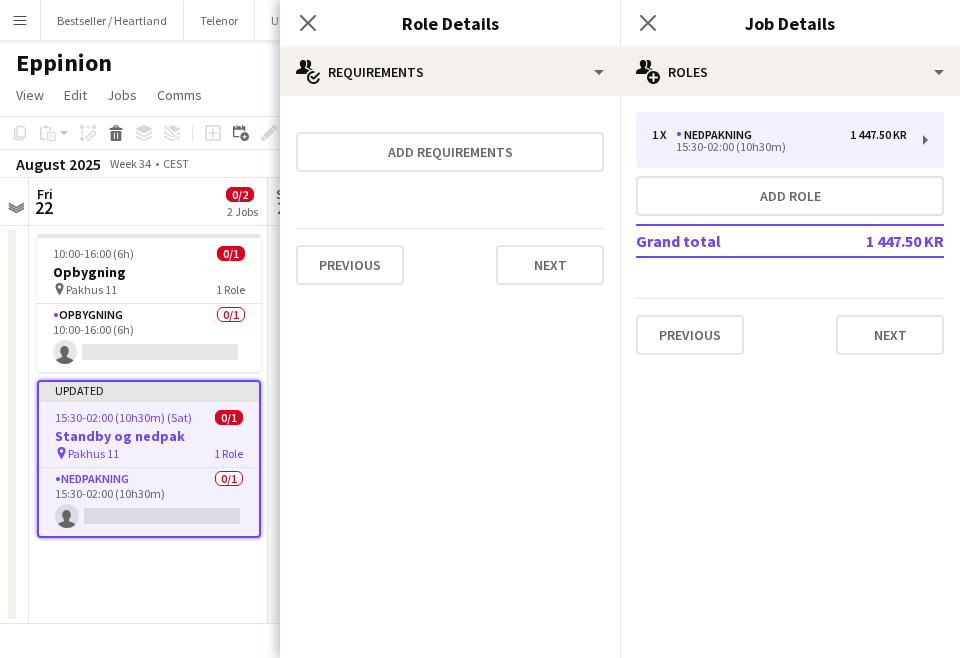scroll, scrollTop: 0, scrollLeft: 0, axis: both 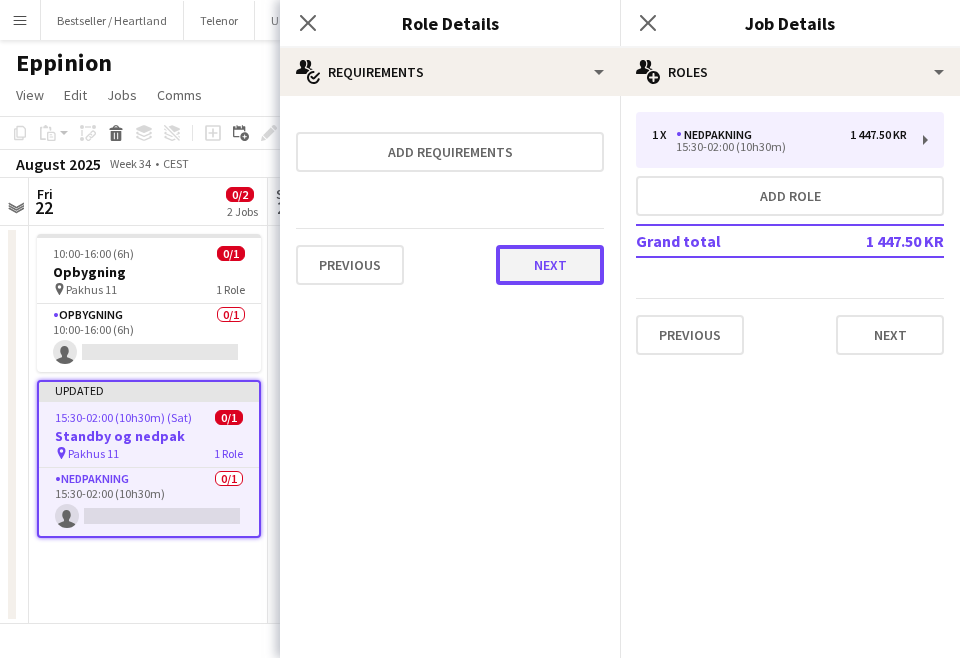click on "Next" at bounding box center (550, 265) 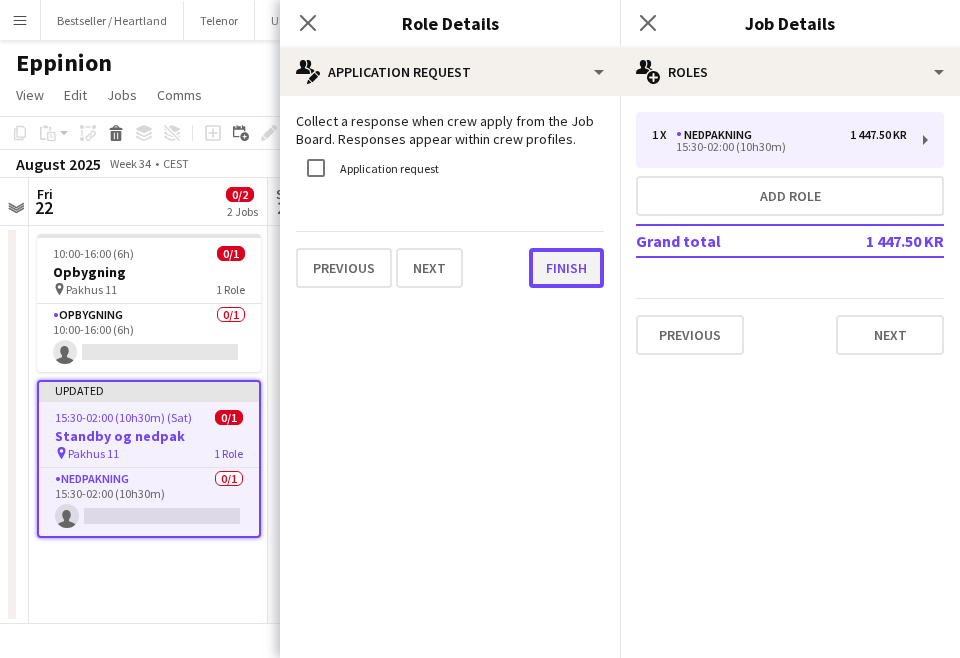 click on "Finish" at bounding box center (566, 268) 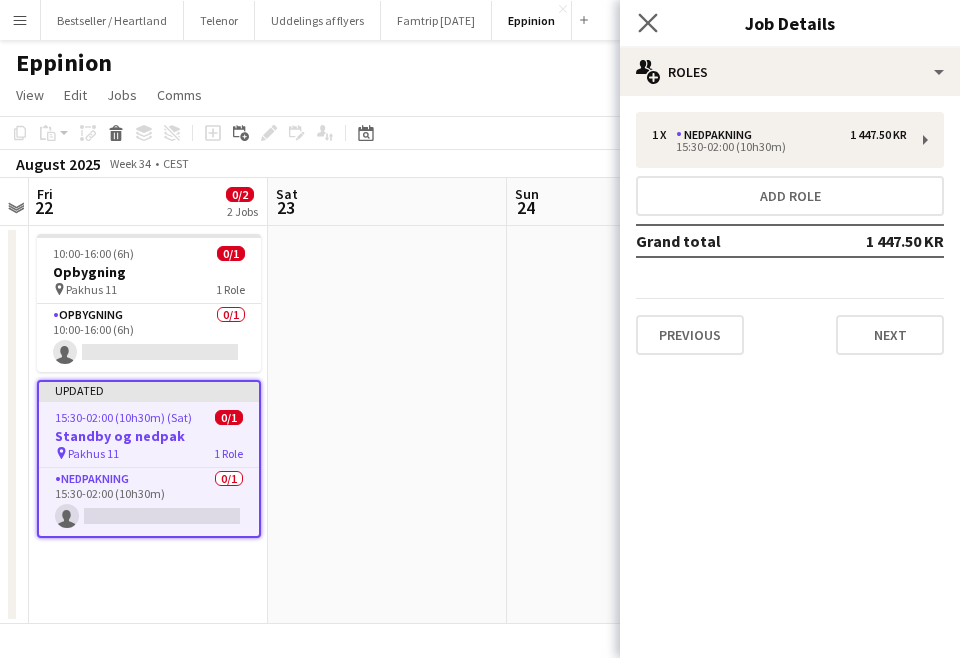 click on "Close pop-in" 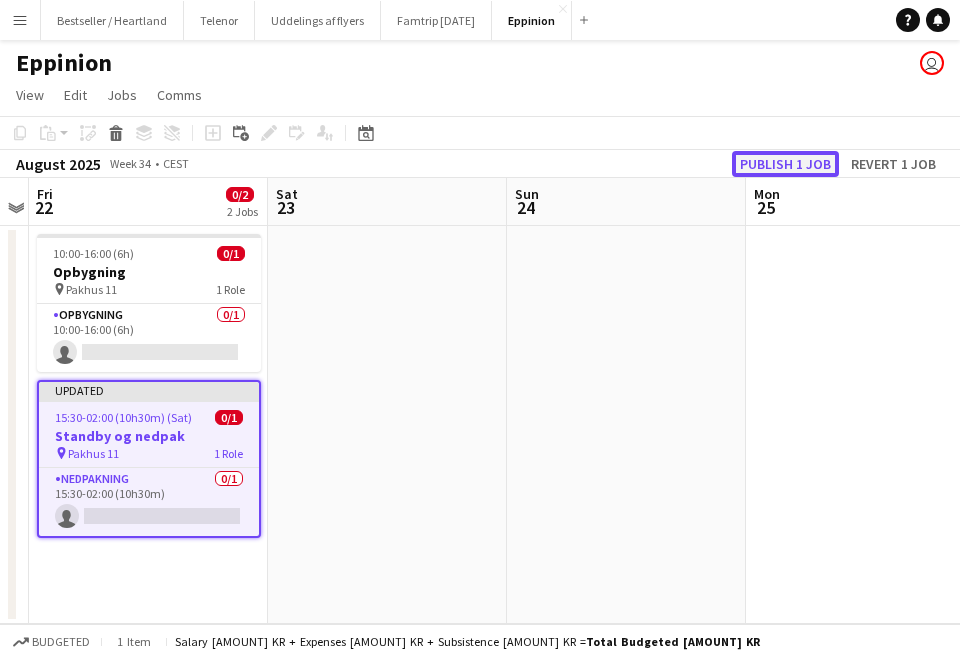 click on "Publish 1 job" 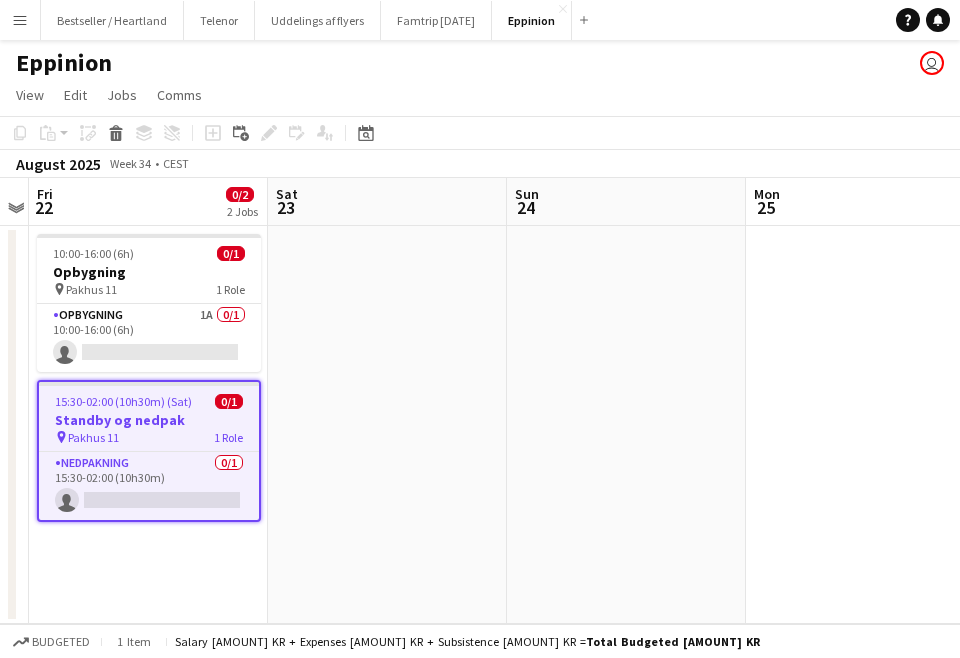click at bounding box center (626, 425) 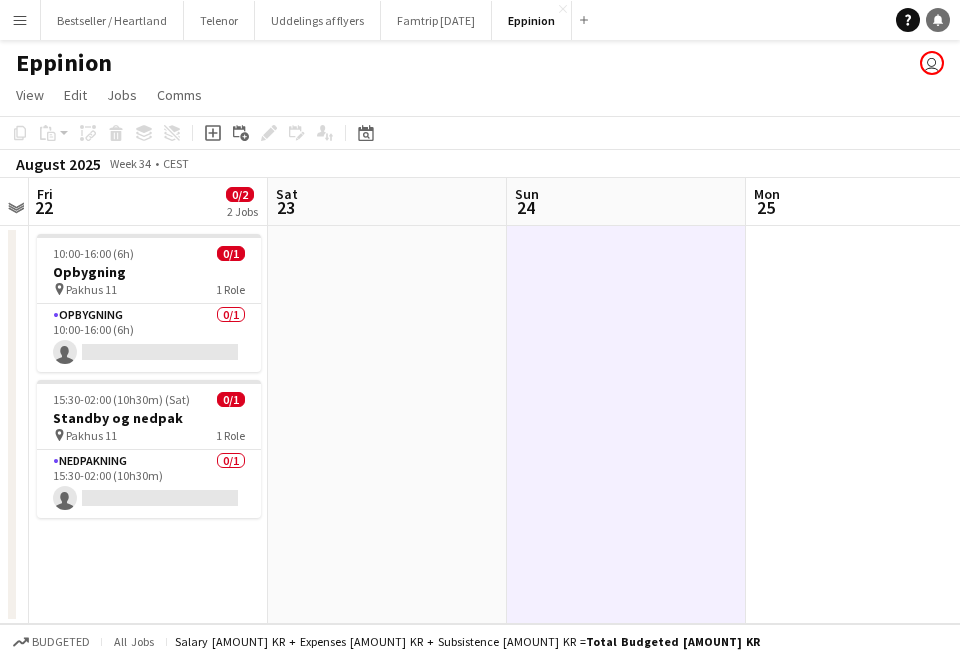 click on "Notifications" at bounding box center [938, 20] 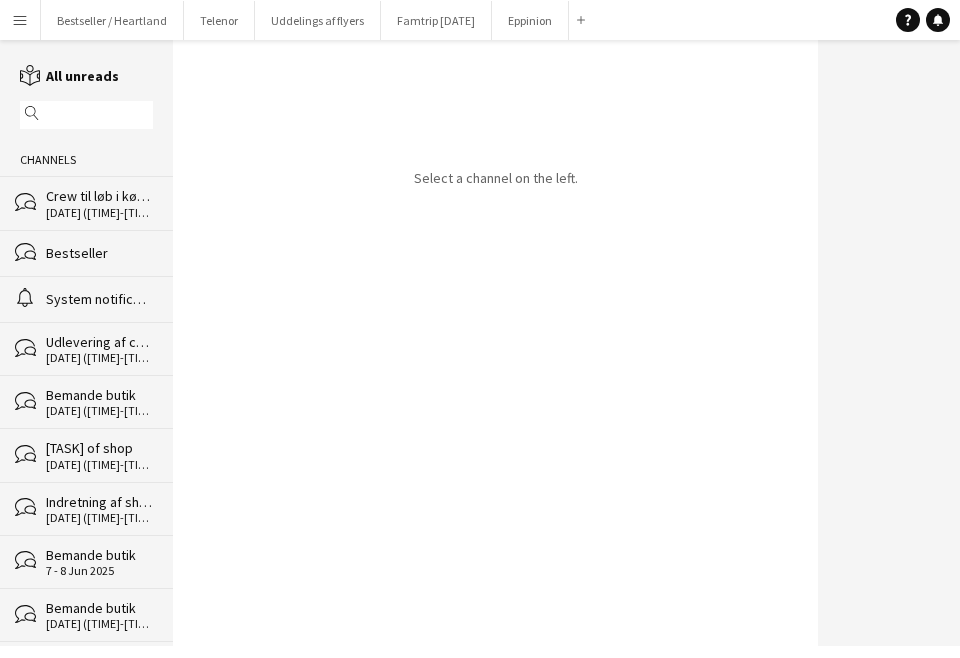 click on "Crew til løb i københavn" 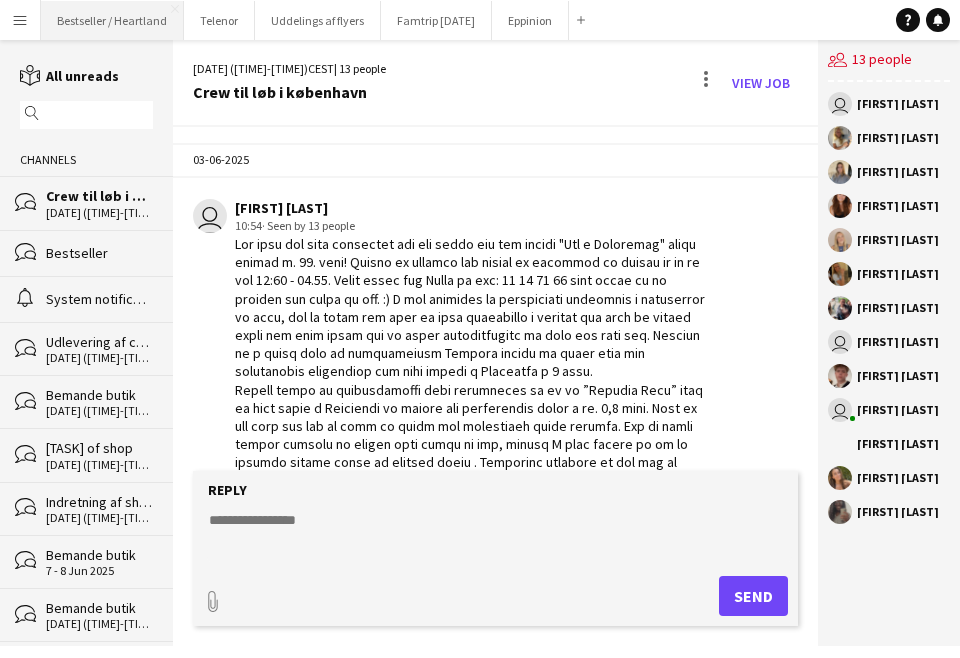 scroll, scrollTop: 2476, scrollLeft: 0, axis: vertical 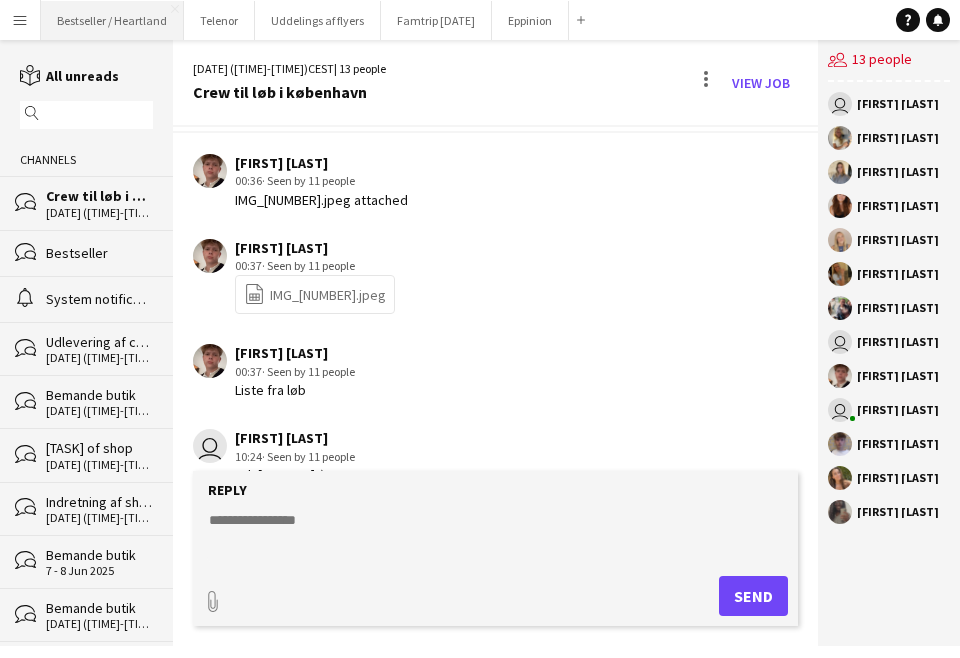 click on "Bestseller / Heartland
Close" at bounding box center [112, 20] 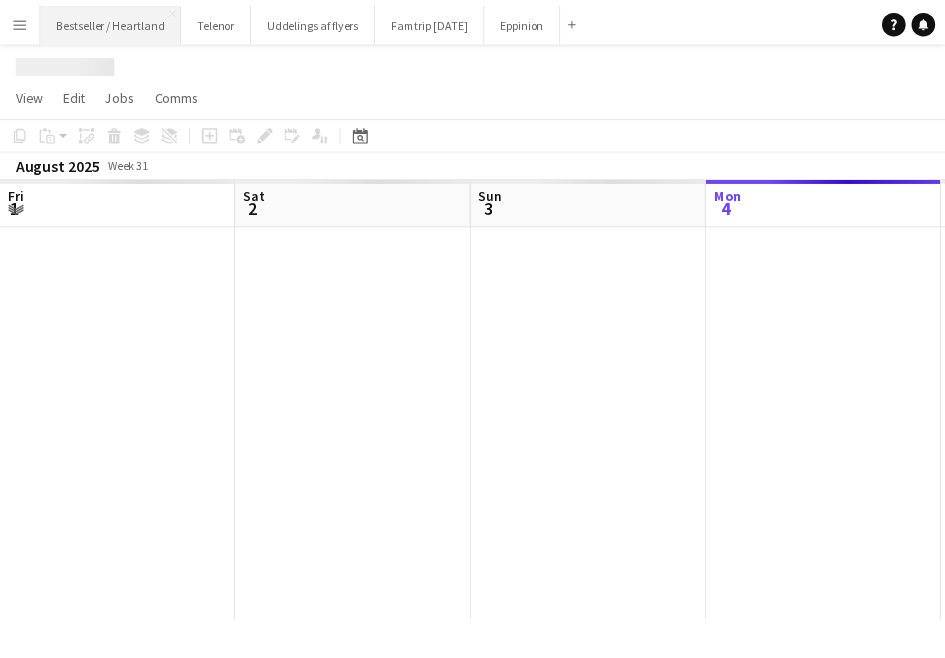 scroll, scrollTop: 0, scrollLeft: 478, axis: horizontal 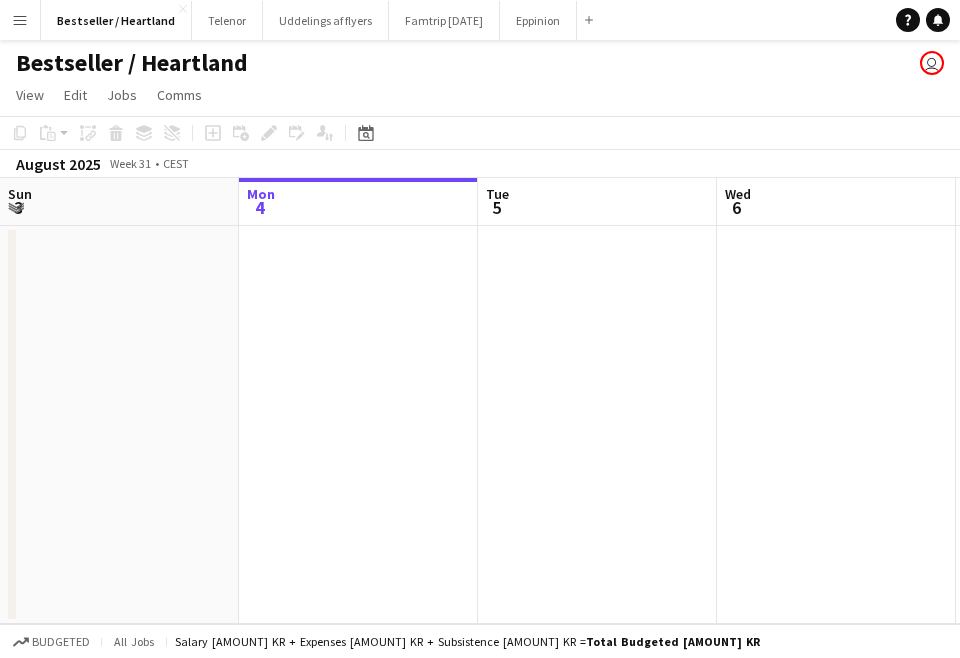 click on "Menu" at bounding box center [20, 20] 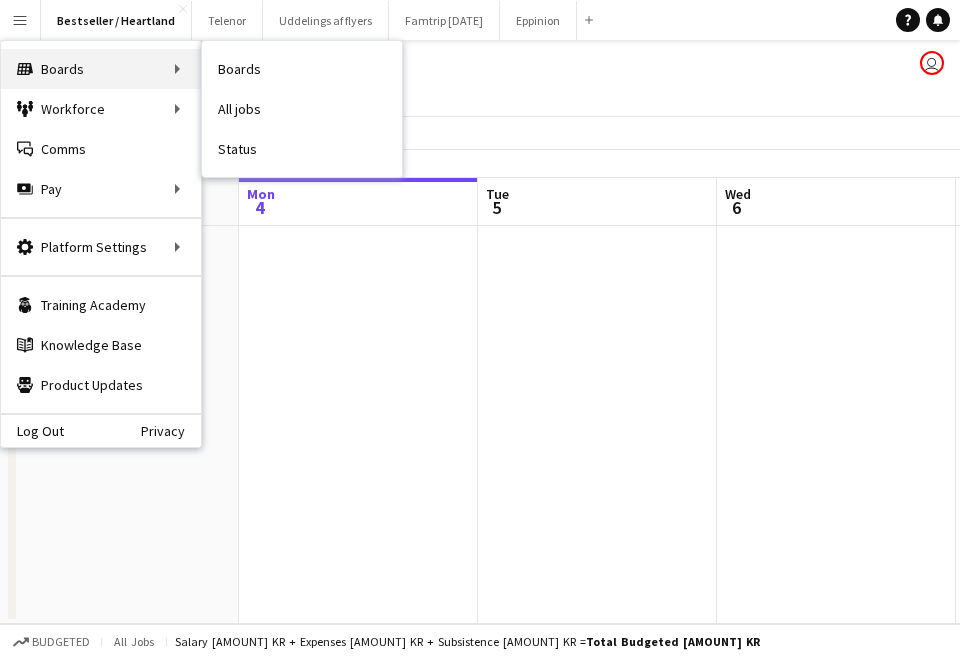 click on "Boards
Boards" at bounding box center (101, 69) 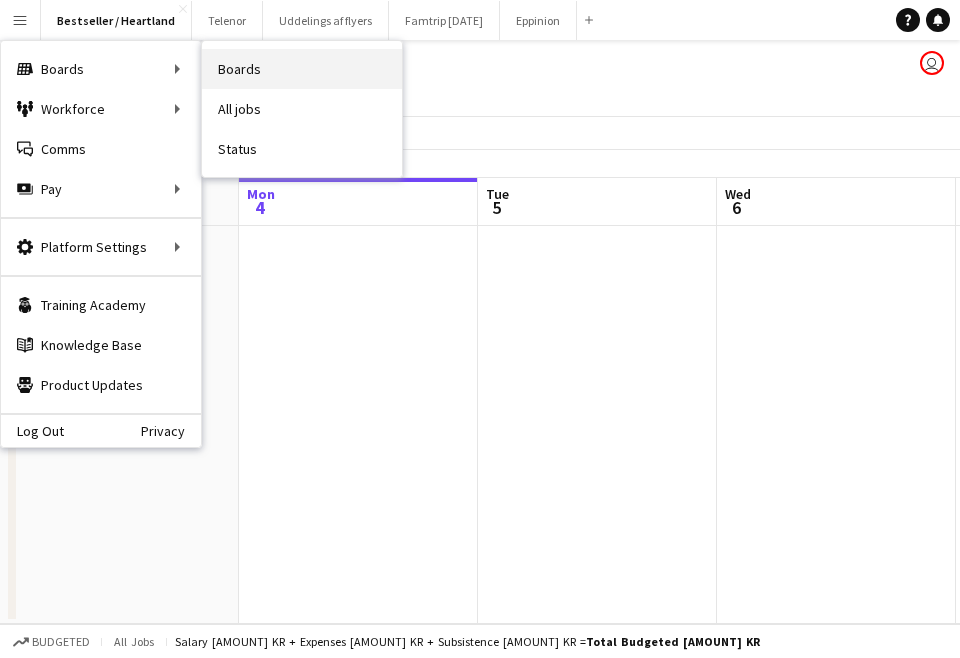 click on "Boards" at bounding box center (302, 69) 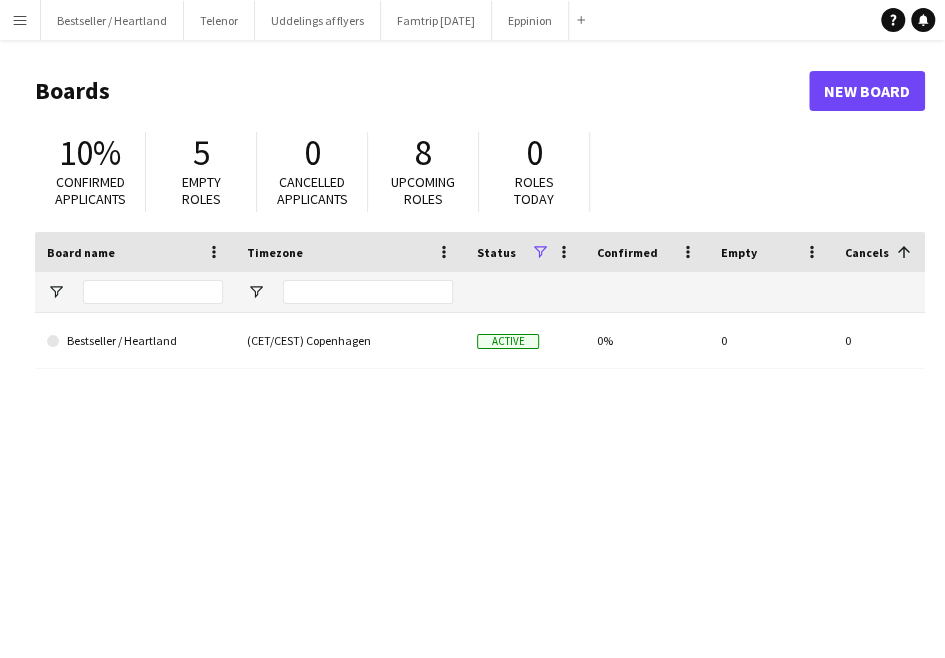 scroll, scrollTop: 0, scrollLeft: 134, axis: horizontal 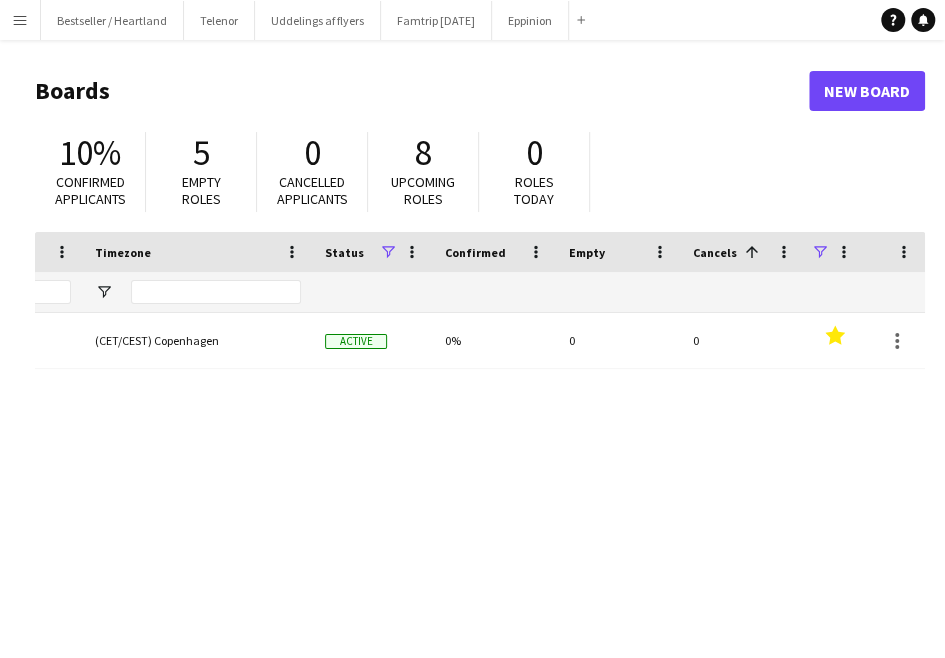 click 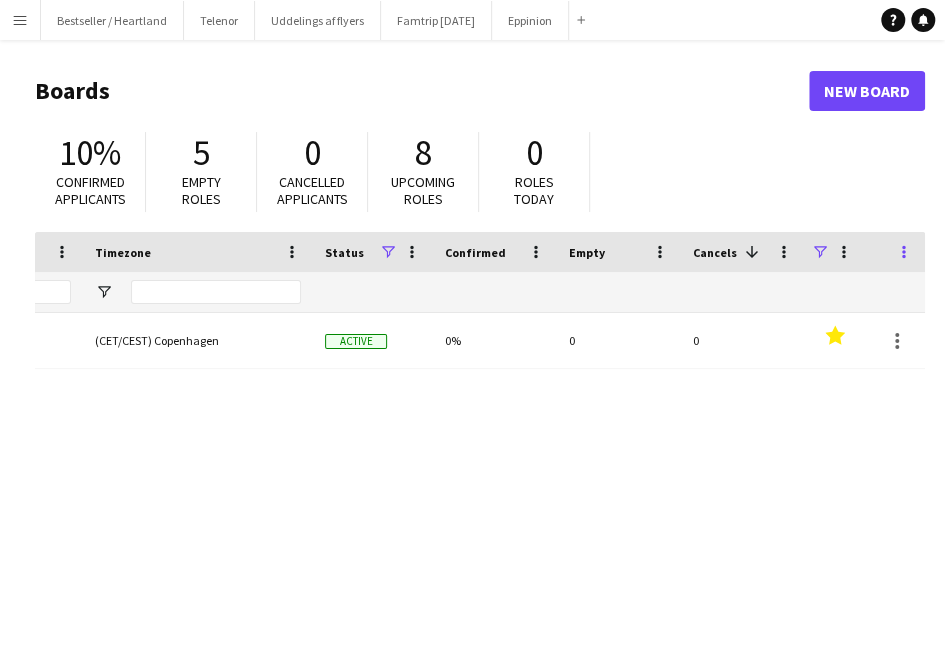 click 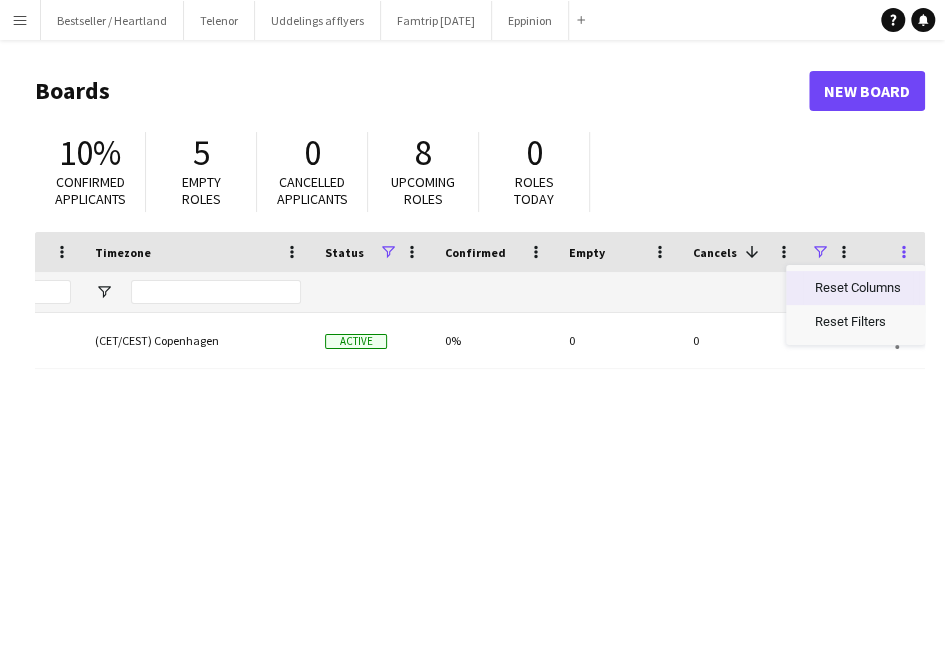 click 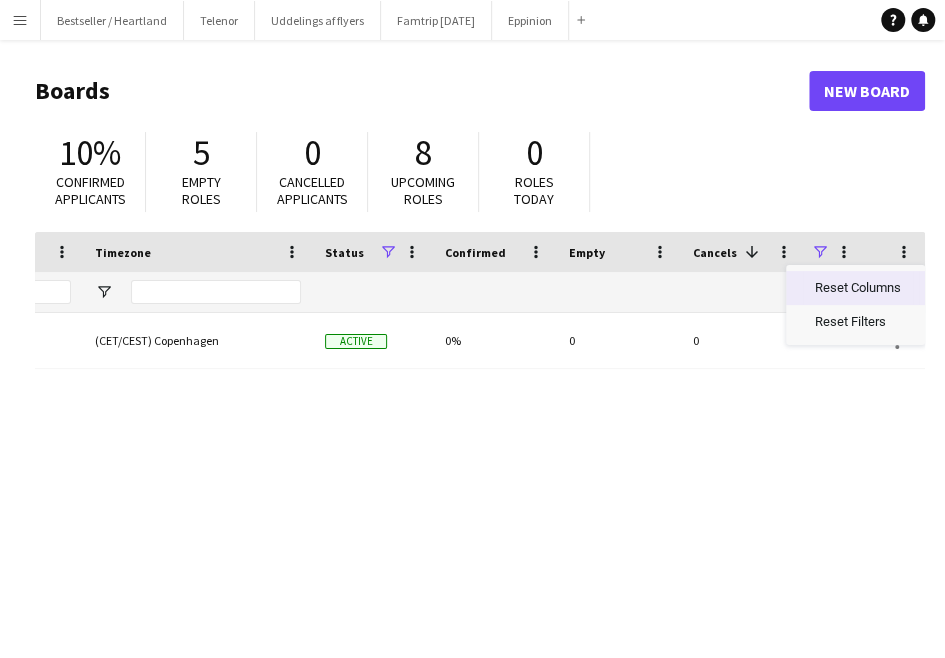 scroll, scrollTop: 0, scrollLeft: 0, axis: both 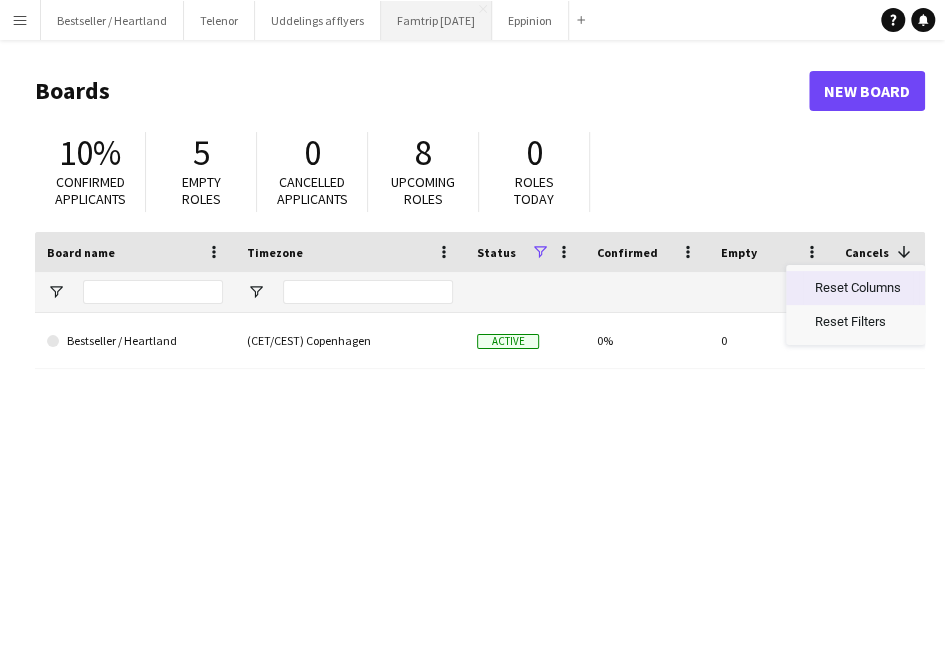 click on "Famtrip [DATE]" at bounding box center (436, 20) 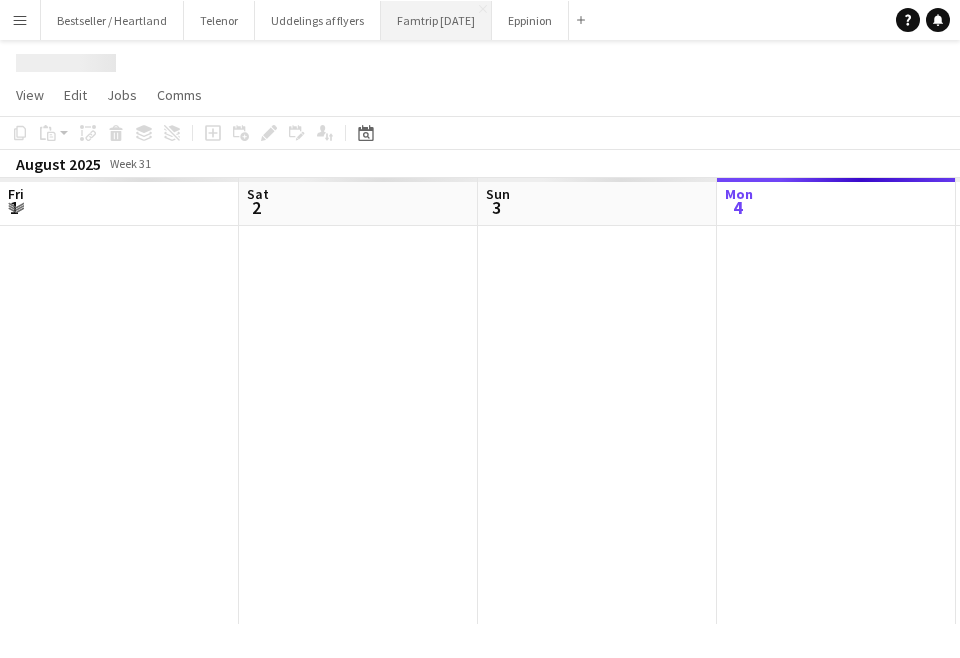 scroll, scrollTop: 0, scrollLeft: 478, axis: horizontal 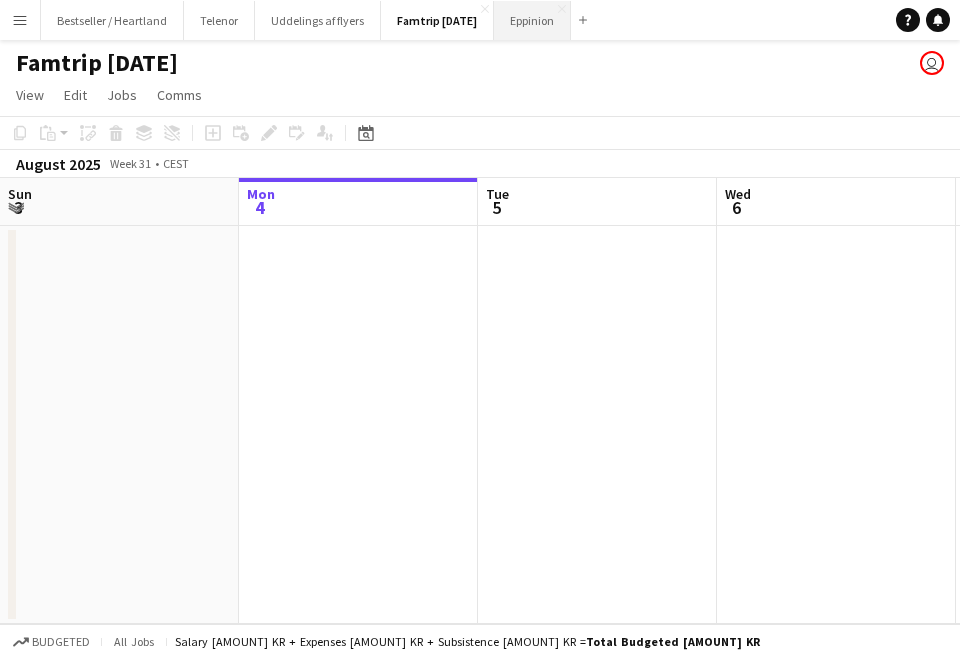 click on "Eppinion
Close" at bounding box center (532, 20) 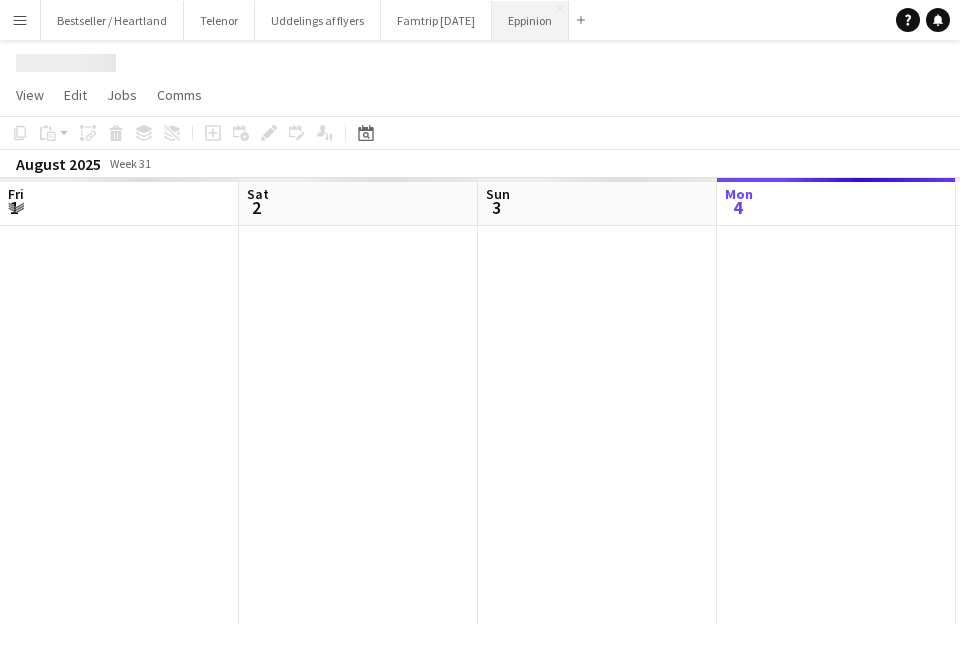scroll, scrollTop: 0, scrollLeft: 478, axis: horizontal 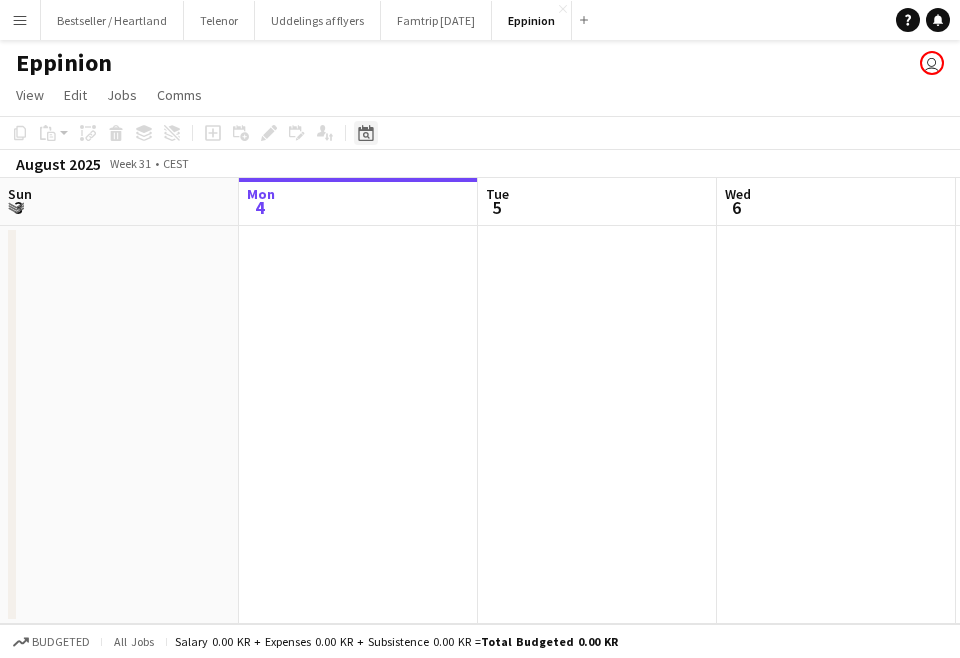 click on "Date picker" 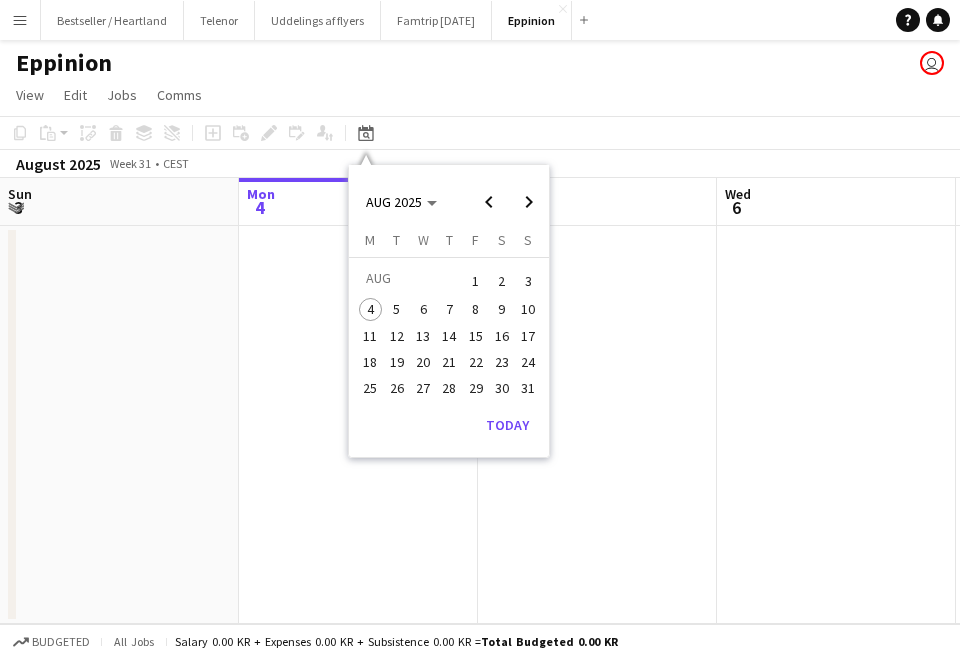 click on "22" at bounding box center [476, 362] 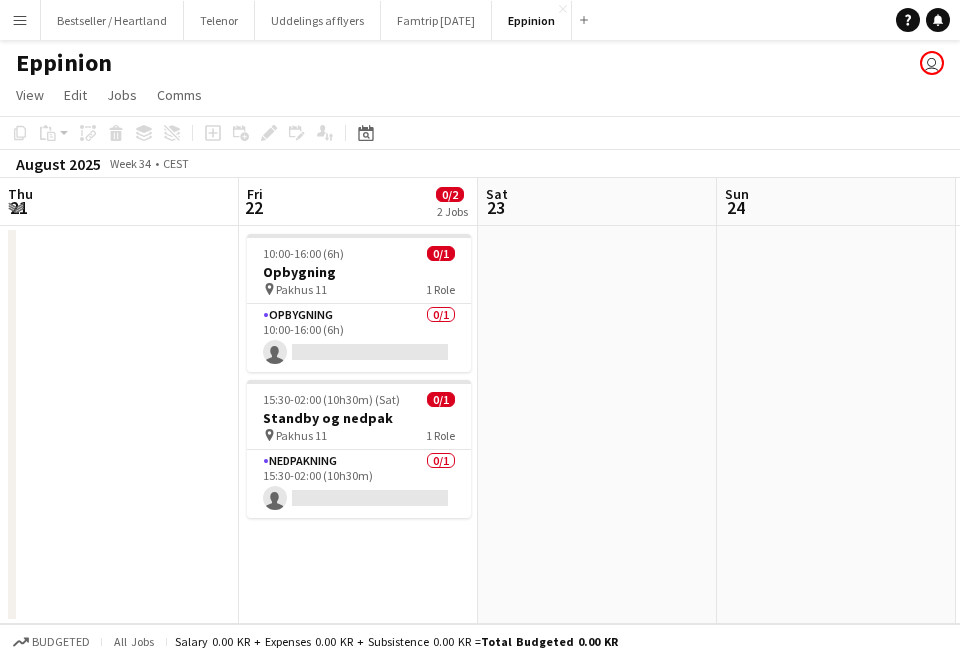 scroll, scrollTop: 0, scrollLeft: 688, axis: horizontal 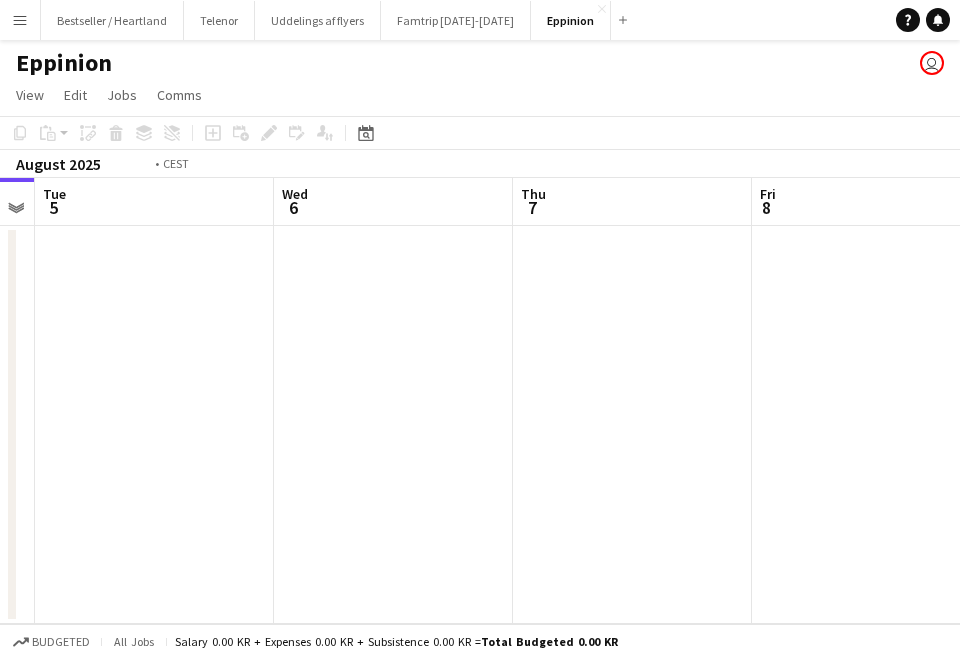 drag, startPoint x: 533, startPoint y: 327, endPoint x: -64, endPoint y: 340, distance: 597.14154 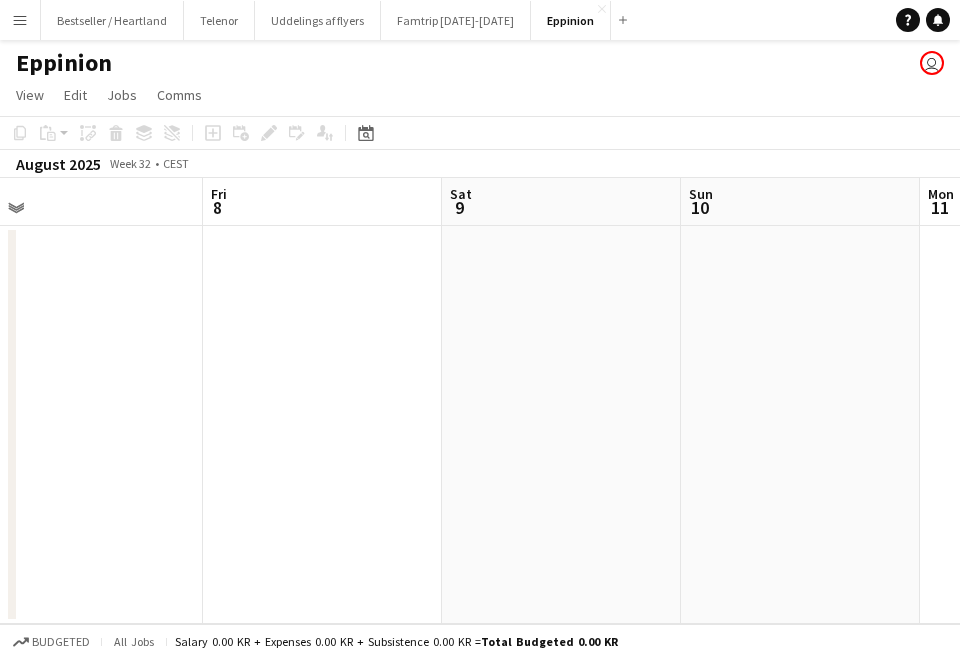 drag, startPoint x: 615, startPoint y: 296, endPoint x: -76, endPoint y: 270, distance: 691.48895 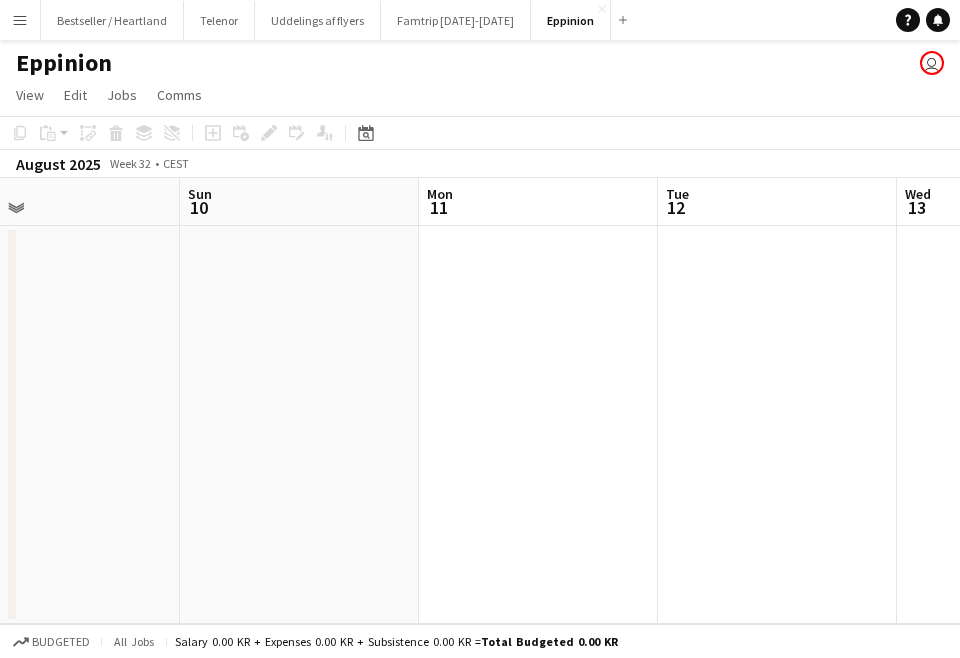 drag, startPoint x: 539, startPoint y: 281, endPoint x: -82, endPoint y: 245, distance: 622.0426 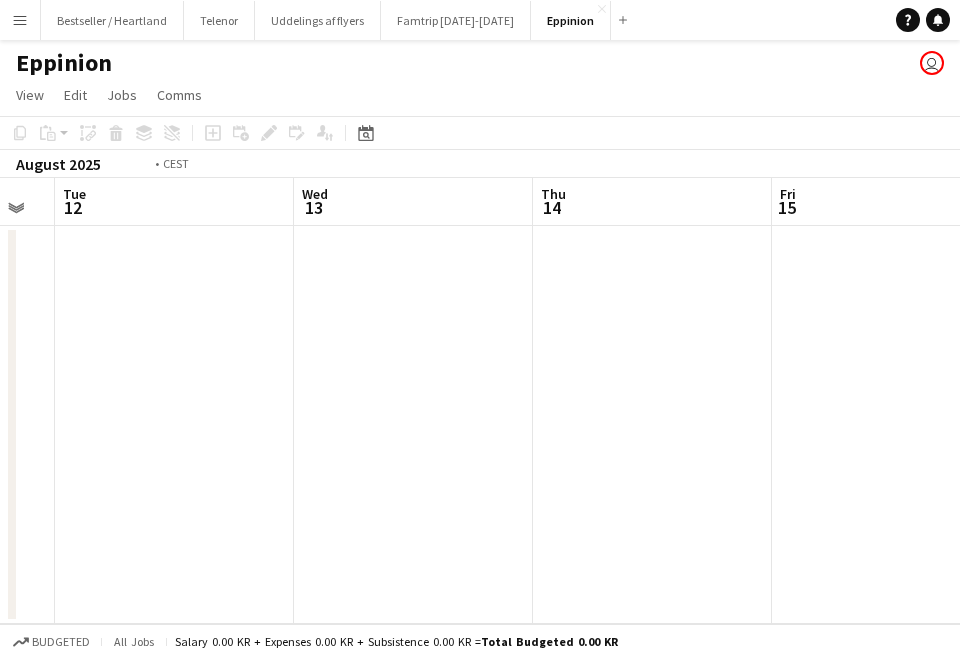 drag, startPoint x: 104, startPoint y: 304, endPoint x: 40, endPoint y: 305, distance: 64.00781 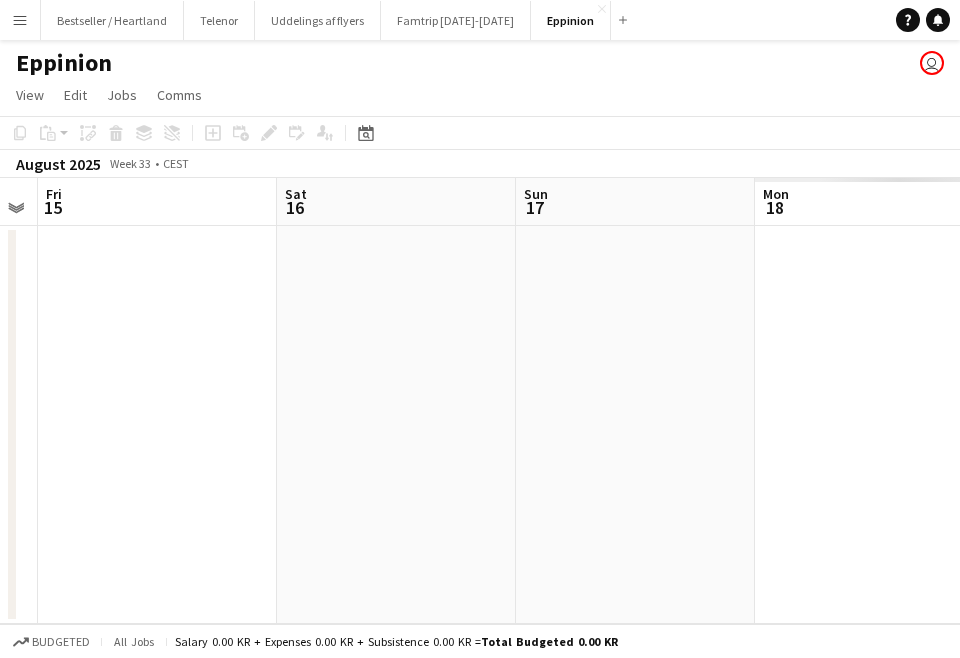 drag, startPoint x: 747, startPoint y: 272, endPoint x: -14, endPoint y: 329, distance: 763.1317 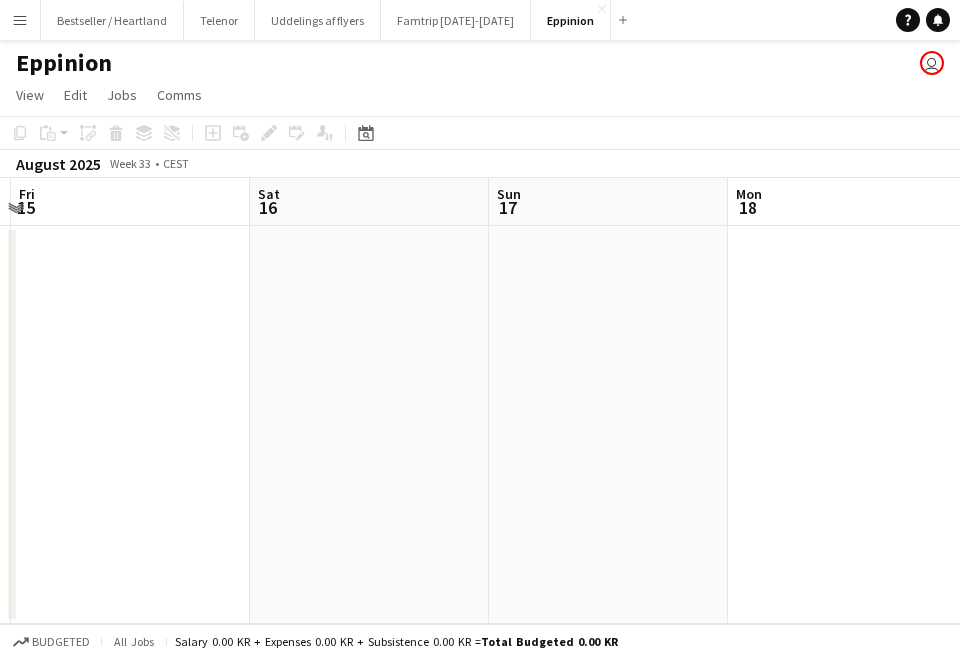 drag, startPoint x: 470, startPoint y: 315, endPoint x: -88, endPoint y: 319, distance: 558.01434 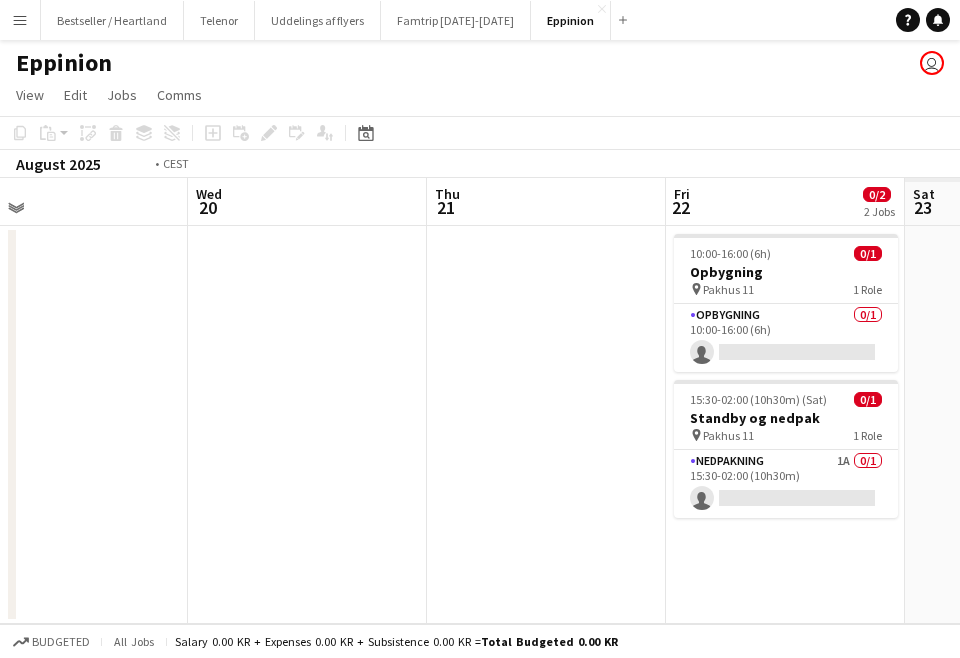 drag, startPoint x: 659, startPoint y: 276, endPoint x: 100, endPoint y: 298, distance: 559.43274 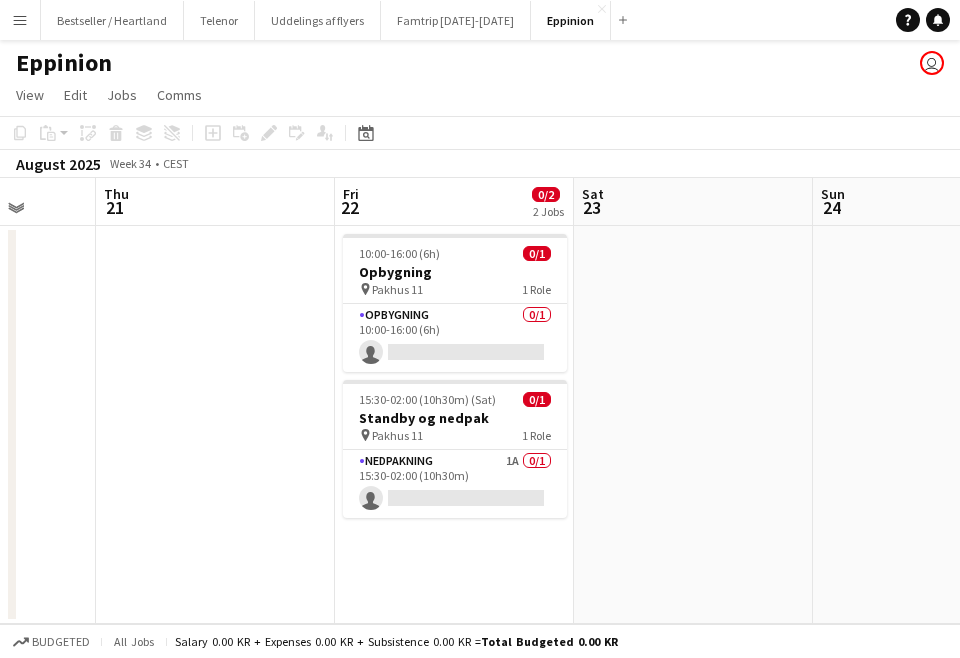scroll, scrollTop: 0, scrollLeft: 926, axis: horizontal 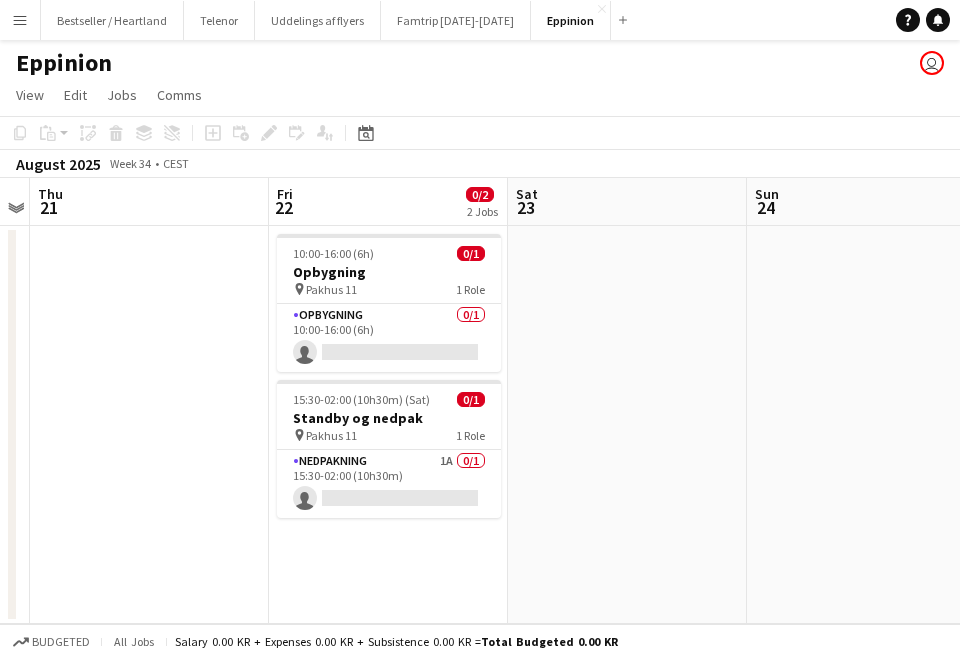 drag, startPoint x: 320, startPoint y: 402, endPoint x: 152, endPoint y: 423, distance: 169.30742 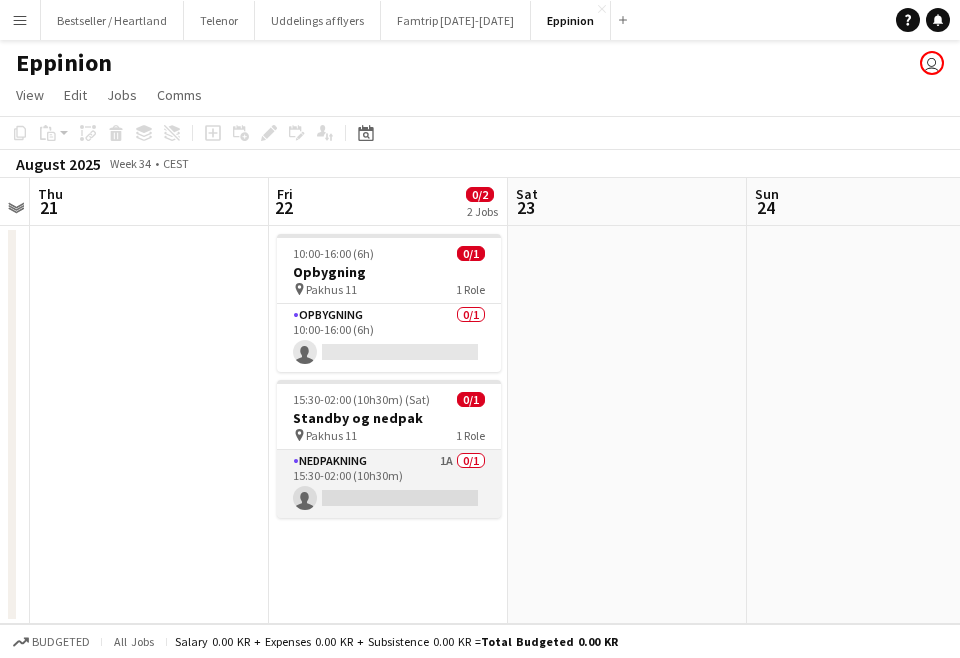 click on "Nedpakning   1A   0/1   15:30-02:00 (10h30m)
single-neutral-actions" at bounding box center (389, 484) 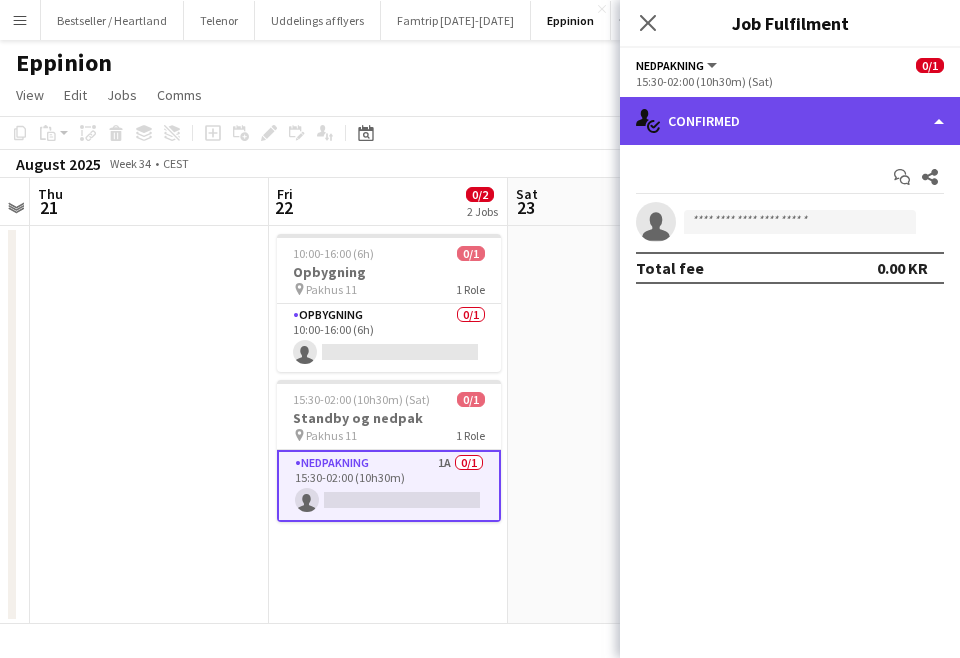 click on "single-neutral-actions-check-2
Confirmed" 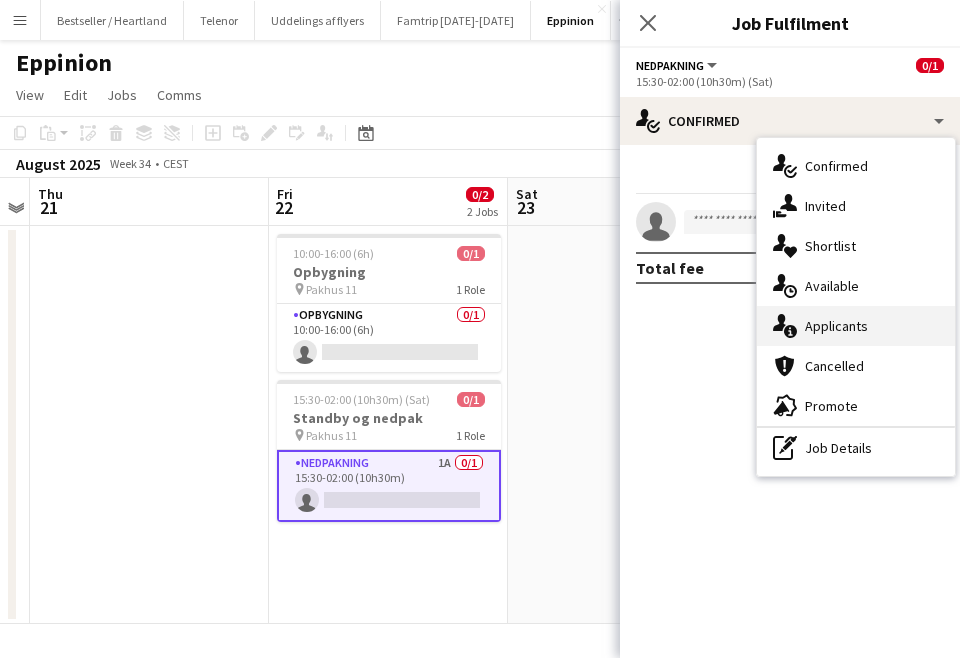 click on "single-neutral-actions-information
Applicants" at bounding box center (856, 326) 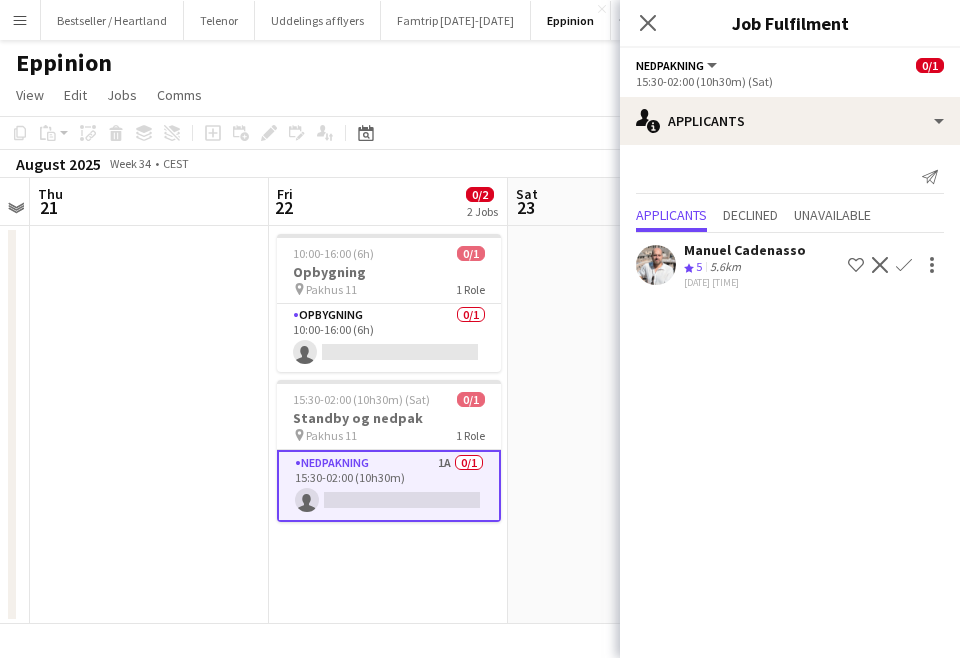 click on "Close pop-in" 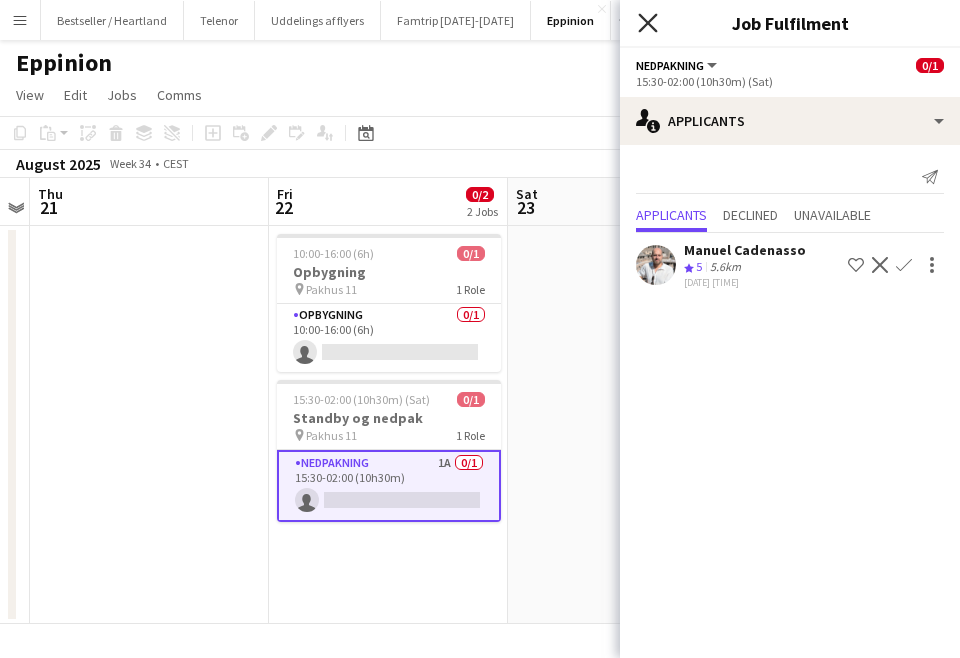 click 